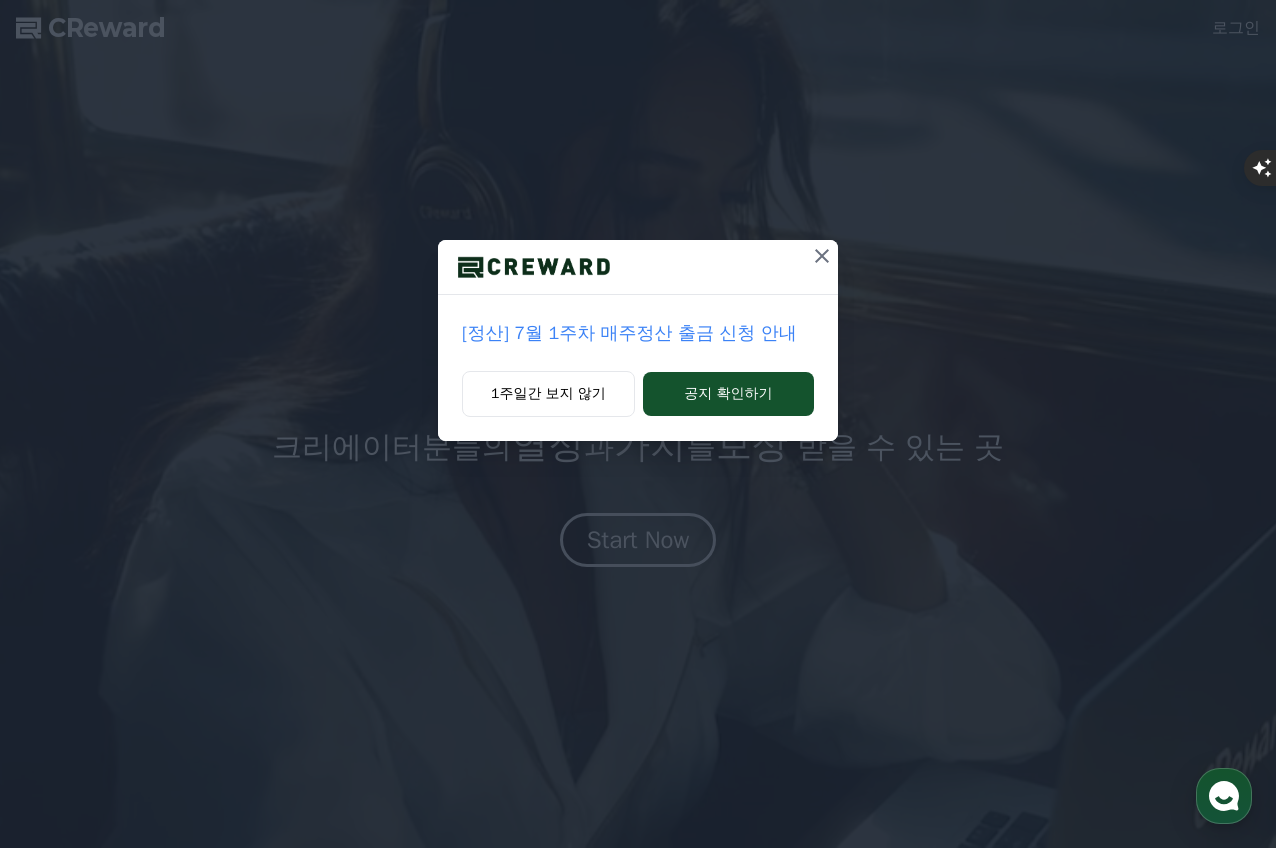 scroll, scrollTop: 0, scrollLeft: 0, axis: both 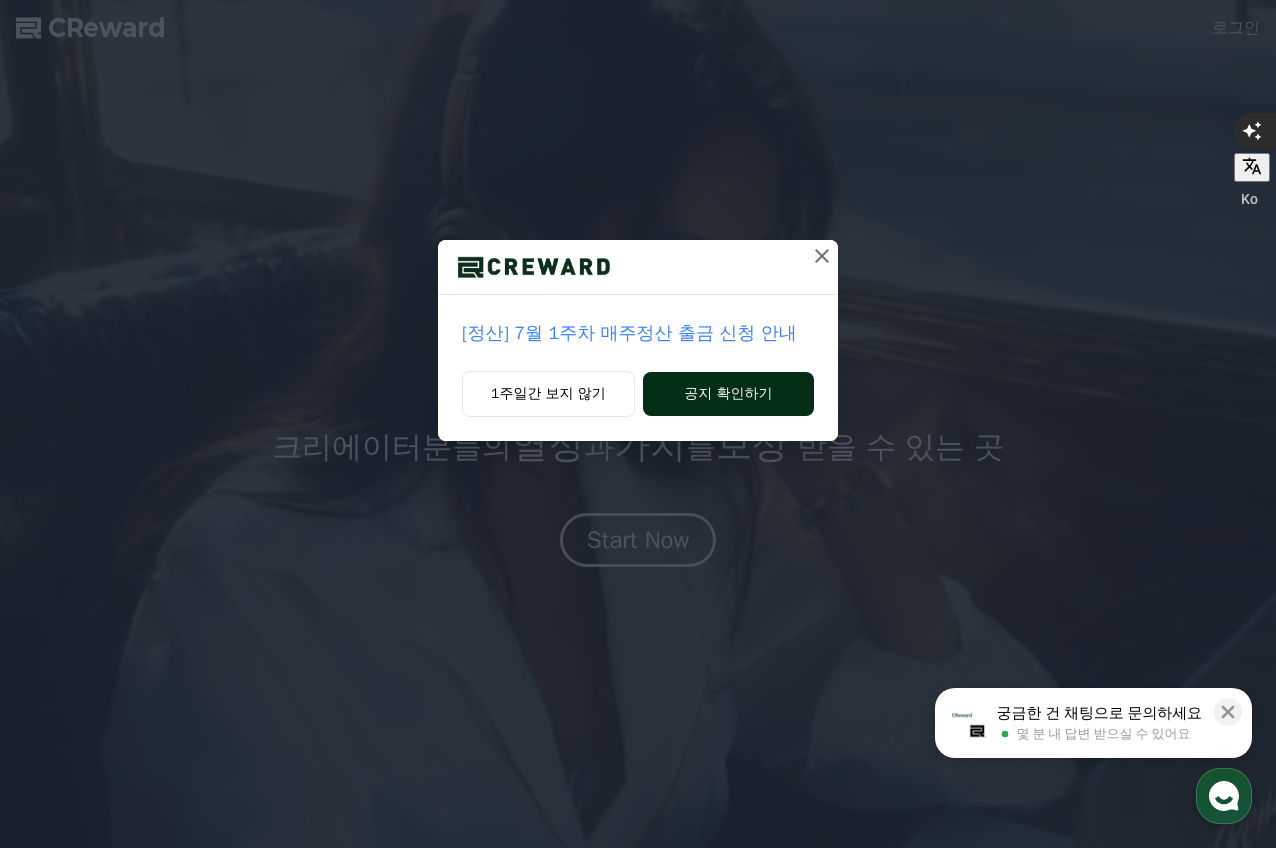 click on "공지 확인하기" at bounding box center (728, 394) 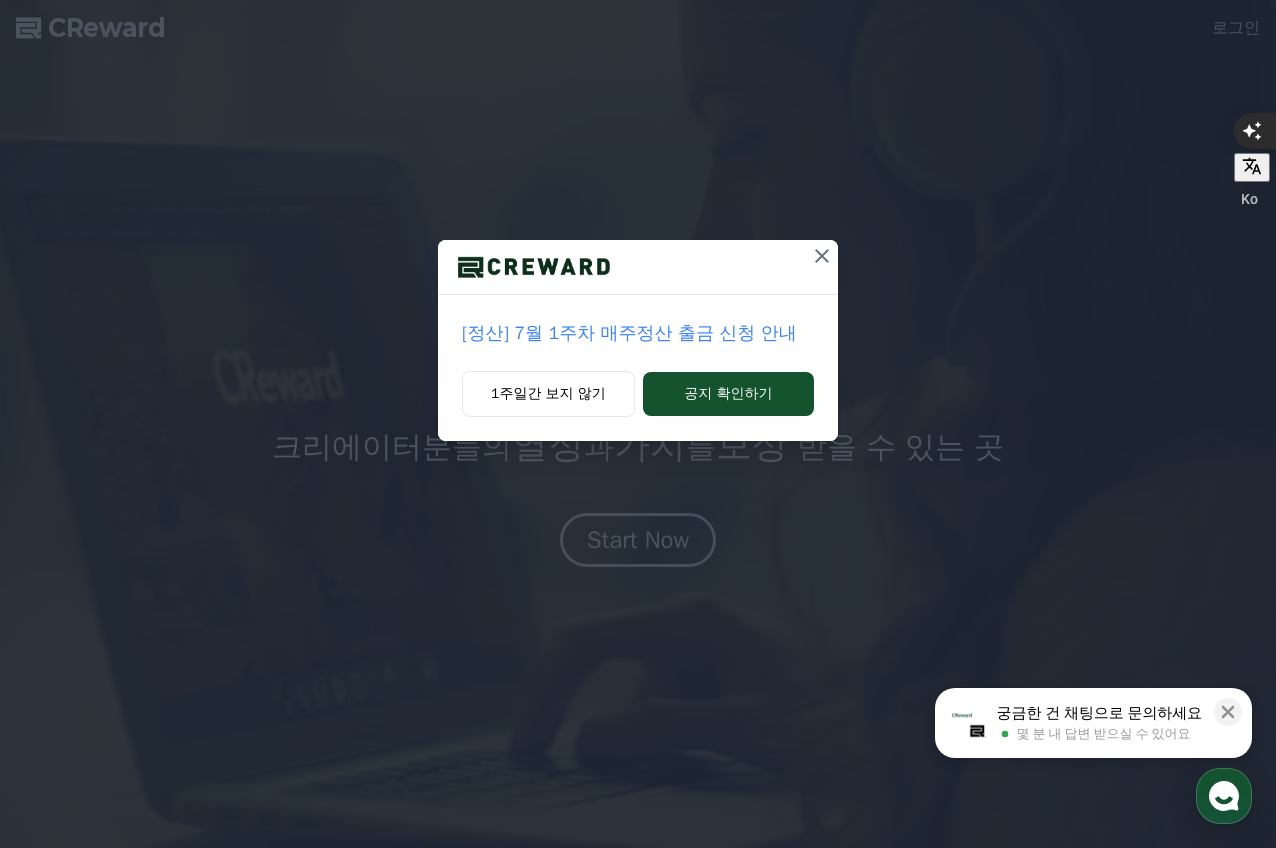 click 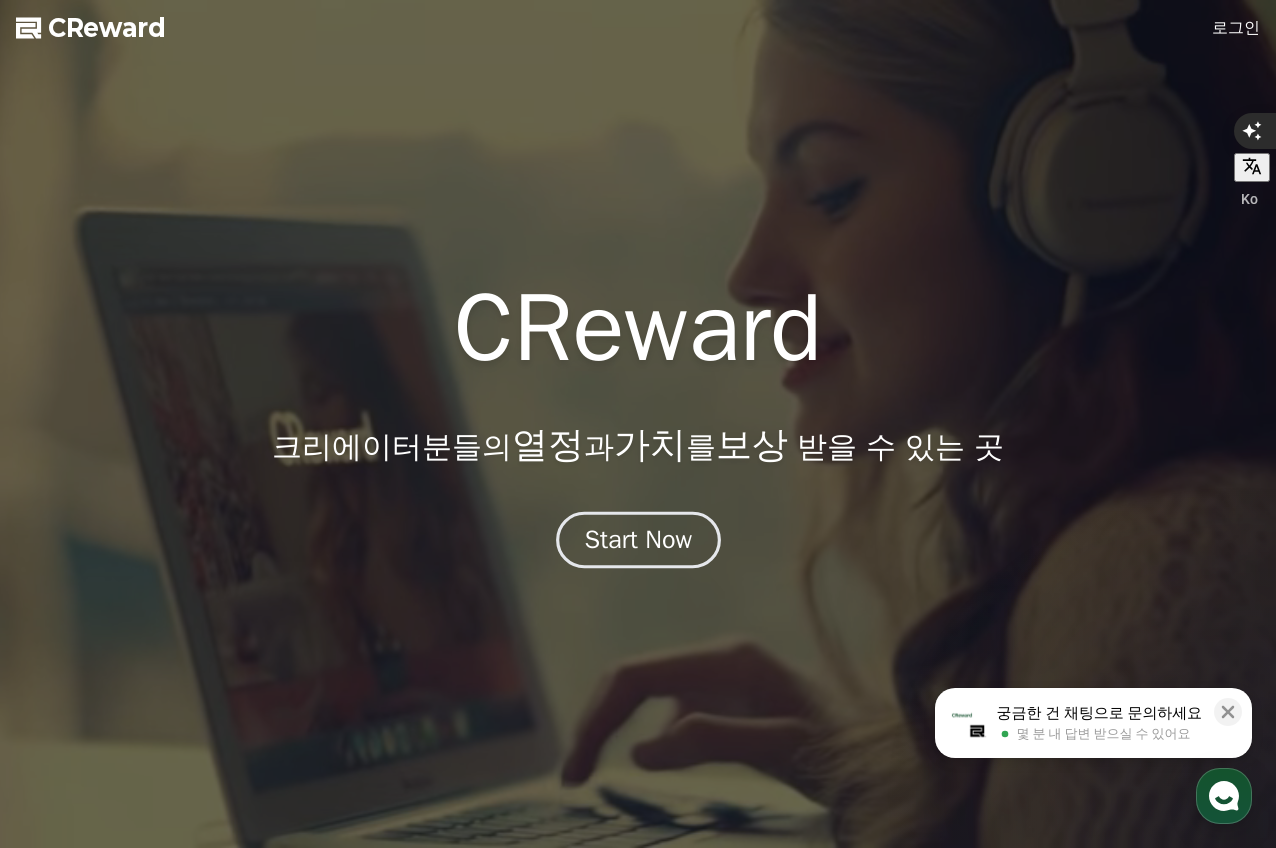 click on "Start Now" at bounding box center (638, 540) 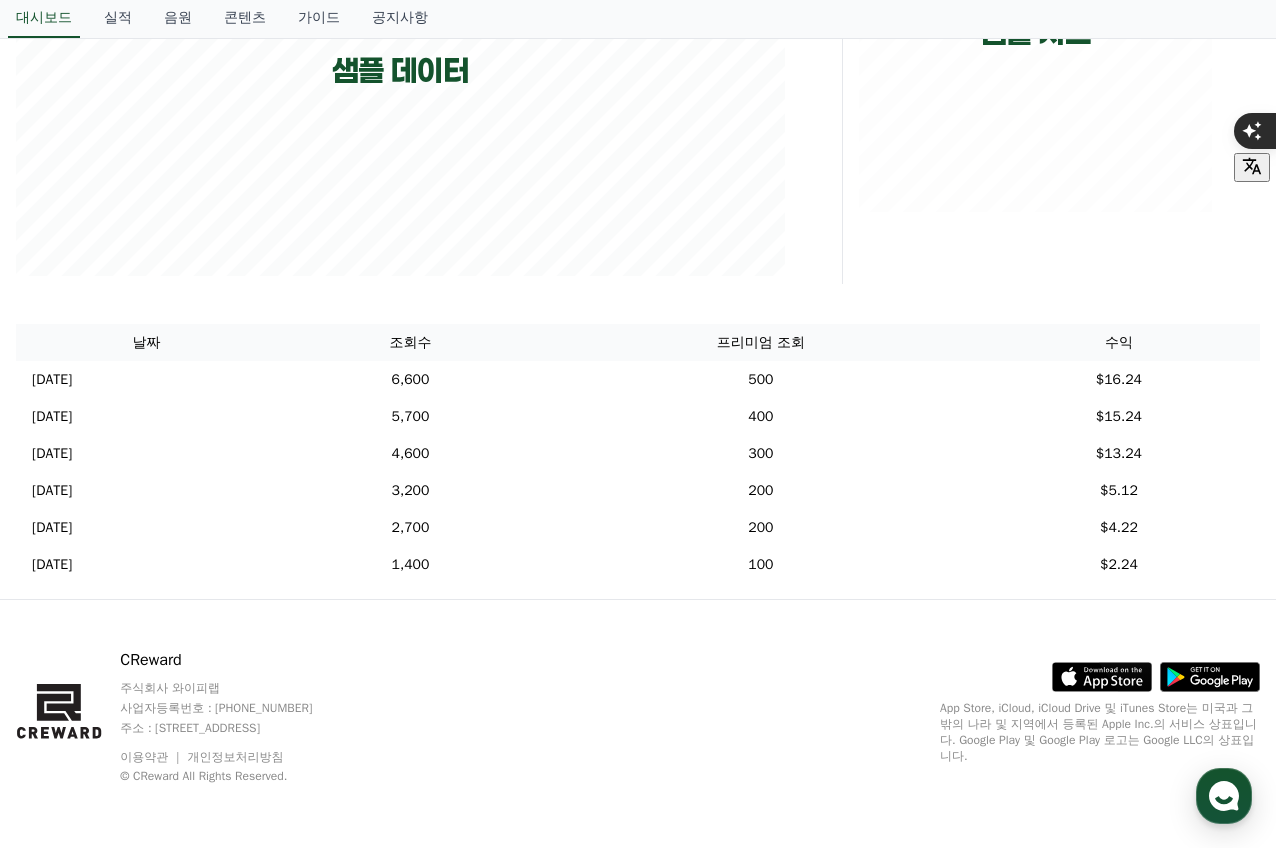 scroll, scrollTop: 0, scrollLeft: 0, axis: both 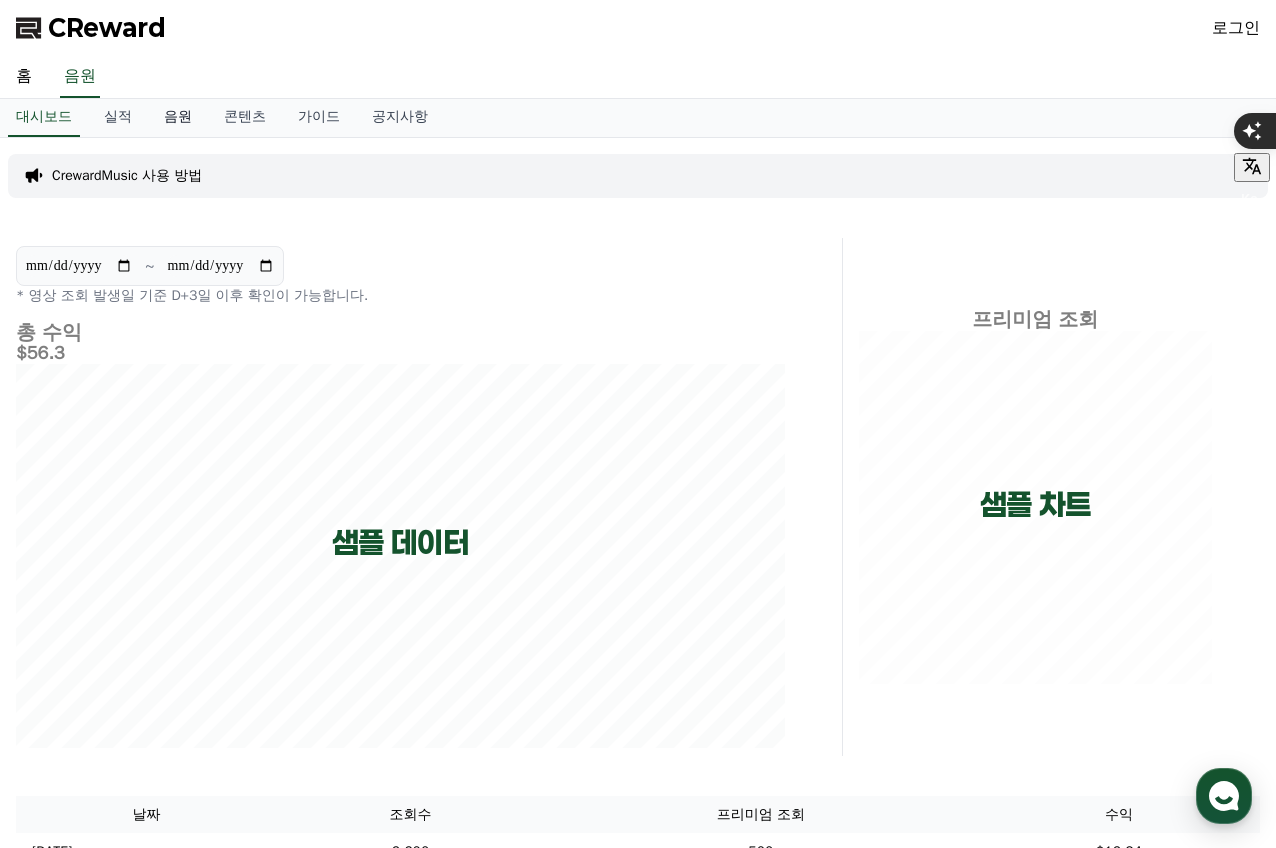 click on "음원" at bounding box center [178, 118] 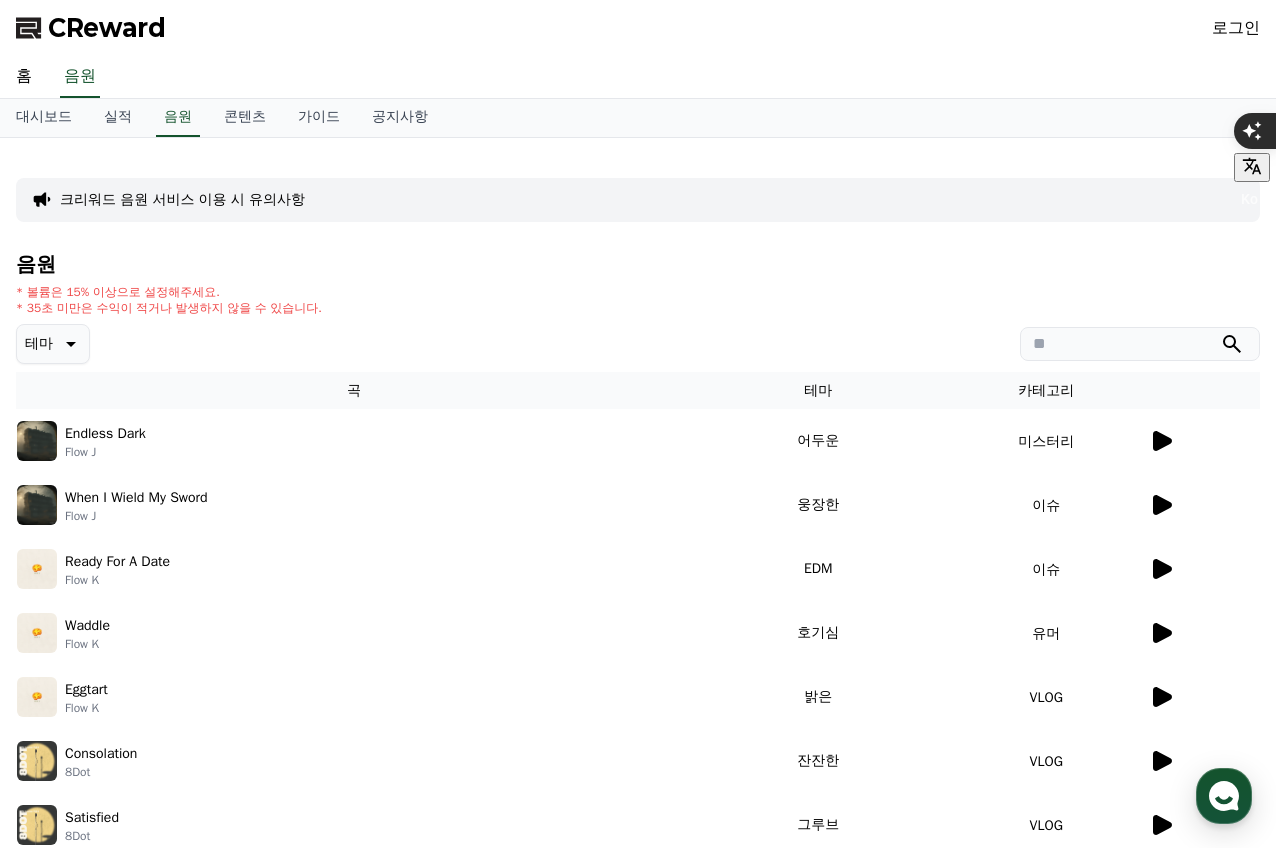scroll, scrollTop: 506, scrollLeft: 0, axis: vertical 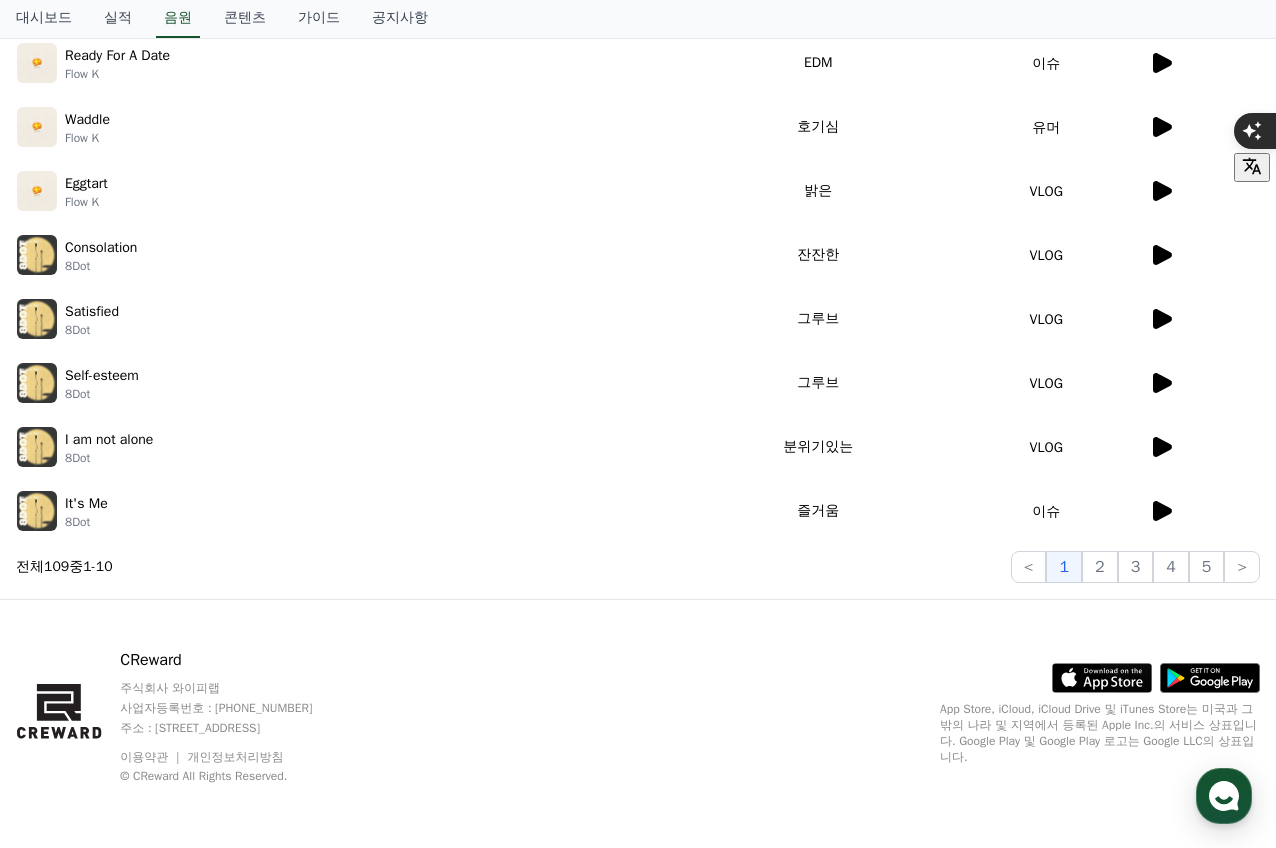 click 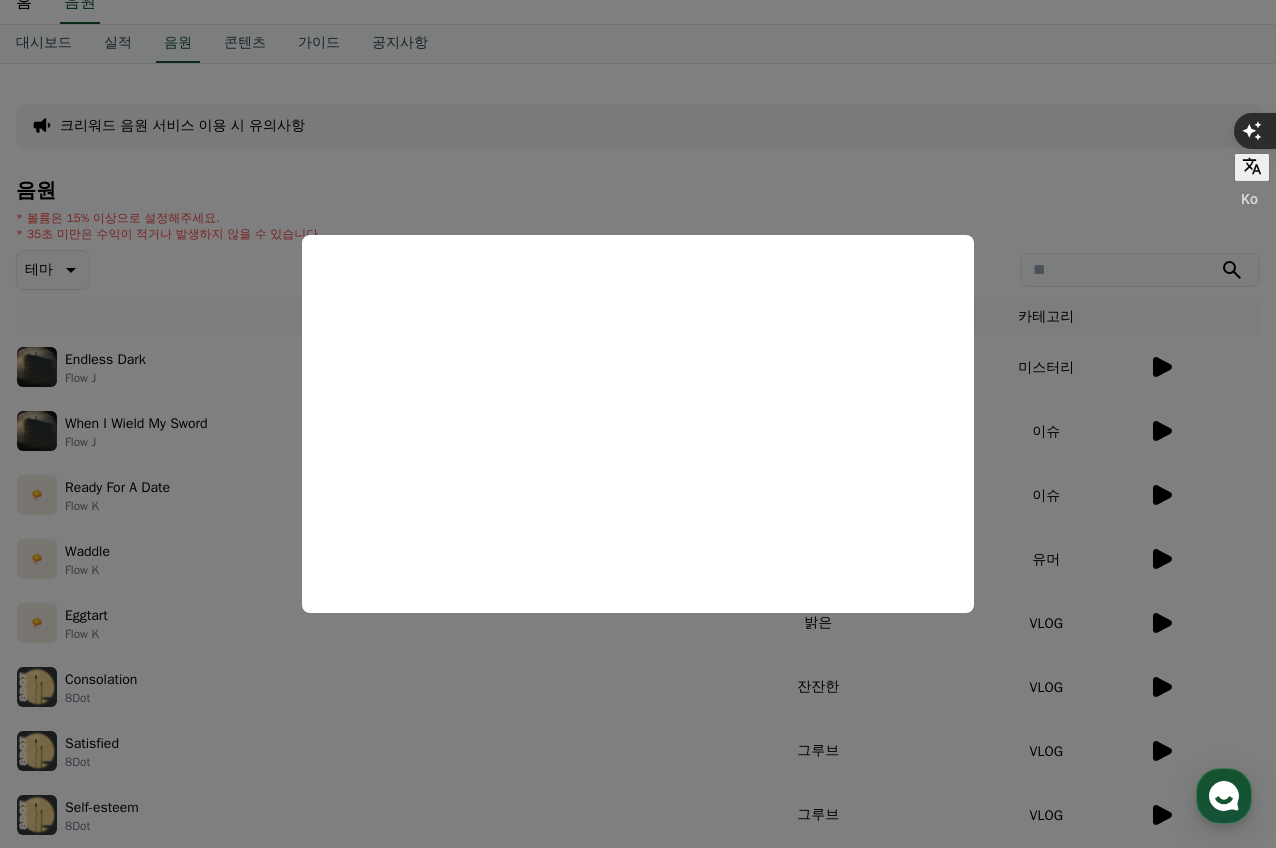 scroll, scrollTop: 0, scrollLeft: 0, axis: both 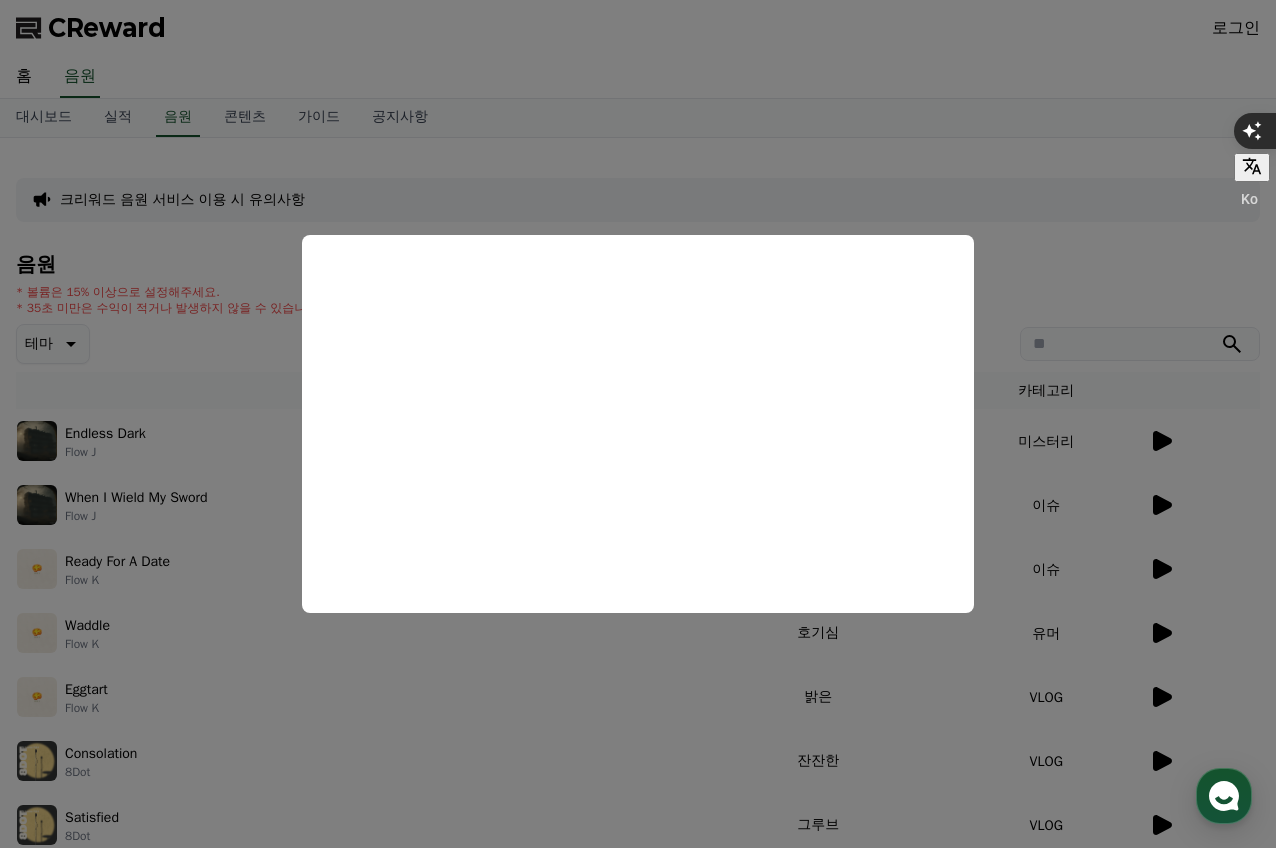 click at bounding box center [638, 424] 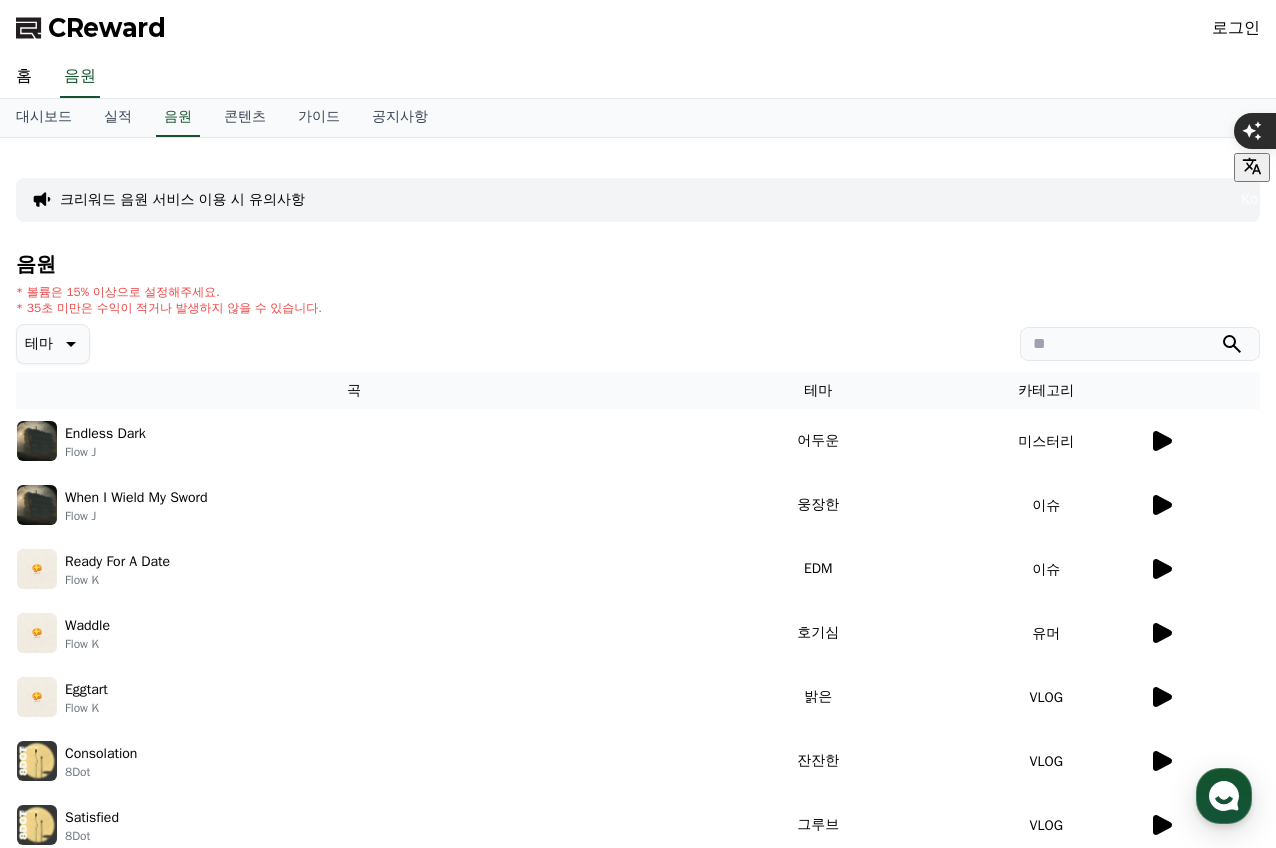 click on "로그인" at bounding box center (1236, 28) 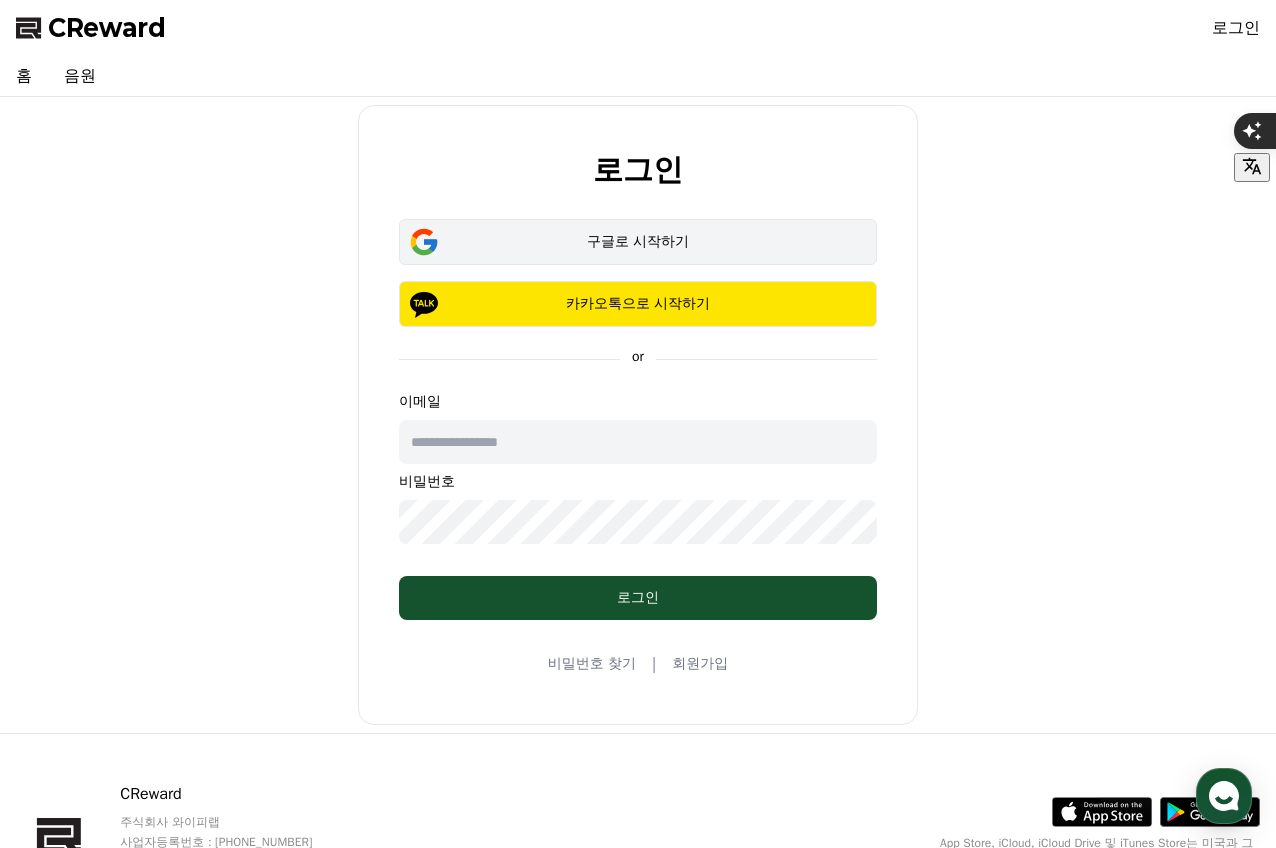 click on "구글로 시작하기" at bounding box center [638, 242] 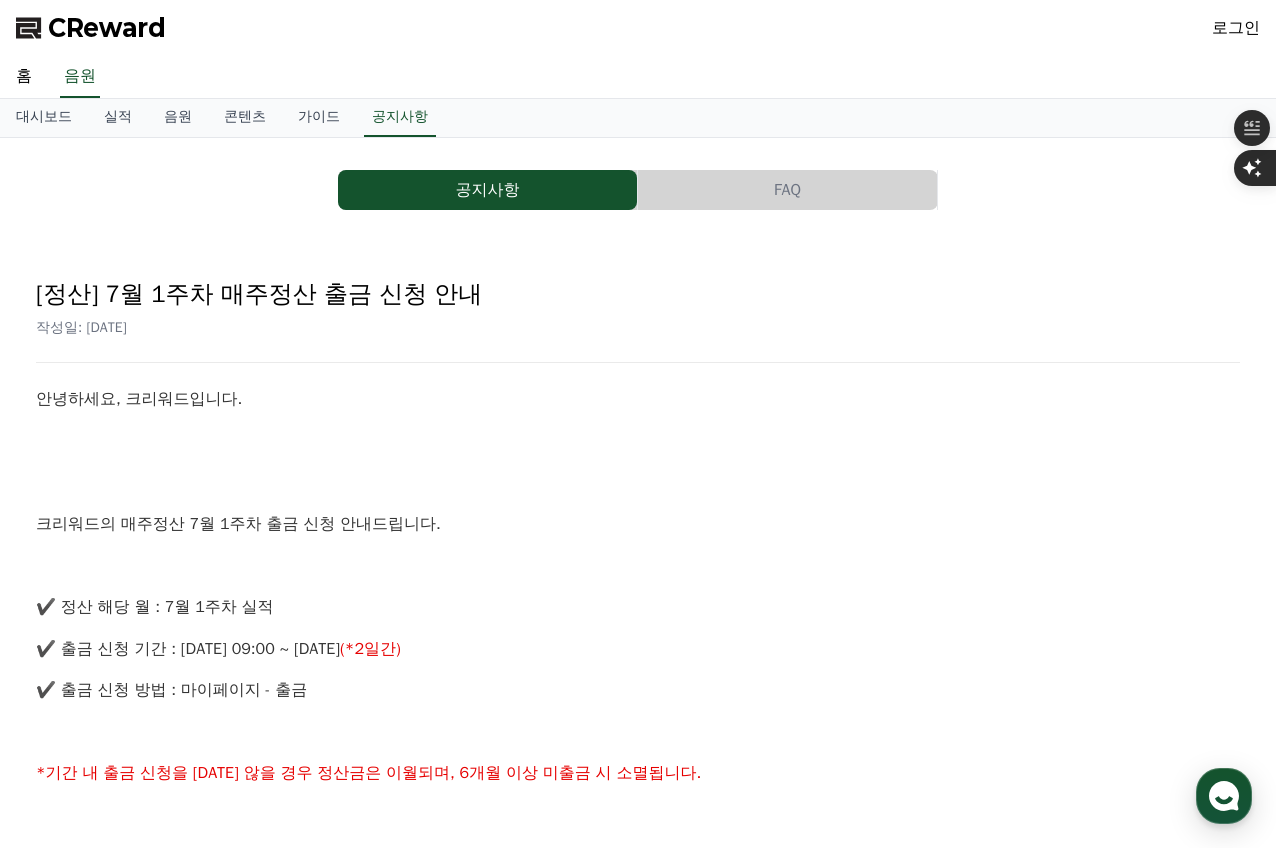 scroll, scrollTop: 0, scrollLeft: 0, axis: both 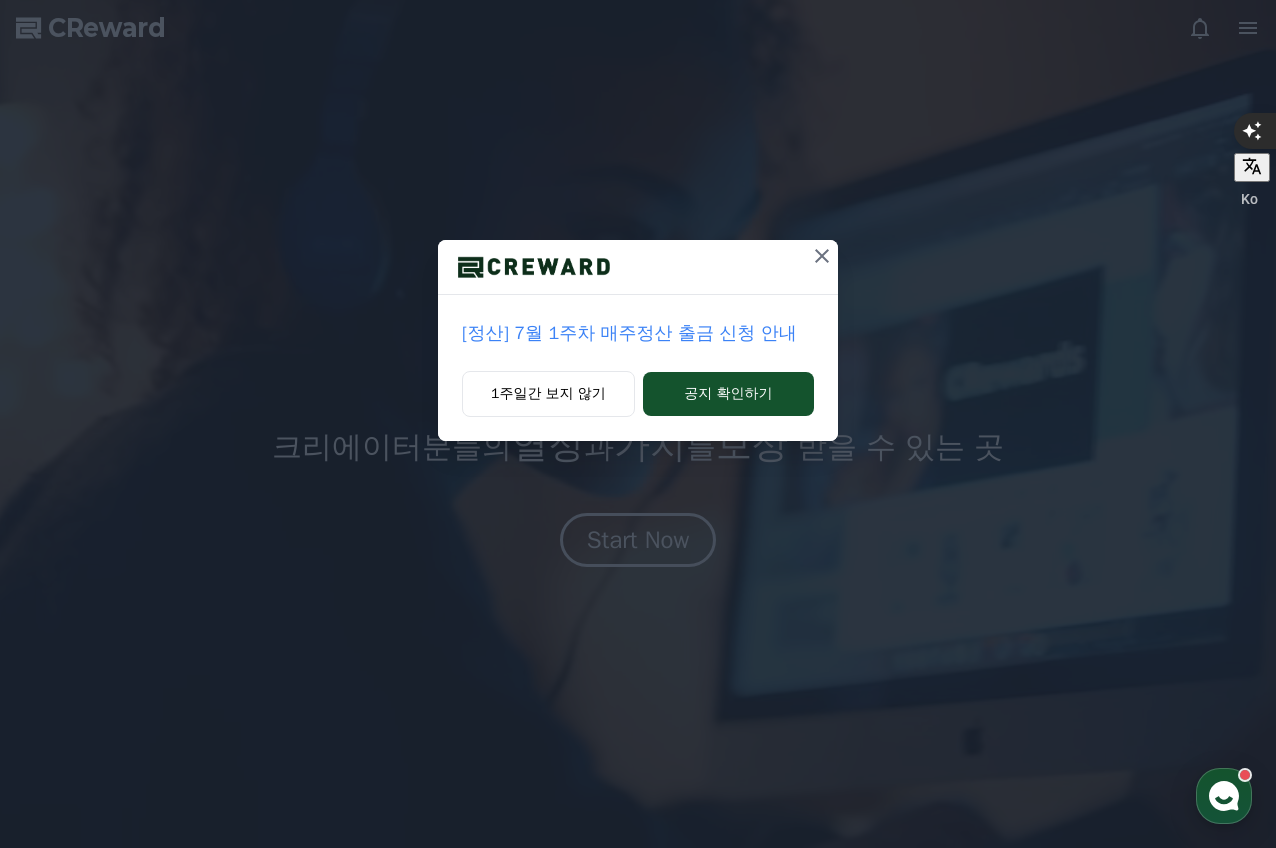 click 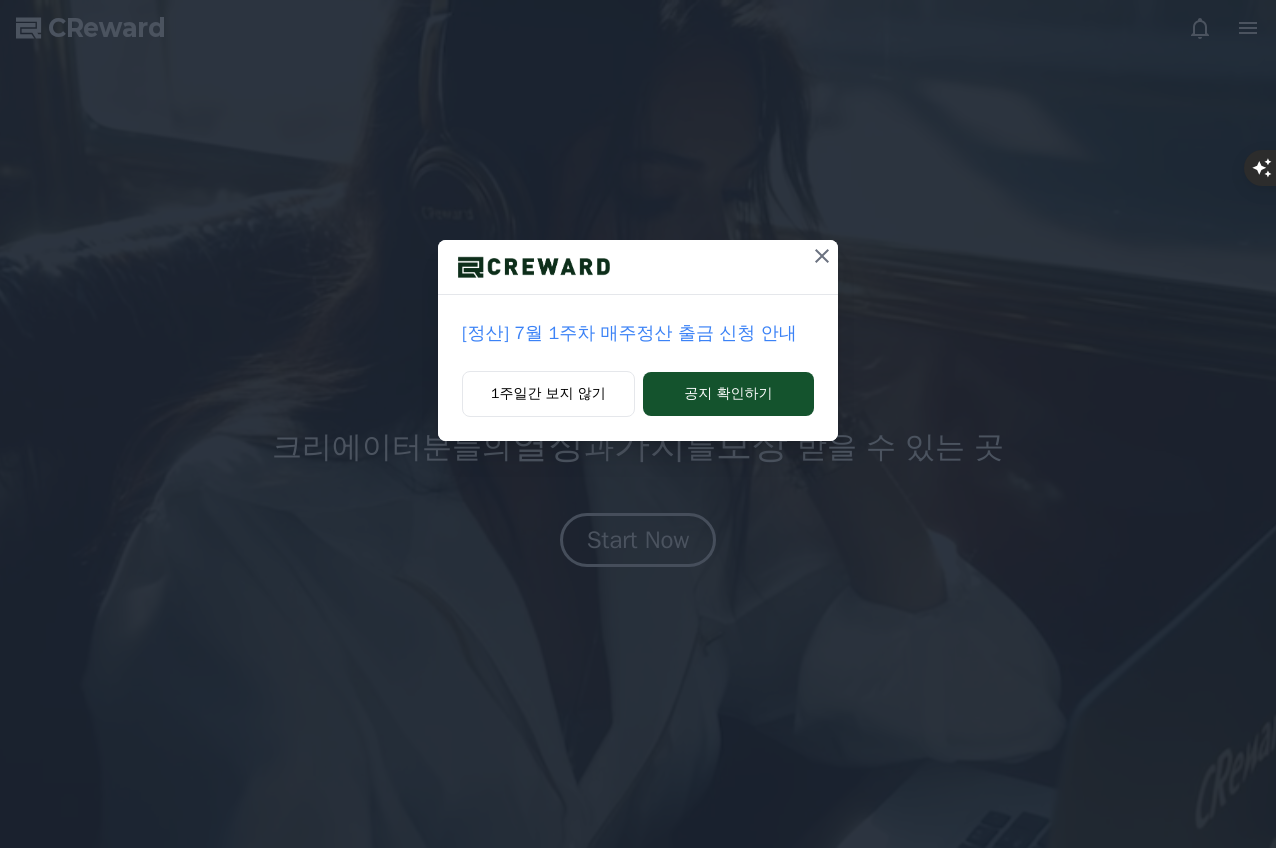scroll, scrollTop: 0, scrollLeft: 0, axis: both 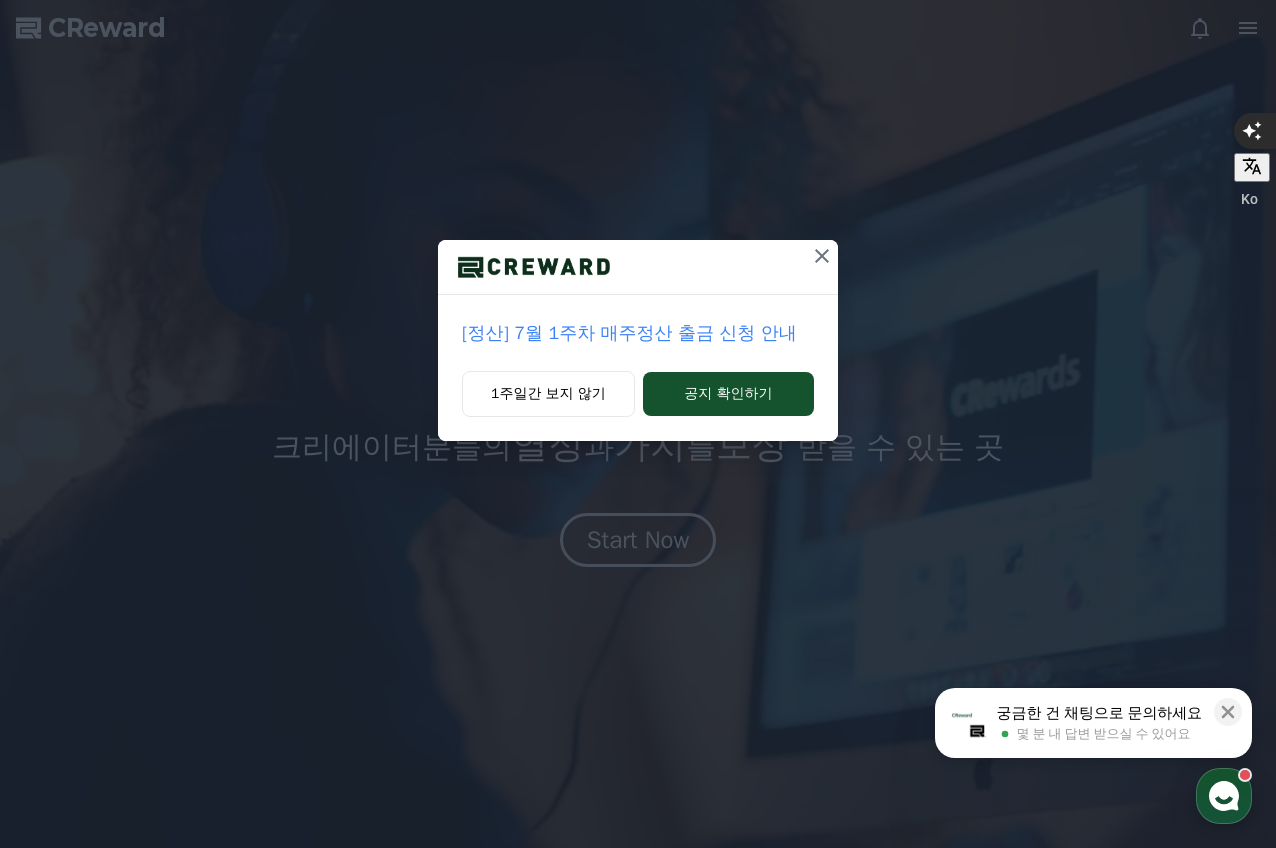 click 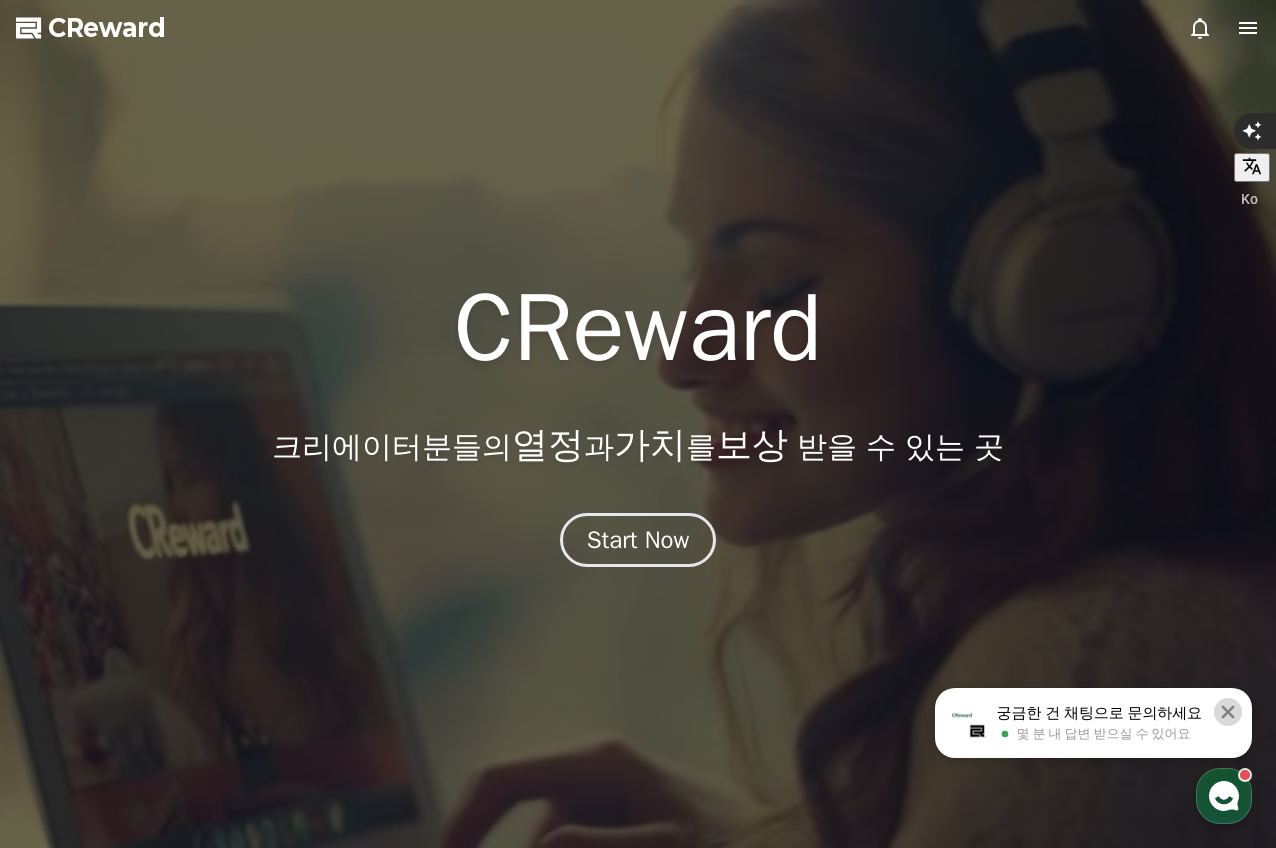 click 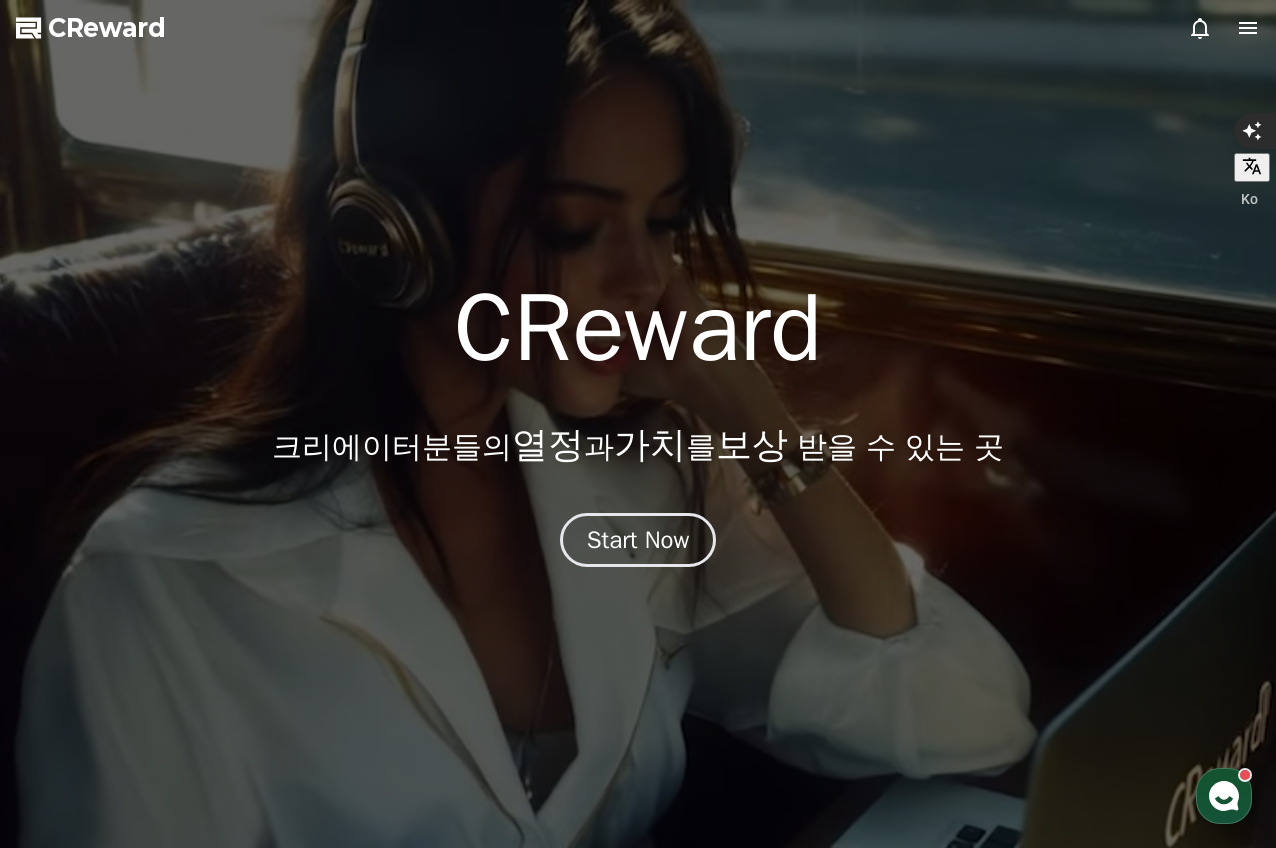 click 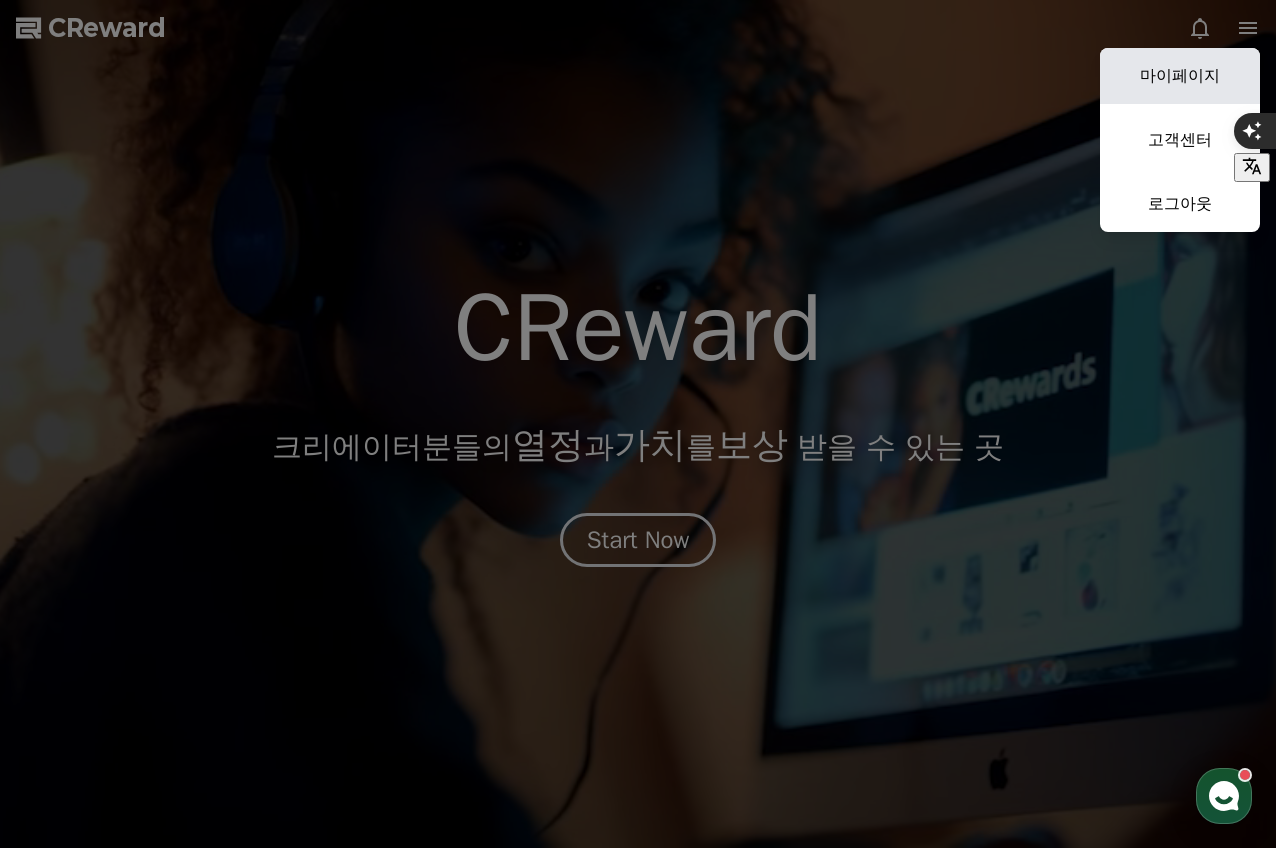 click on "마이페이지" at bounding box center (1180, 76) 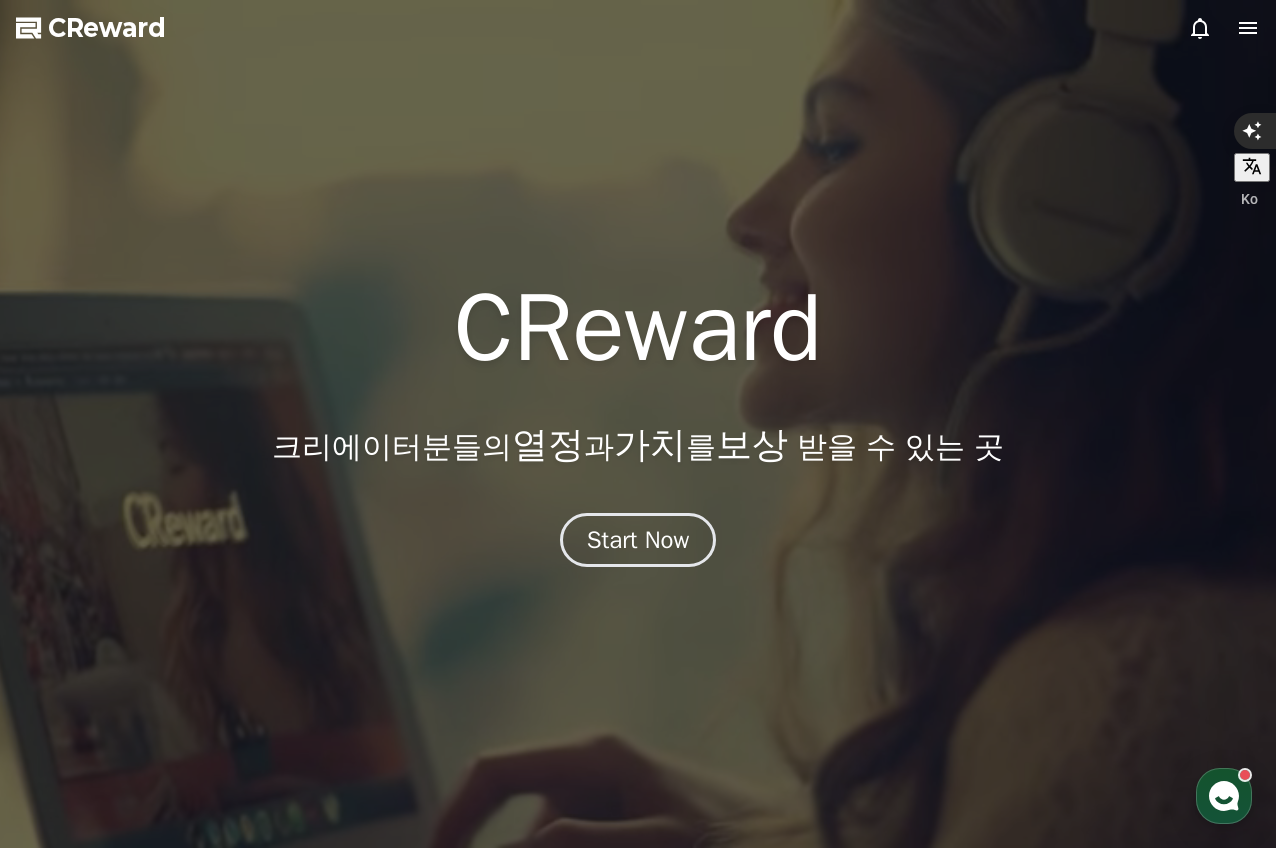select on "**********" 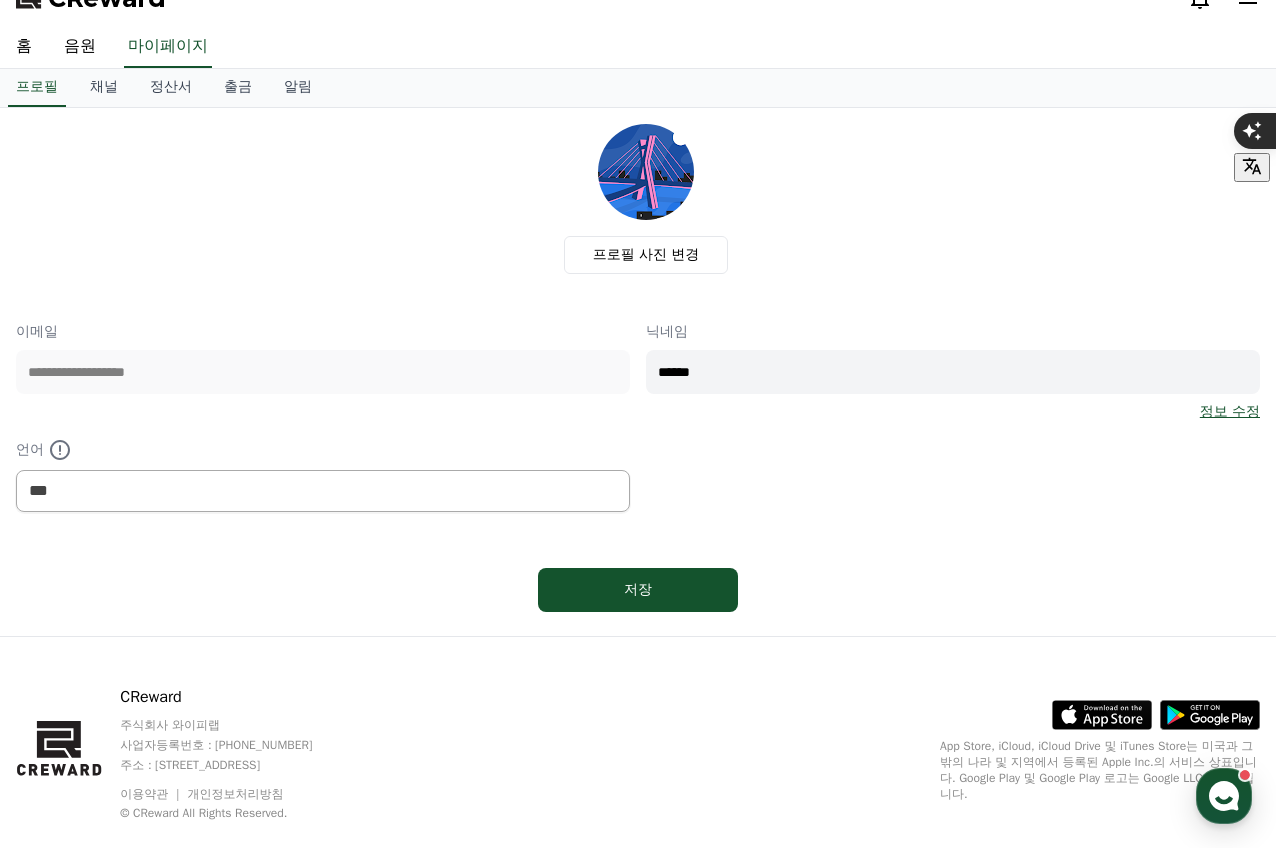 scroll, scrollTop: 0, scrollLeft: 0, axis: both 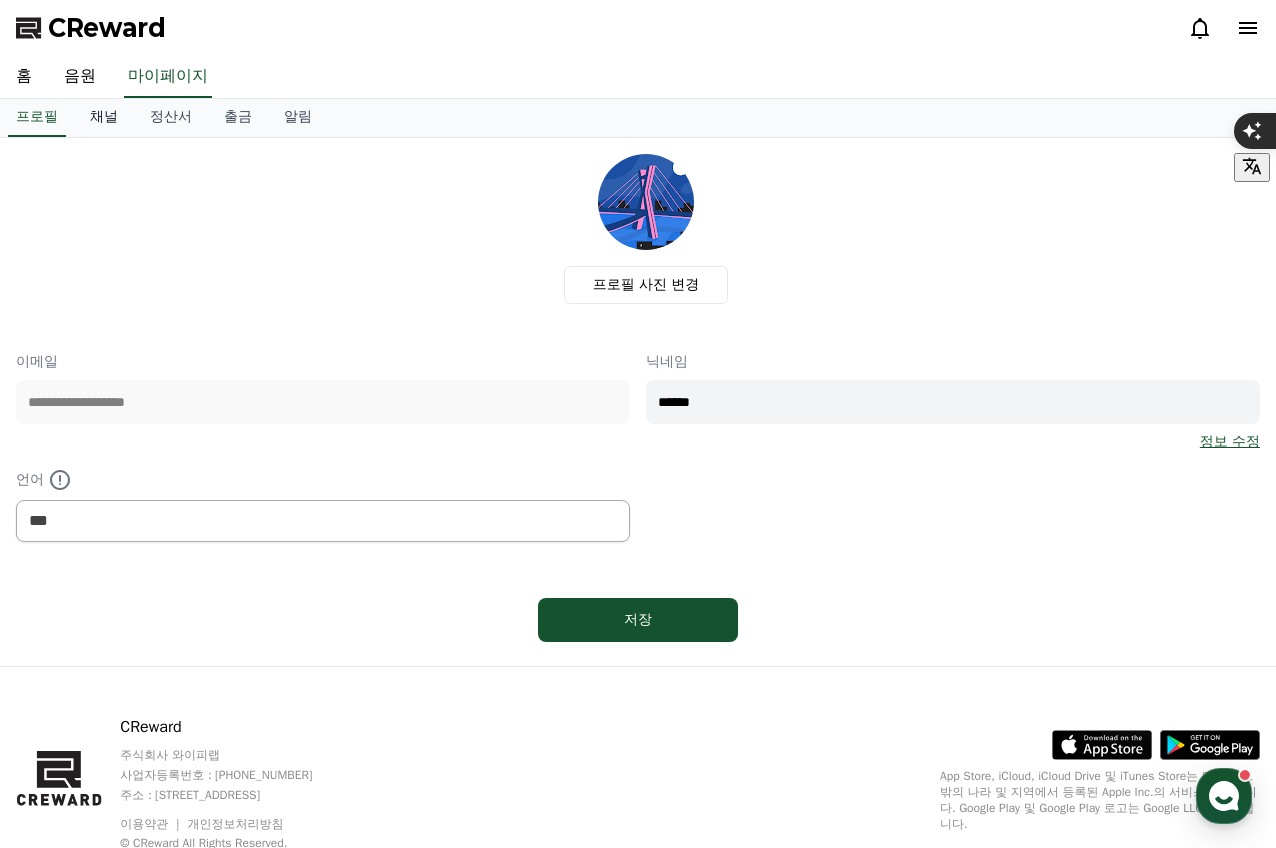 click on "채널" at bounding box center [104, 118] 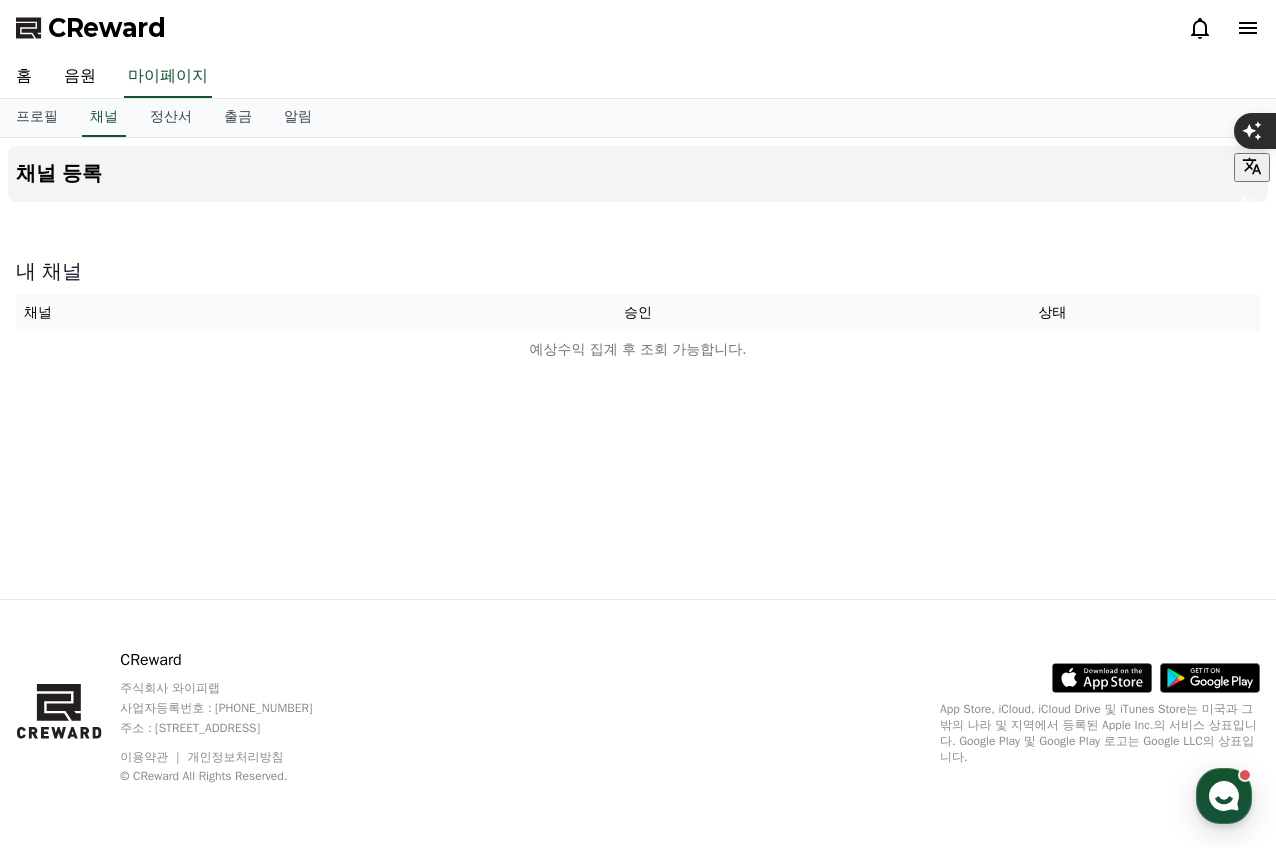 click on "채널" at bounding box center [223, 312] 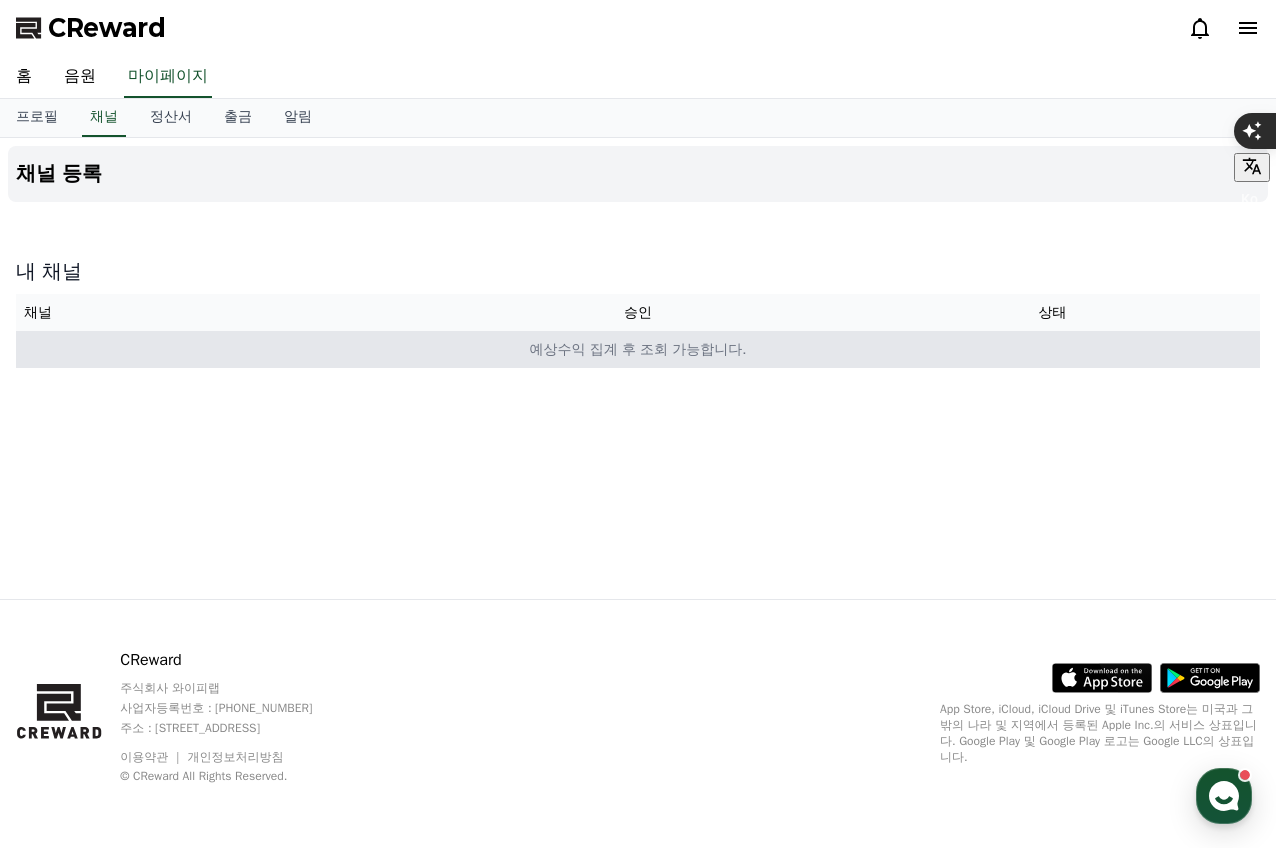 click on "예상수익 집계 후 조회 가능합니다." at bounding box center (638, 349) 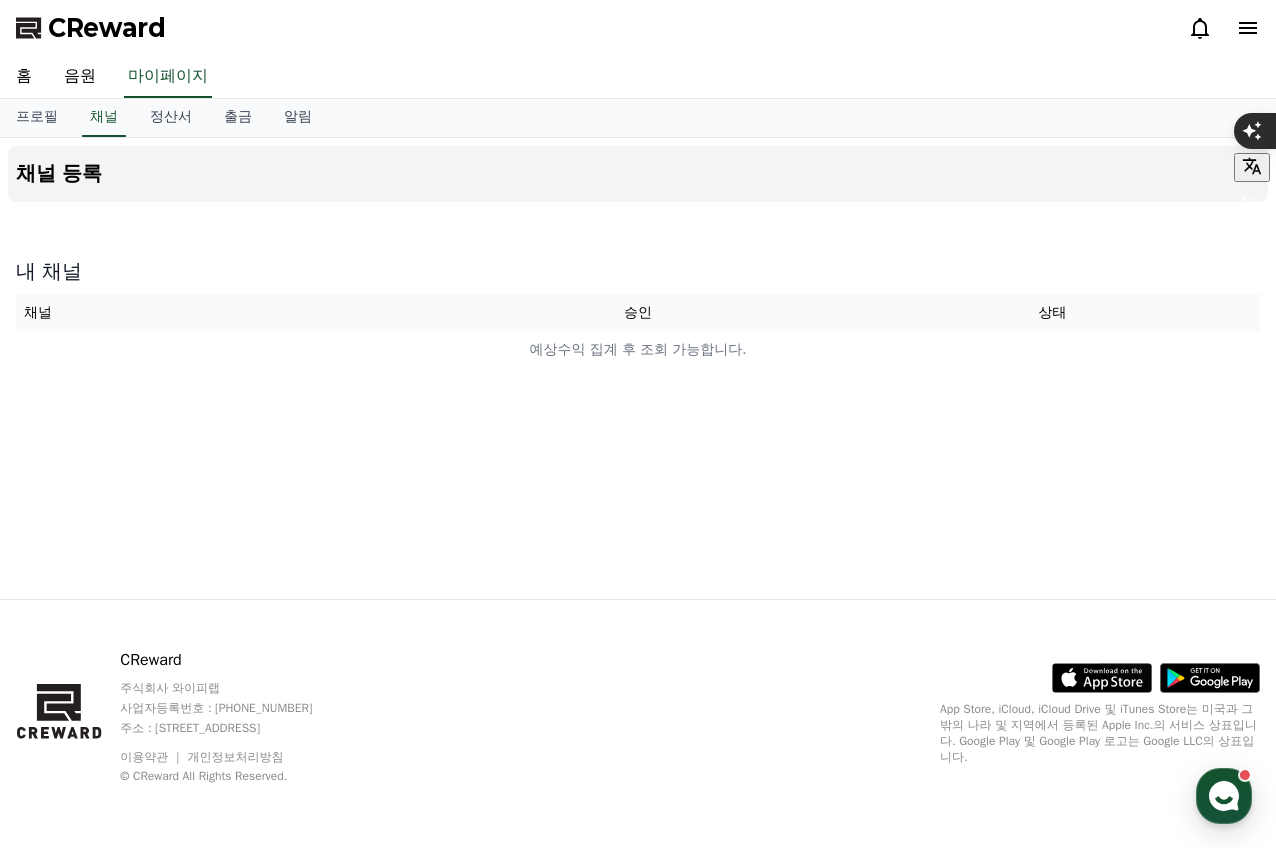 click on "채널" at bounding box center (223, 312) 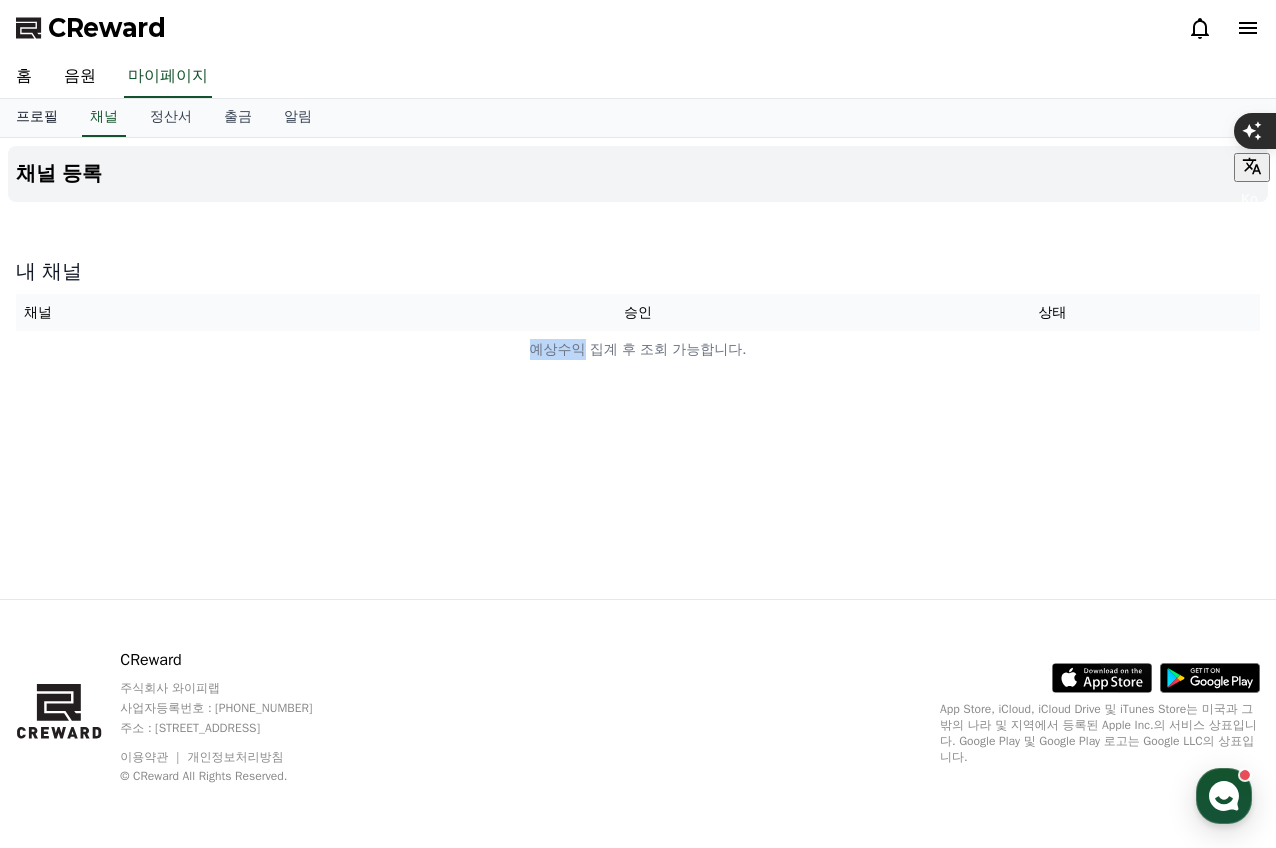 click on "프로필" at bounding box center (37, 118) 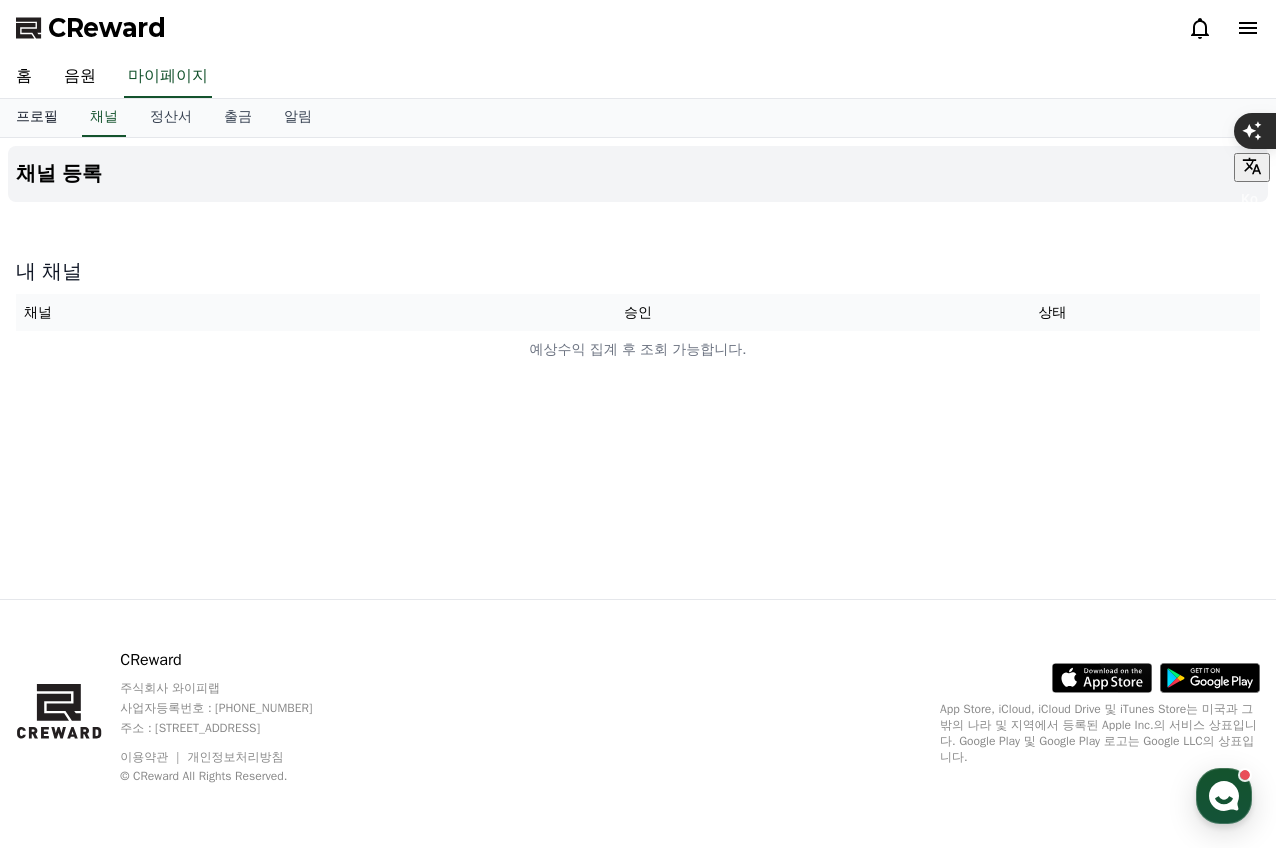select on "**********" 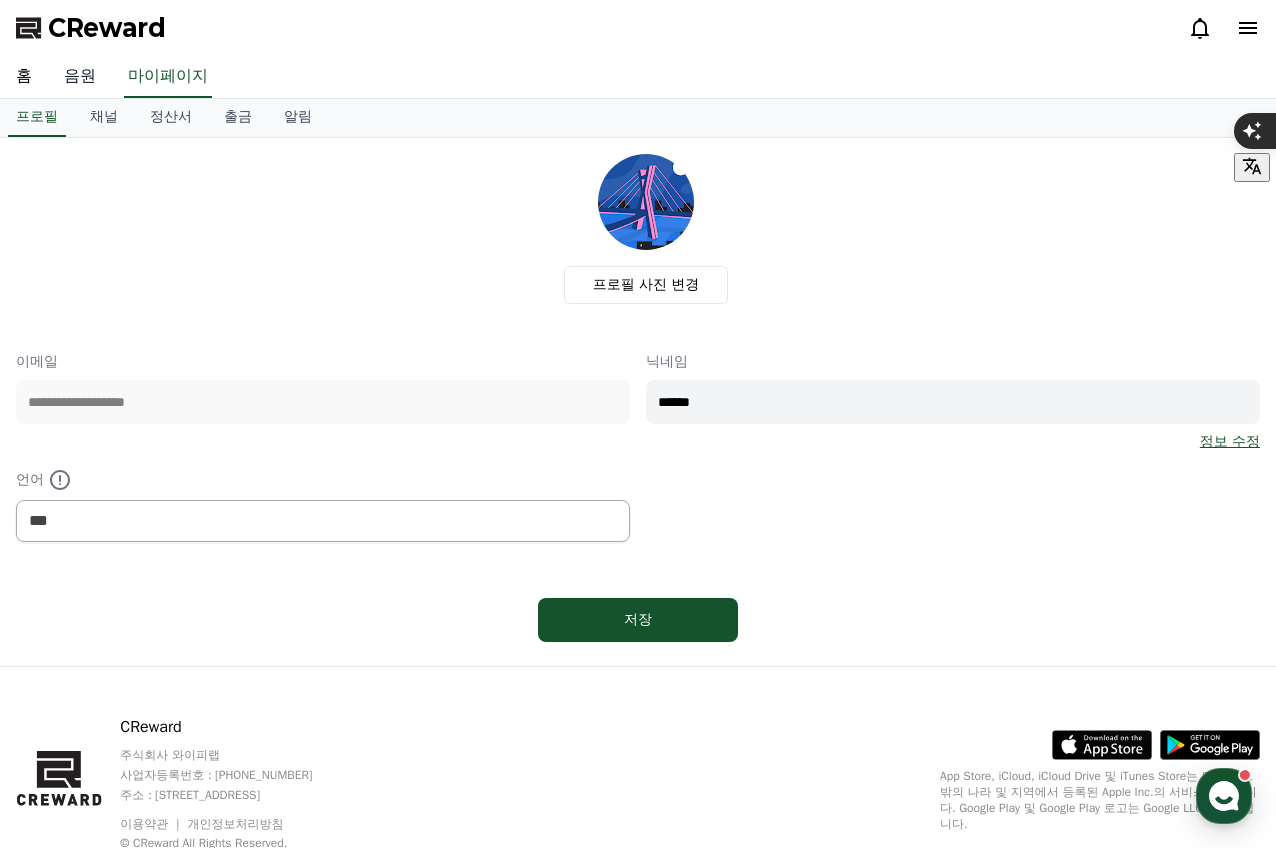 click on "음원" at bounding box center [80, 77] 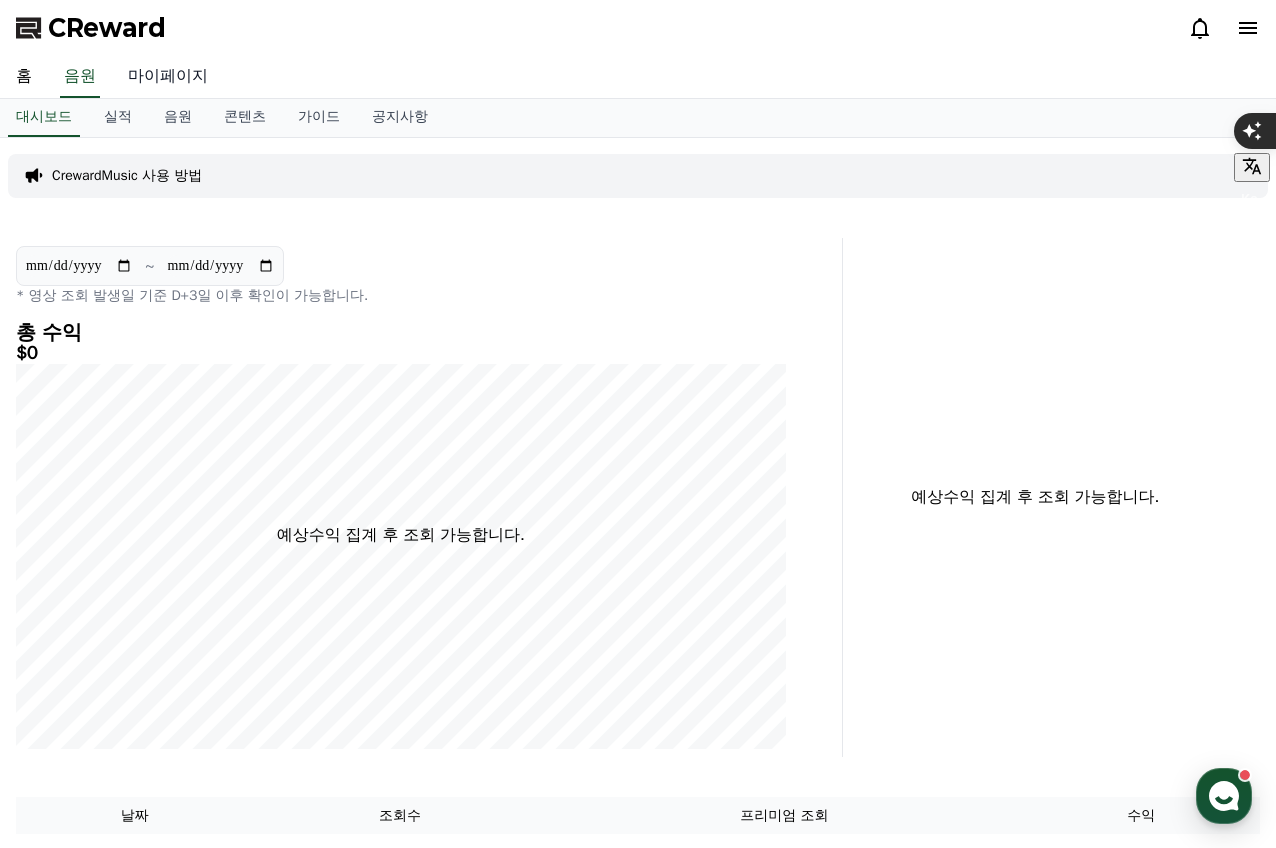 click on "마이페이지" at bounding box center [168, 77] 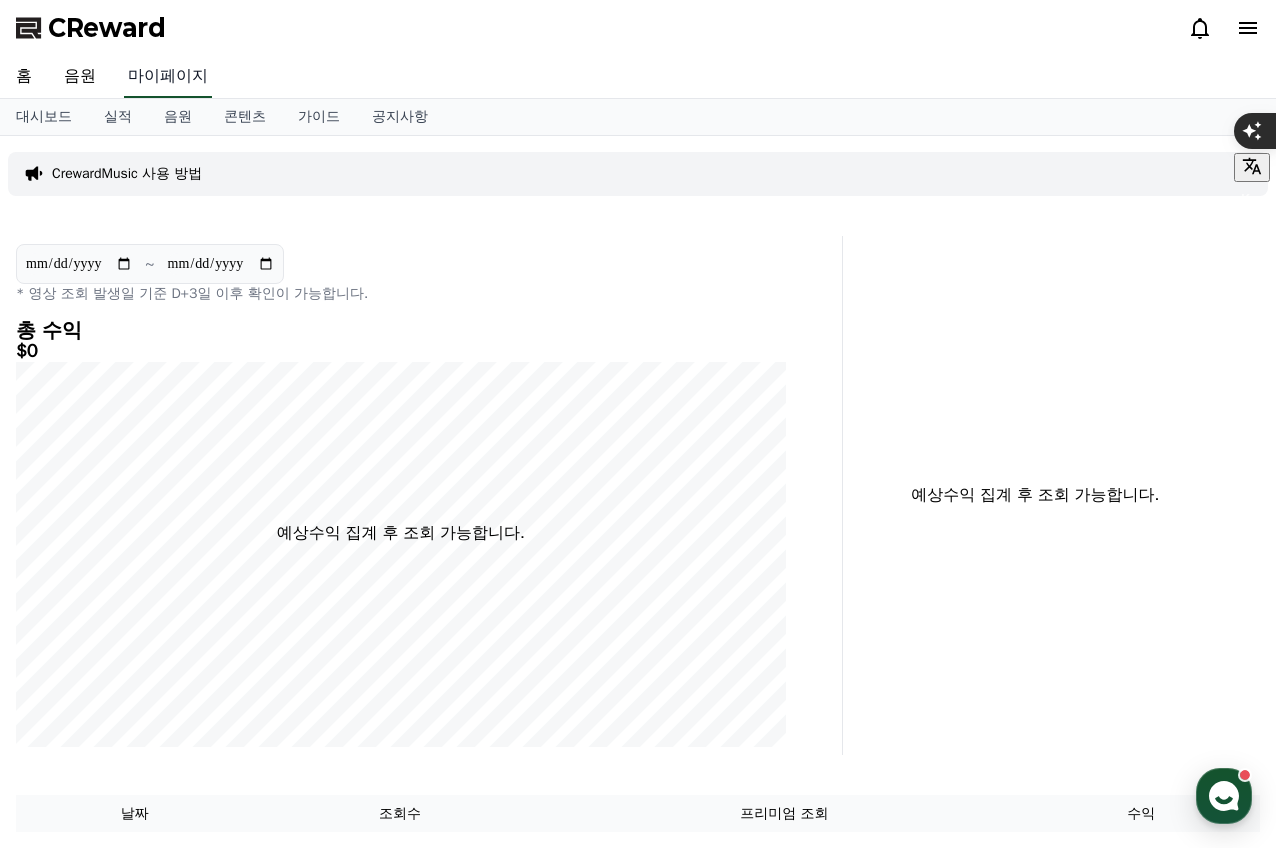 select on "**********" 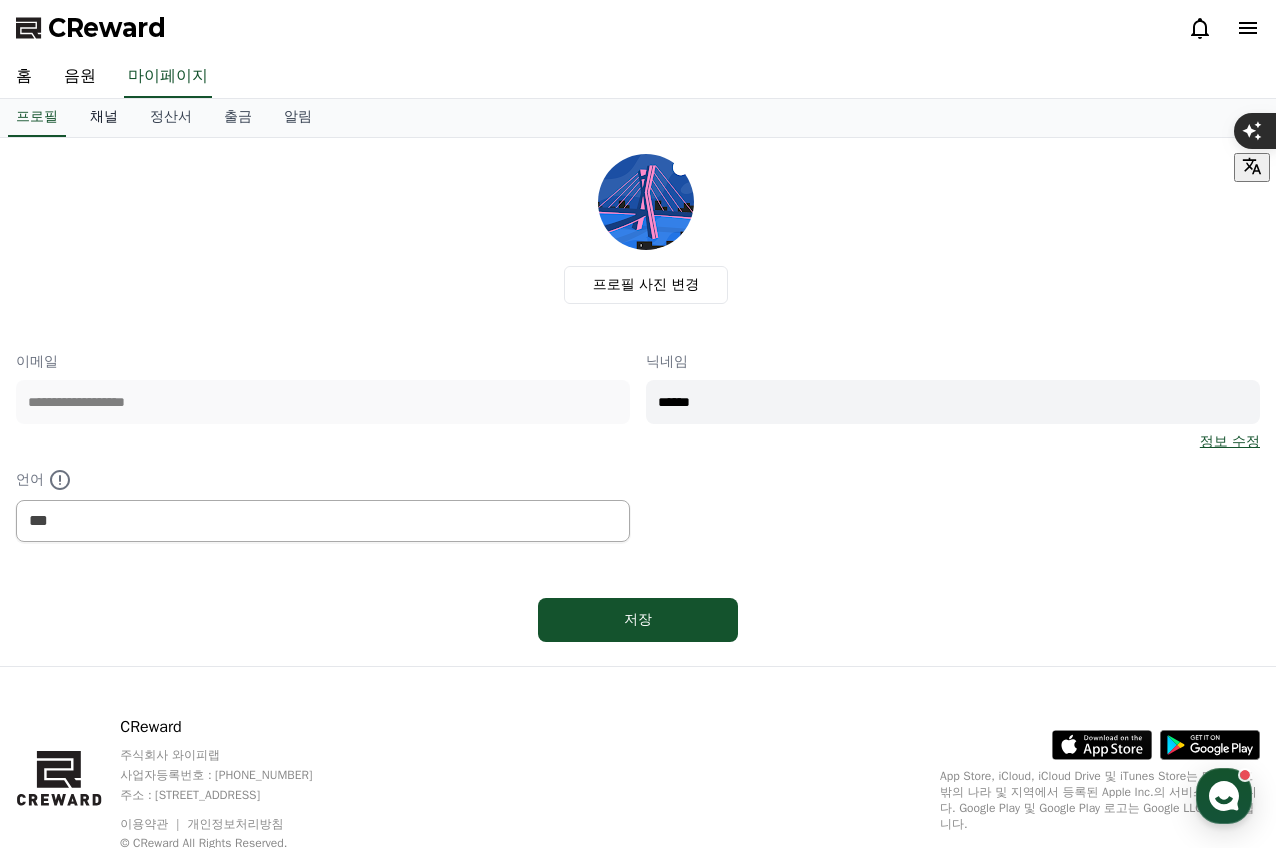click on "채널" at bounding box center (104, 118) 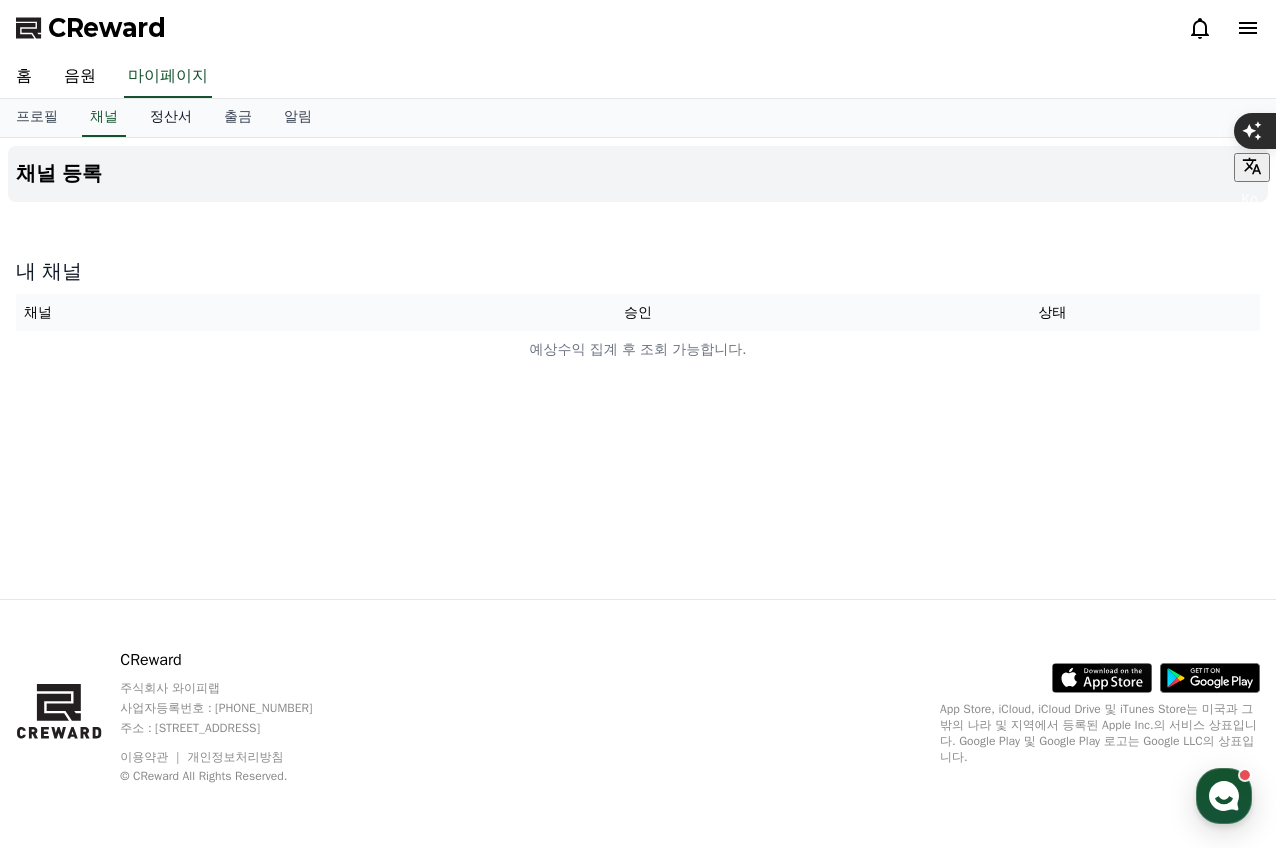 click on "정산서" at bounding box center (171, 118) 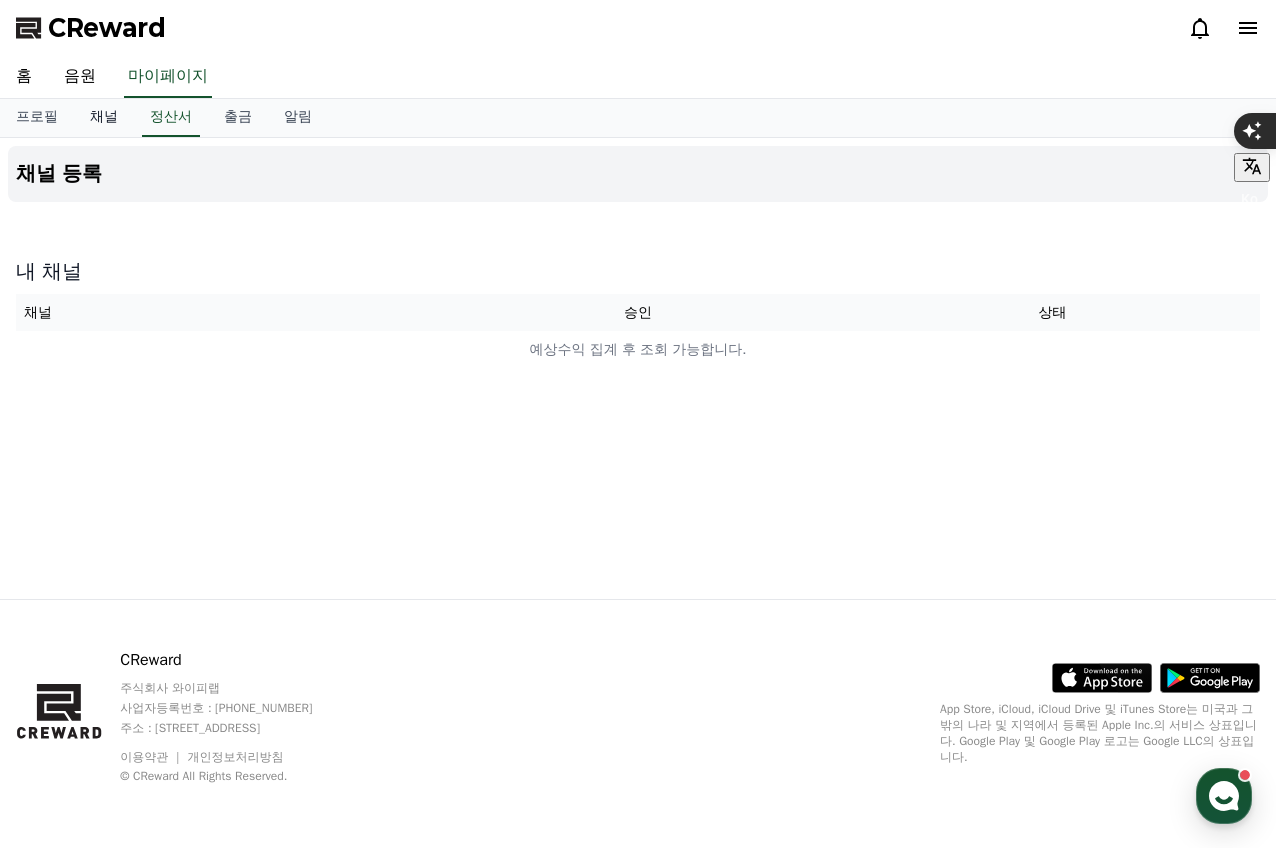 click on "채널" at bounding box center (104, 118) 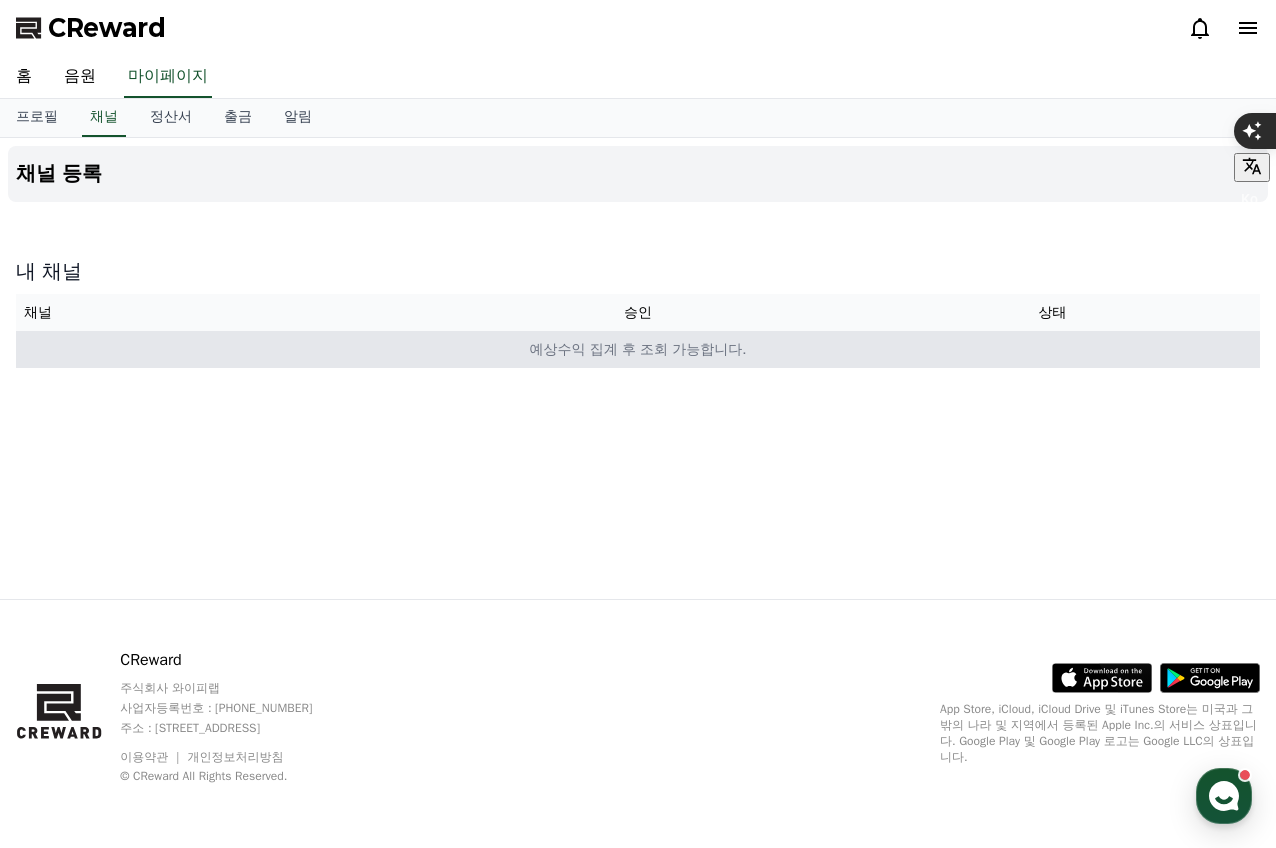 click on "예상수익 집계 후 조회 가능합니다." at bounding box center (638, 349) 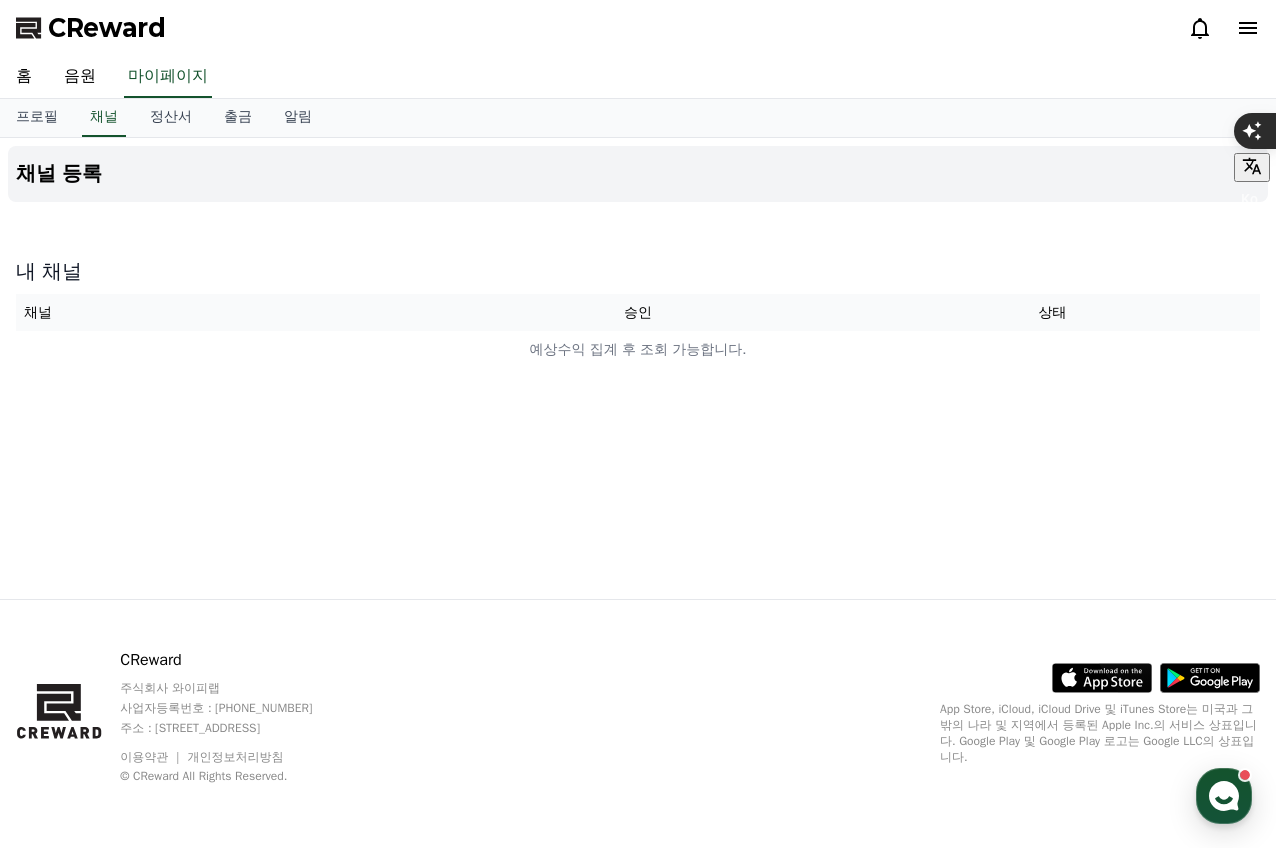 click 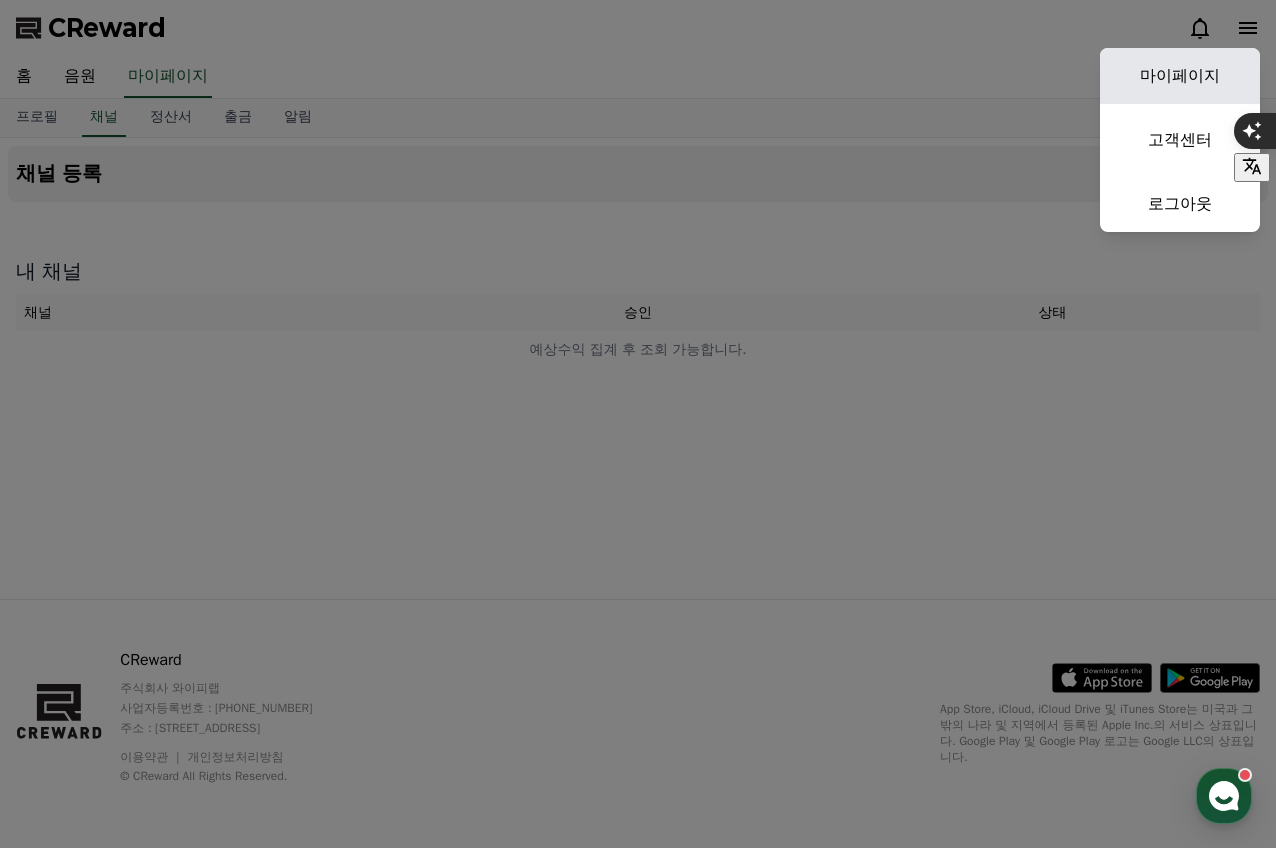 click on "마이페이지" at bounding box center (1180, 76) 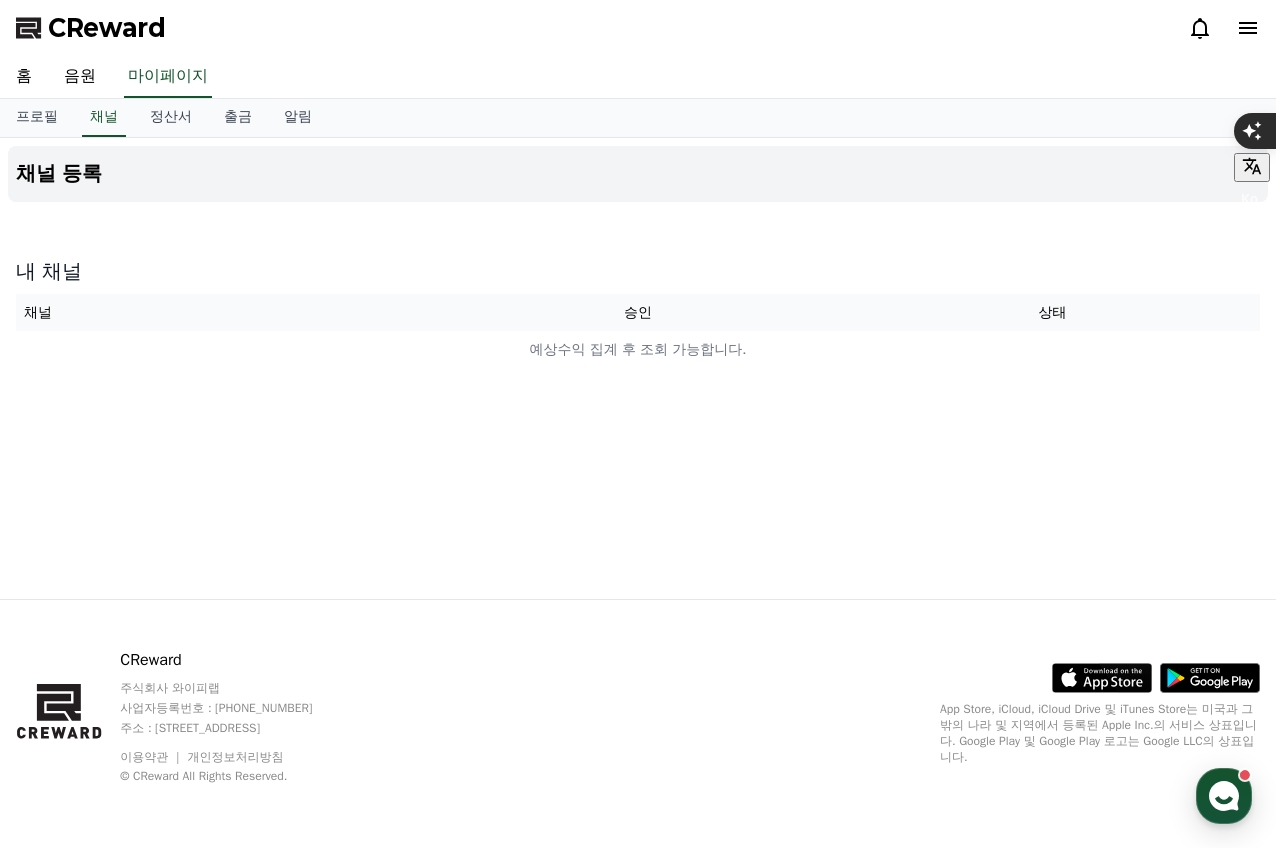 select on "**********" 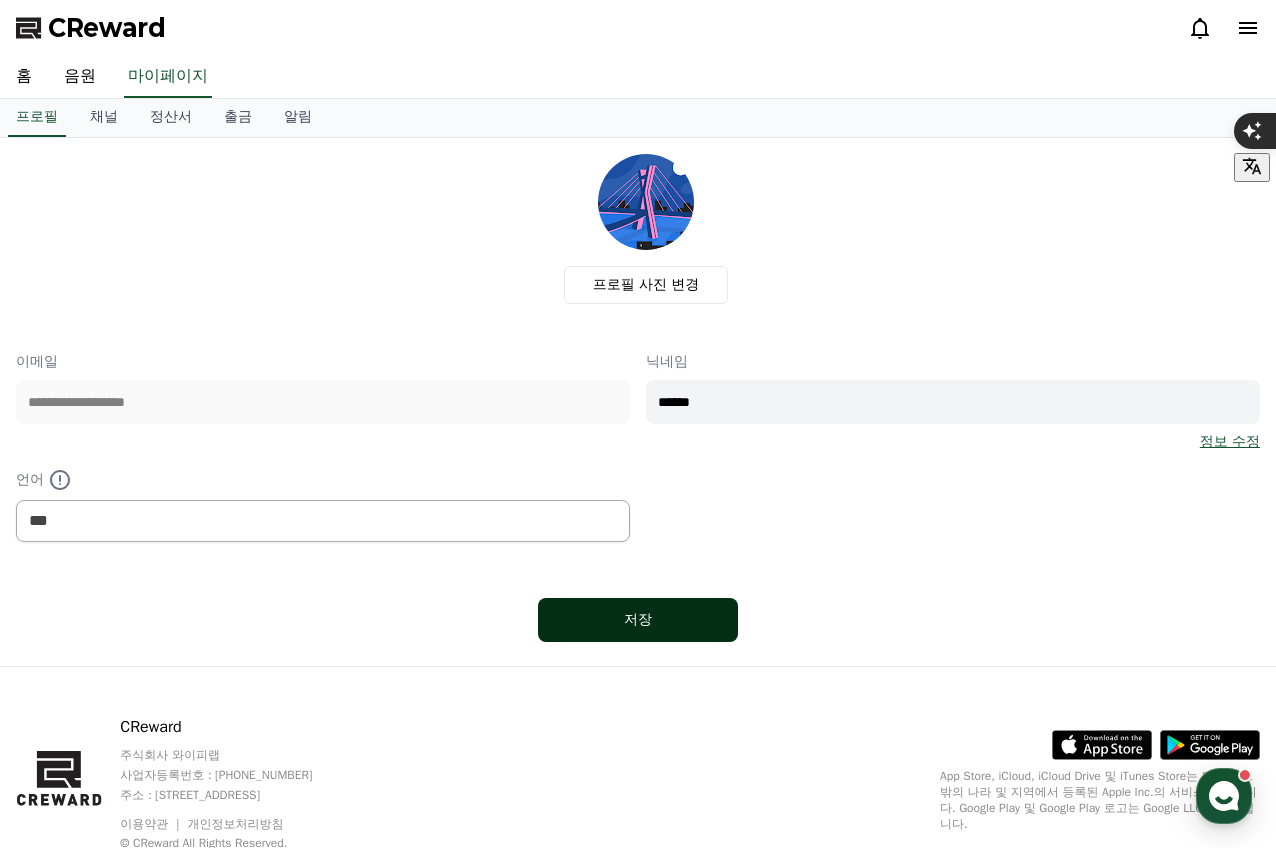 click on "저장" at bounding box center (638, 620) 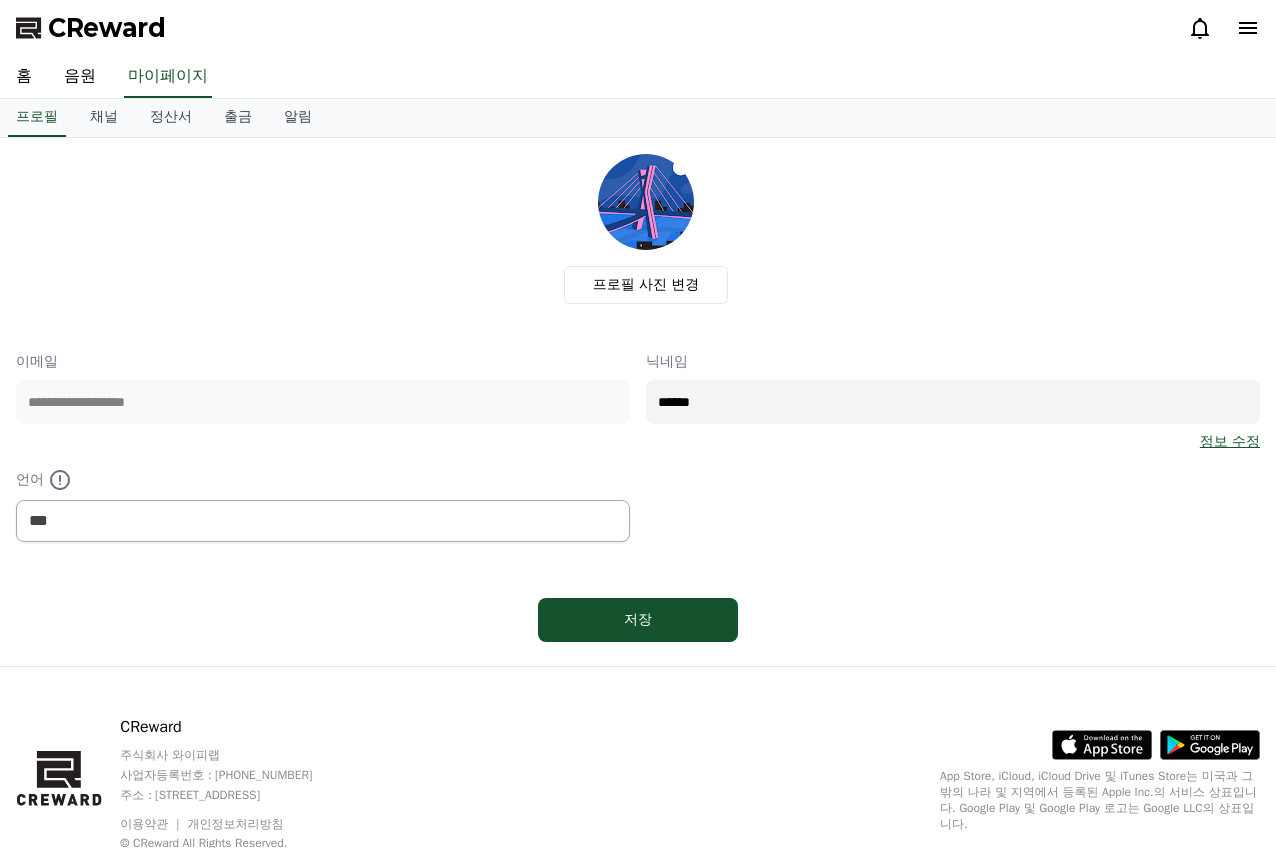 select on "**********" 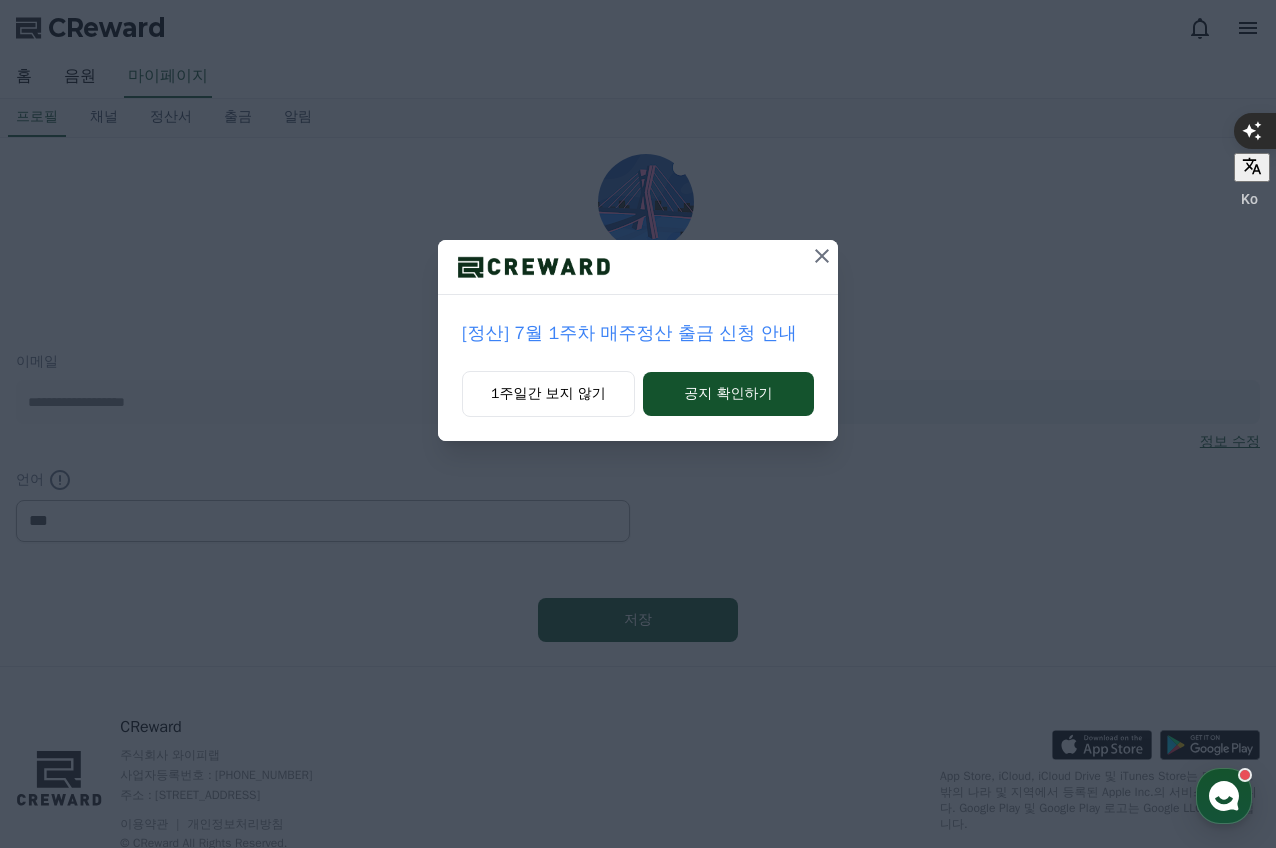 click 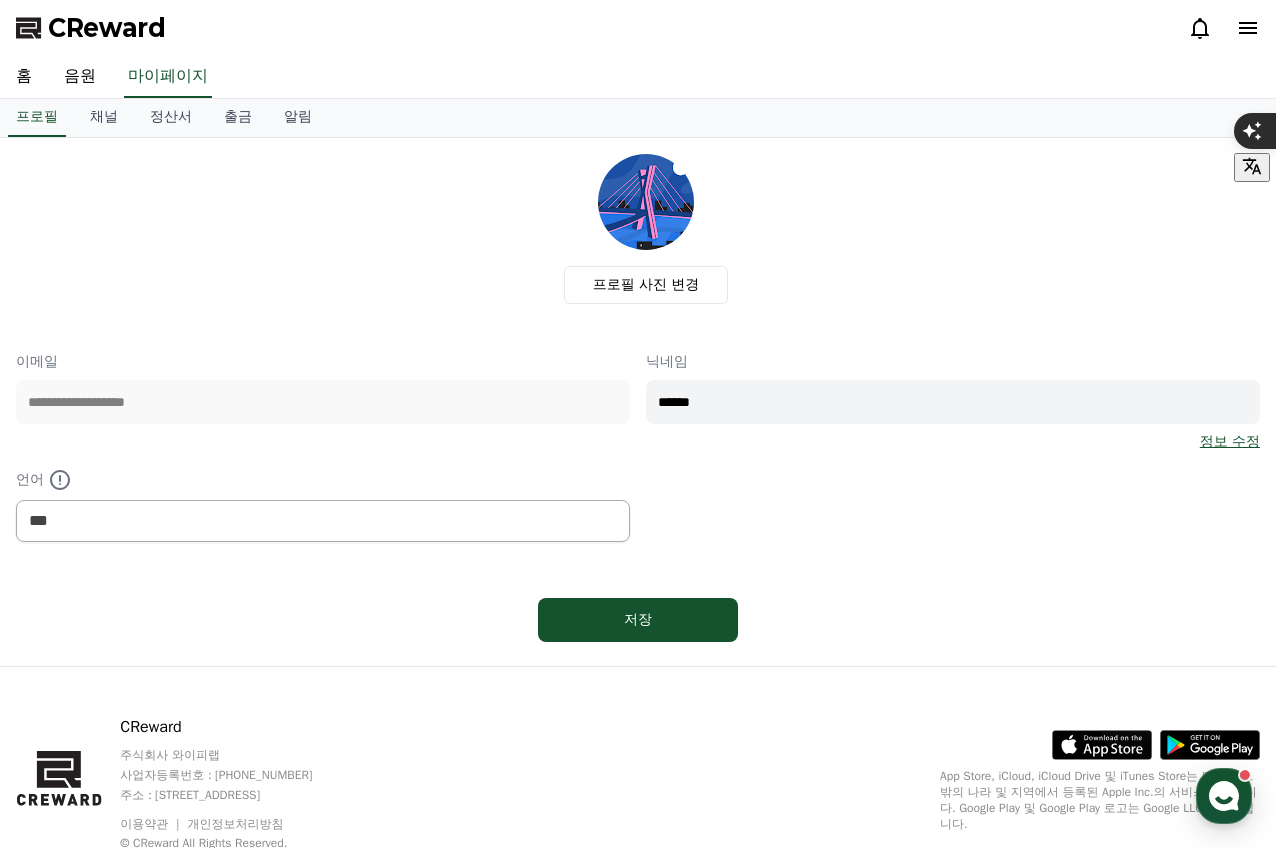 click on "정보 수정" at bounding box center (1230, 442) 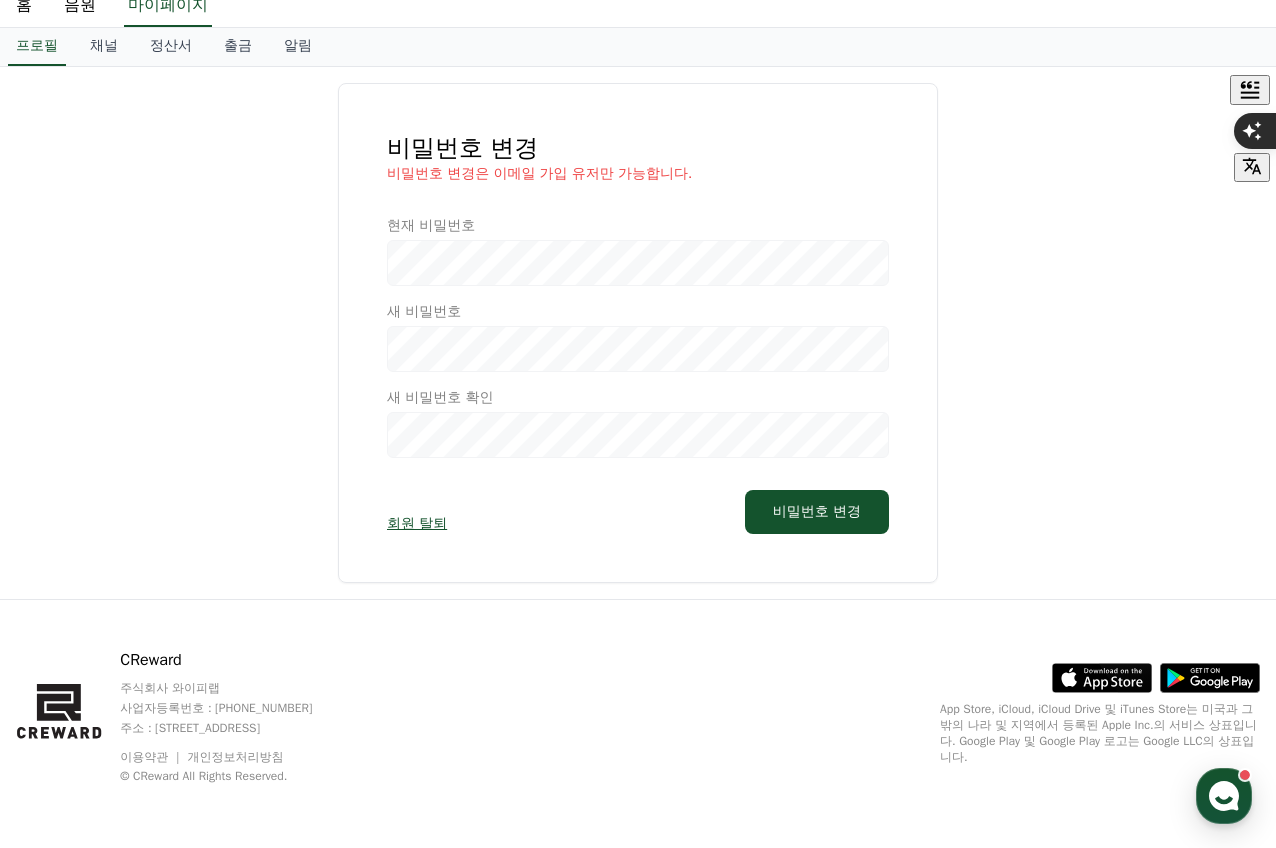 scroll, scrollTop: 0, scrollLeft: 0, axis: both 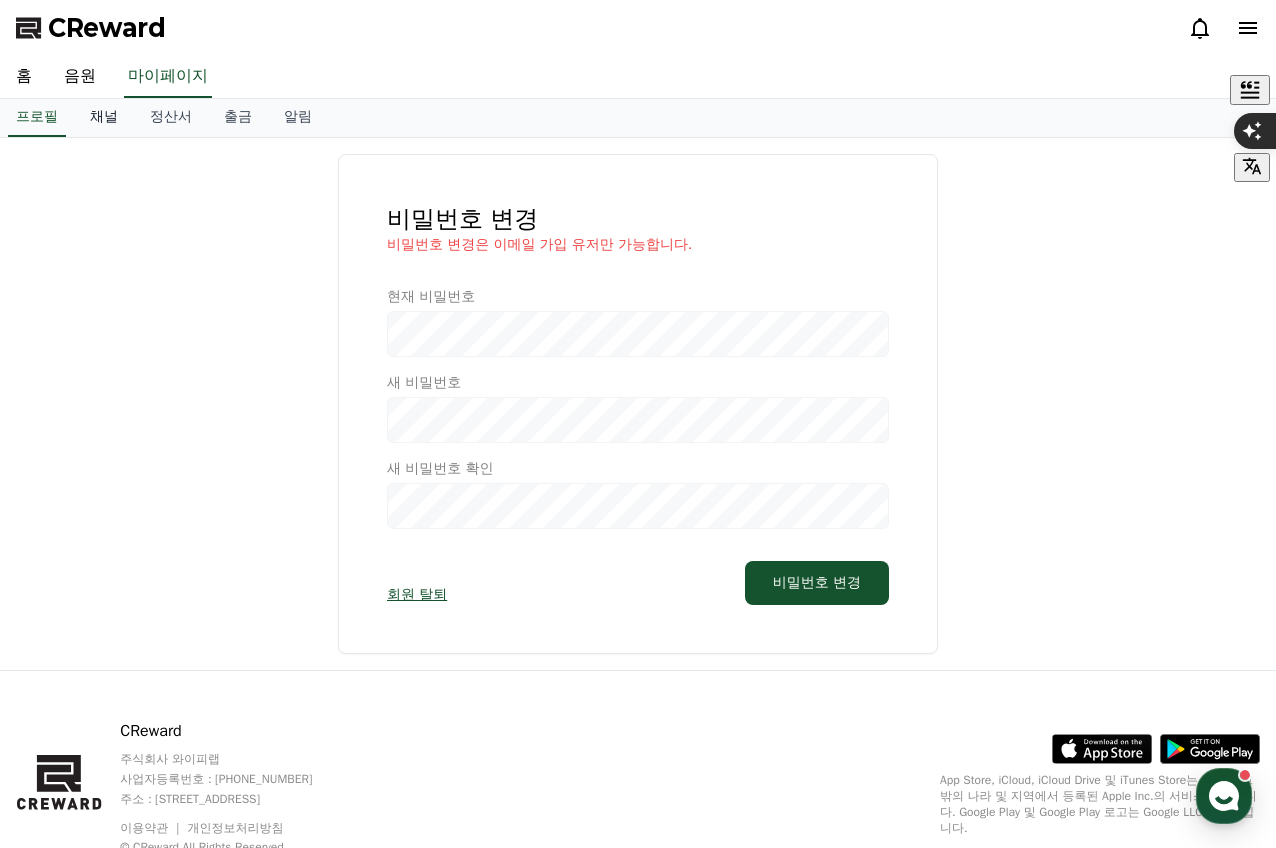 click on "채널" at bounding box center (104, 118) 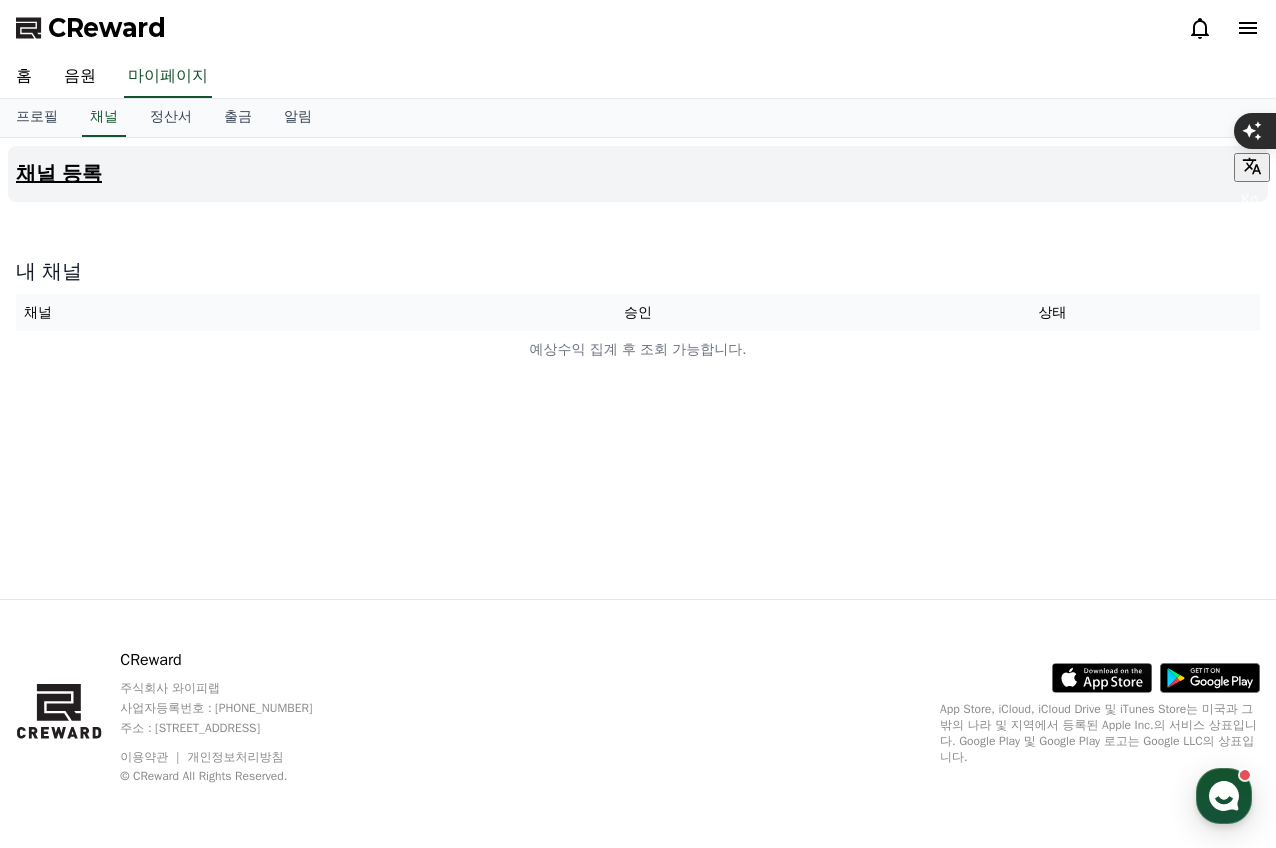 click on "채널 등록" at bounding box center (59, 174) 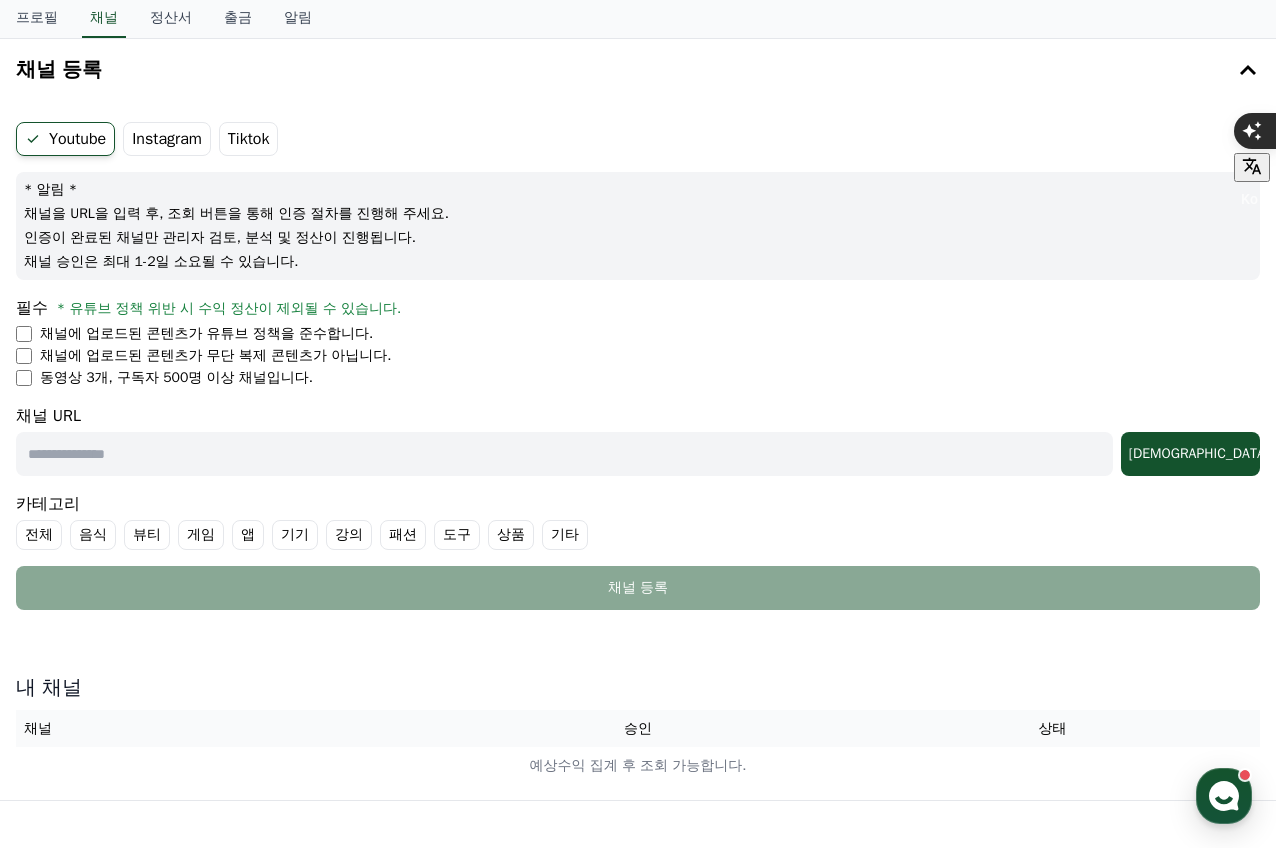 scroll, scrollTop: 144, scrollLeft: 0, axis: vertical 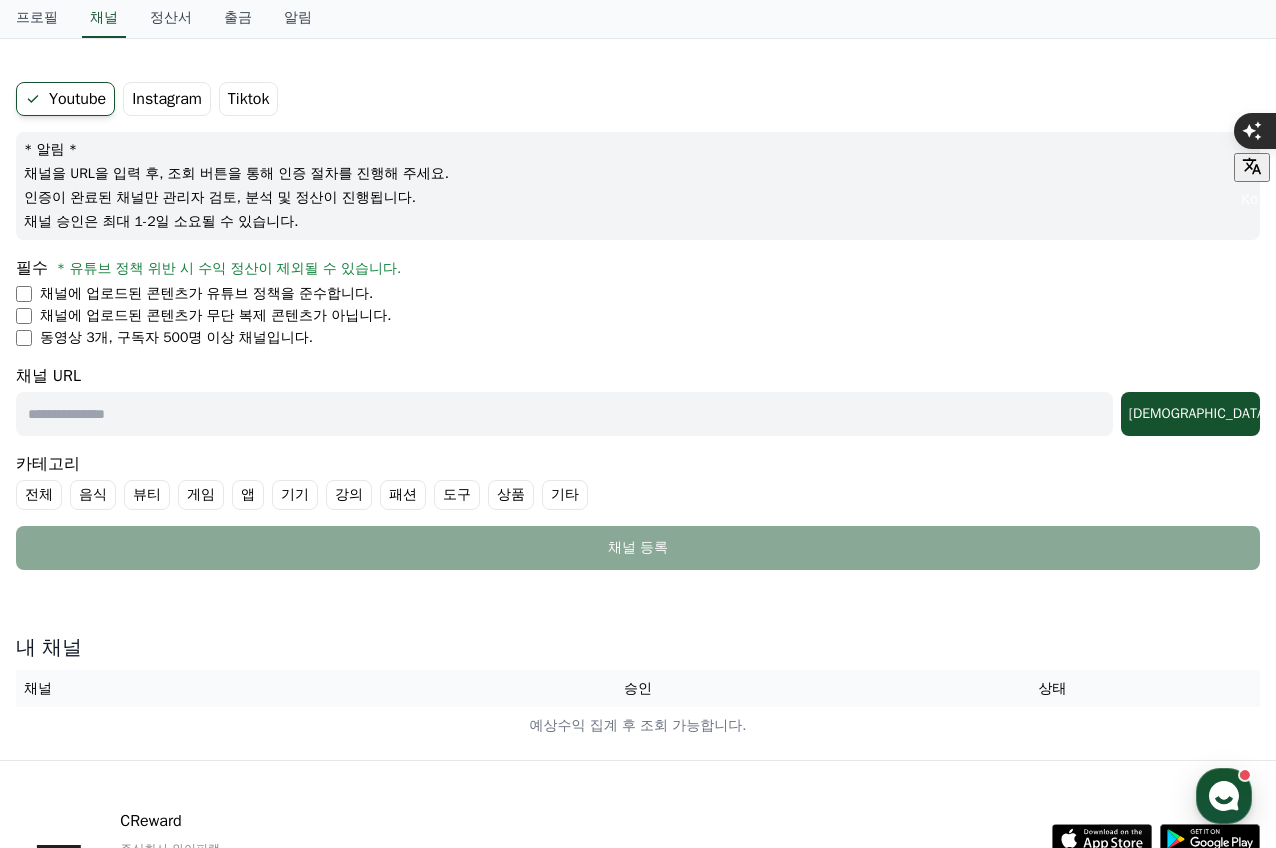 click at bounding box center [564, 414] 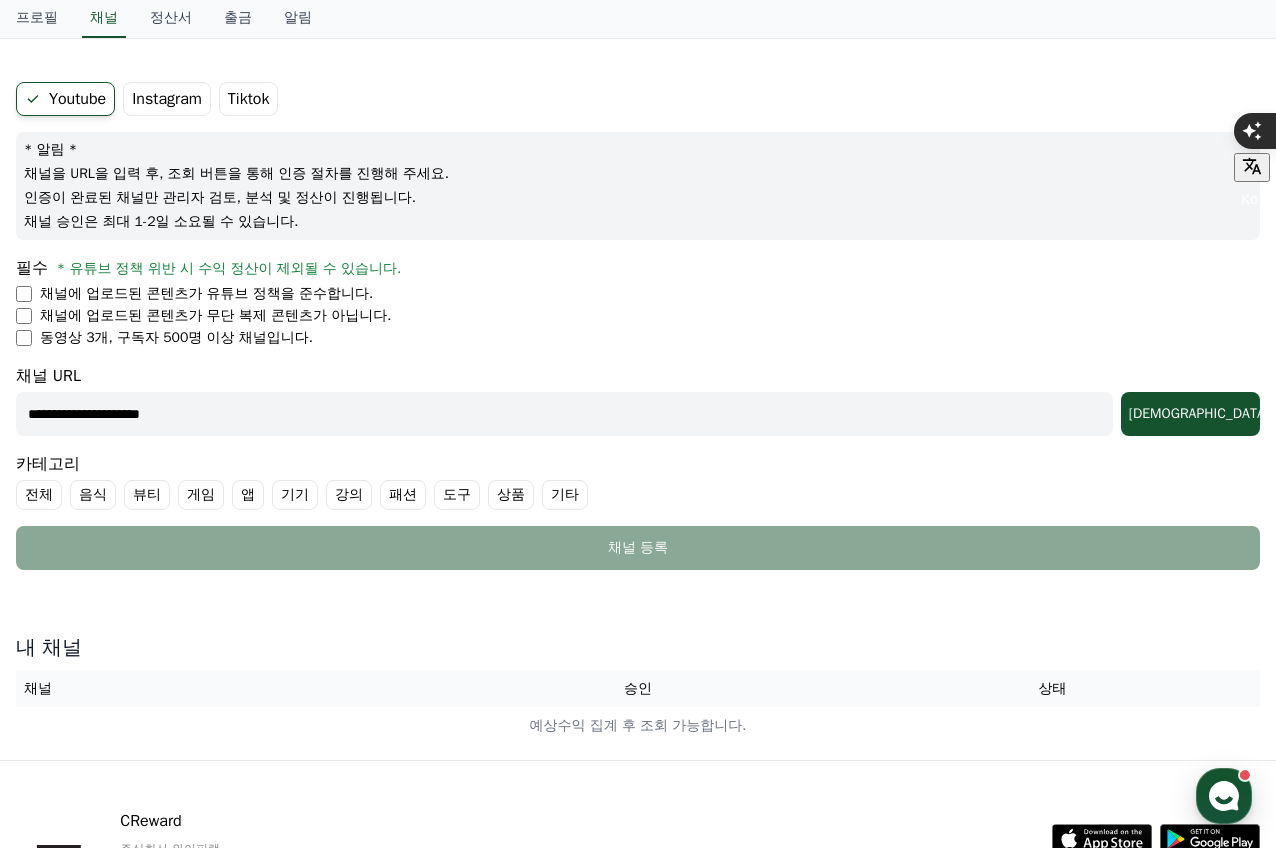 type on "**********" 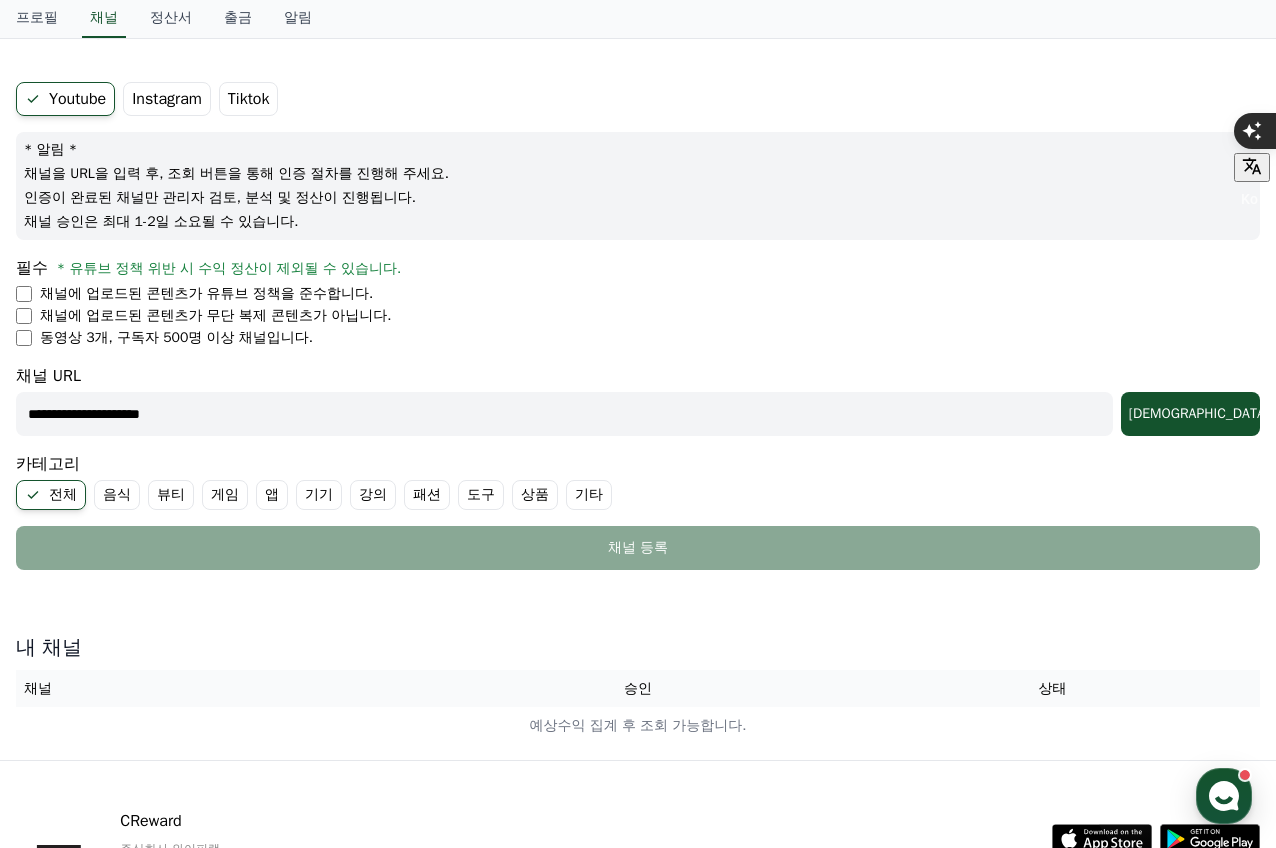 click on "기타" at bounding box center (589, 495) 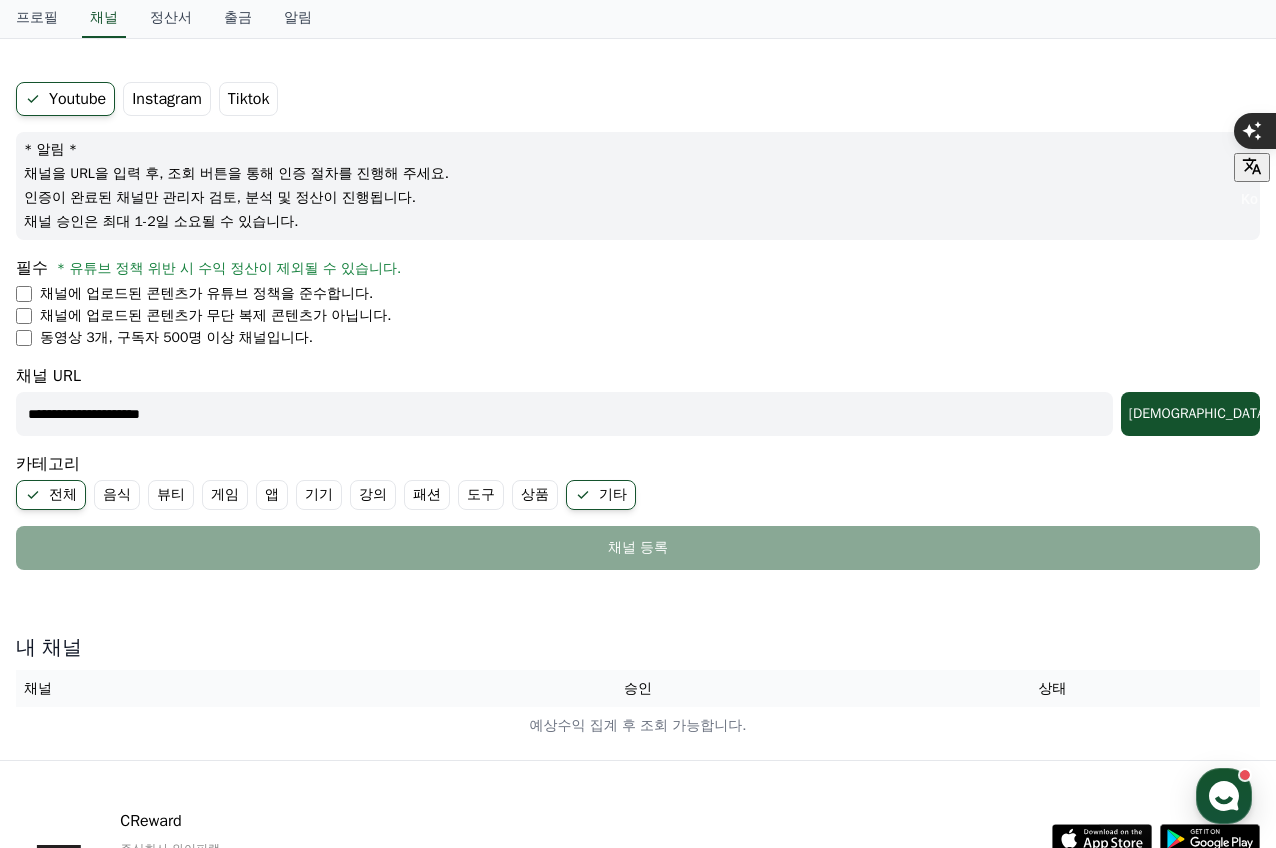 click on "전체" at bounding box center [51, 495] 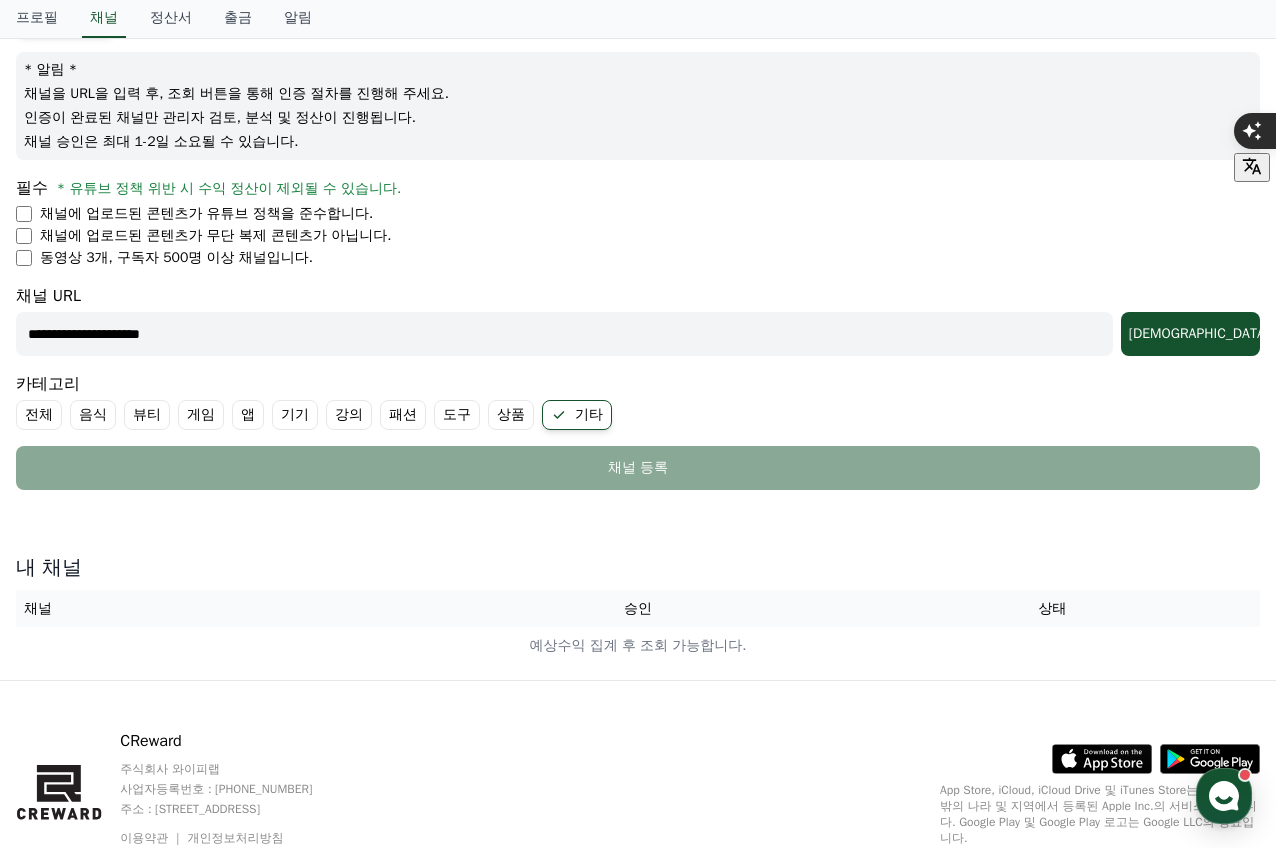 scroll, scrollTop: 223, scrollLeft: 0, axis: vertical 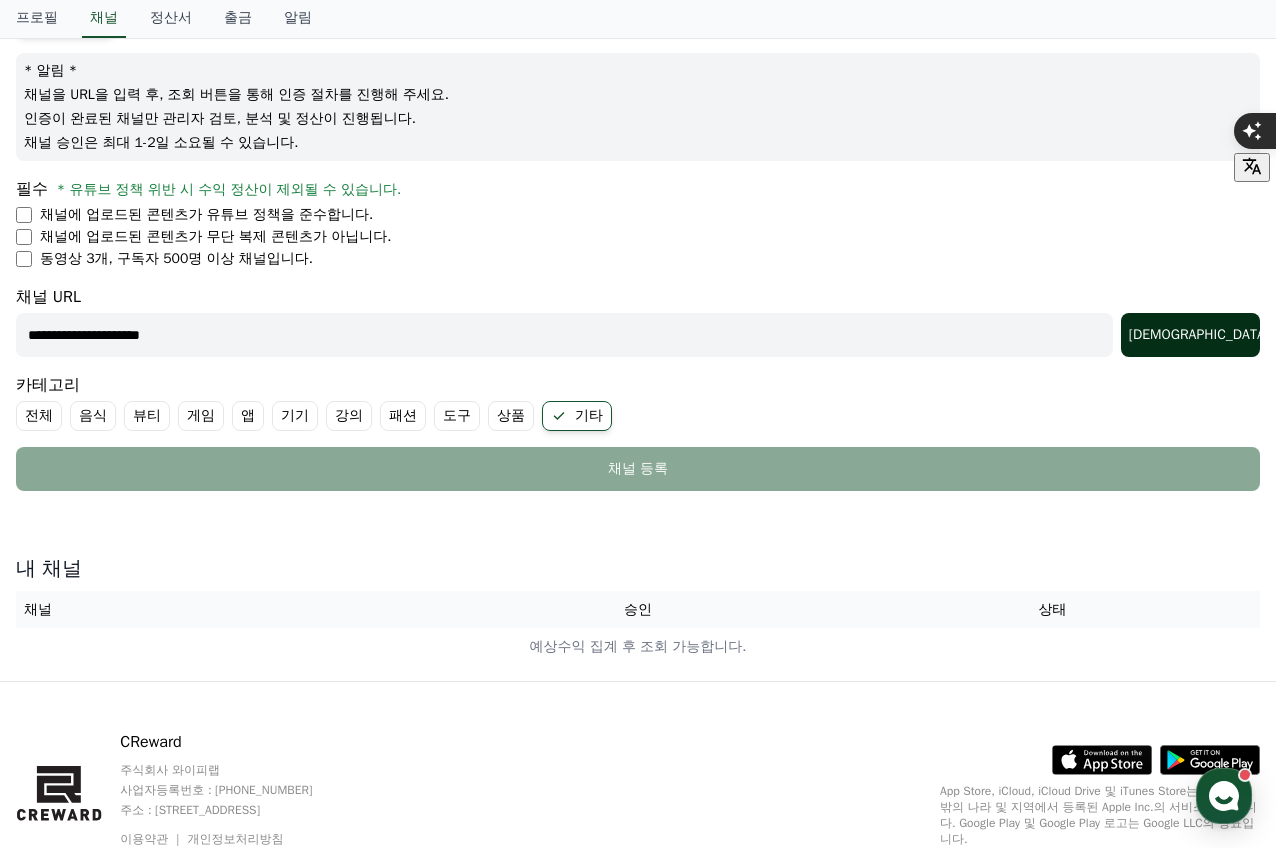 click on "조회" at bounding box center (1190, 335) 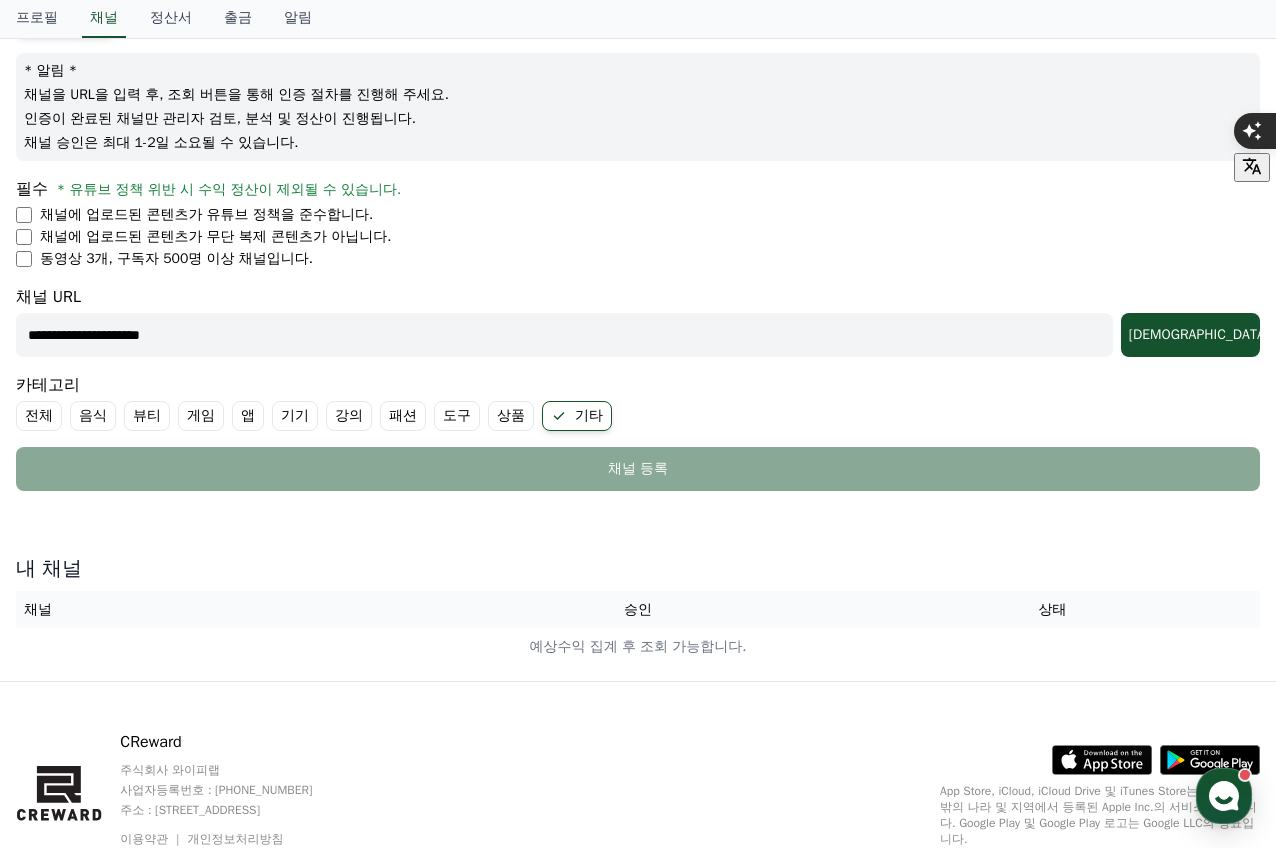 drag, startPoint x: 239, startPoint y: 339, endPoint x: 13, endPoint y: 324, distance: 226.49724 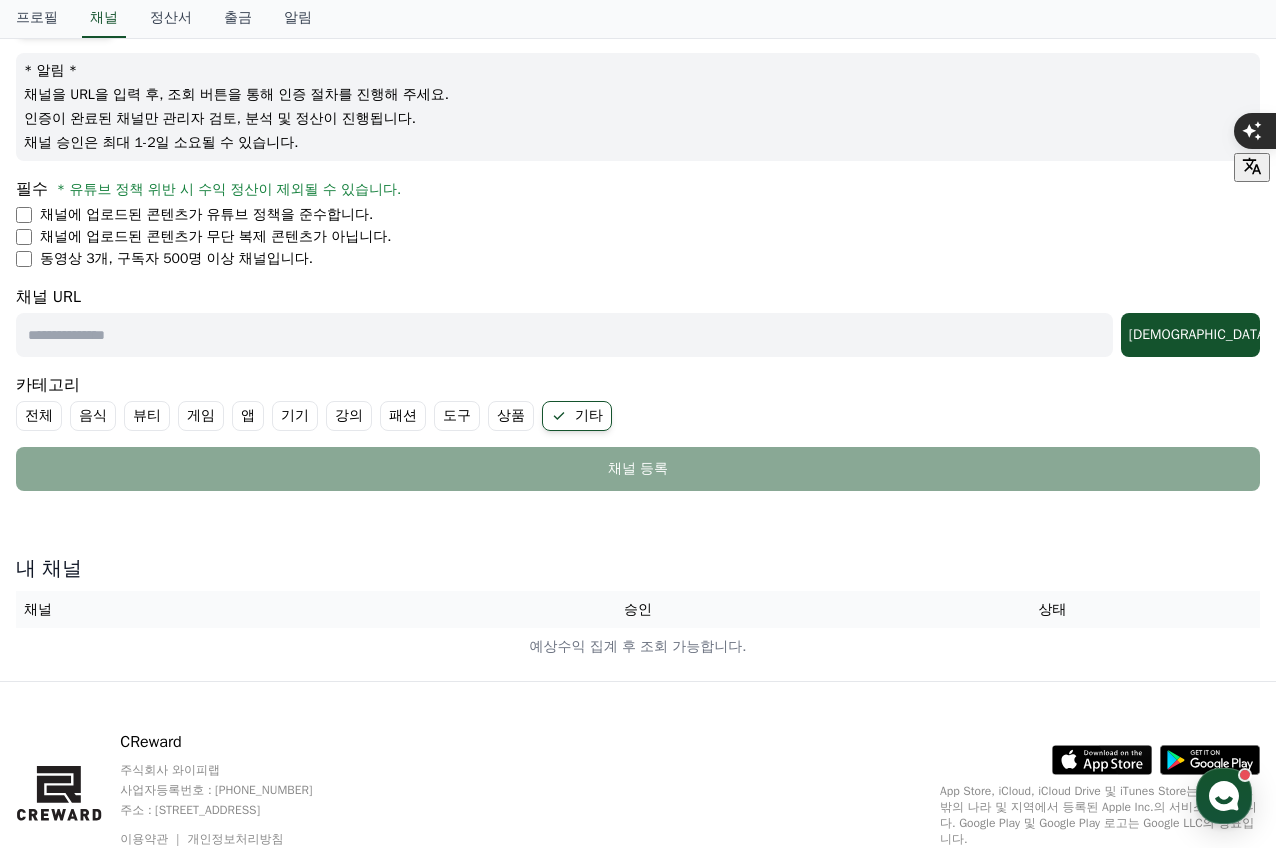 paste on "**********" 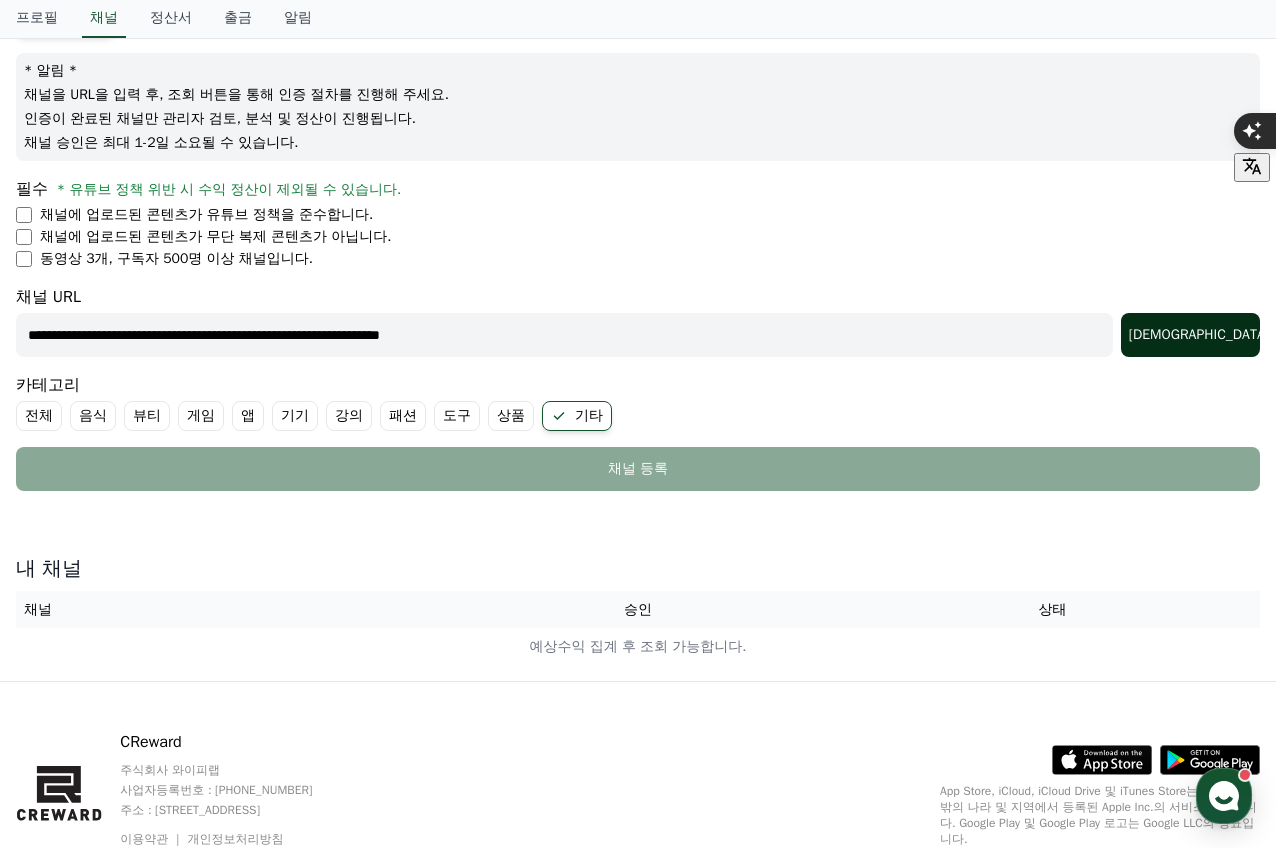 type on "**********" 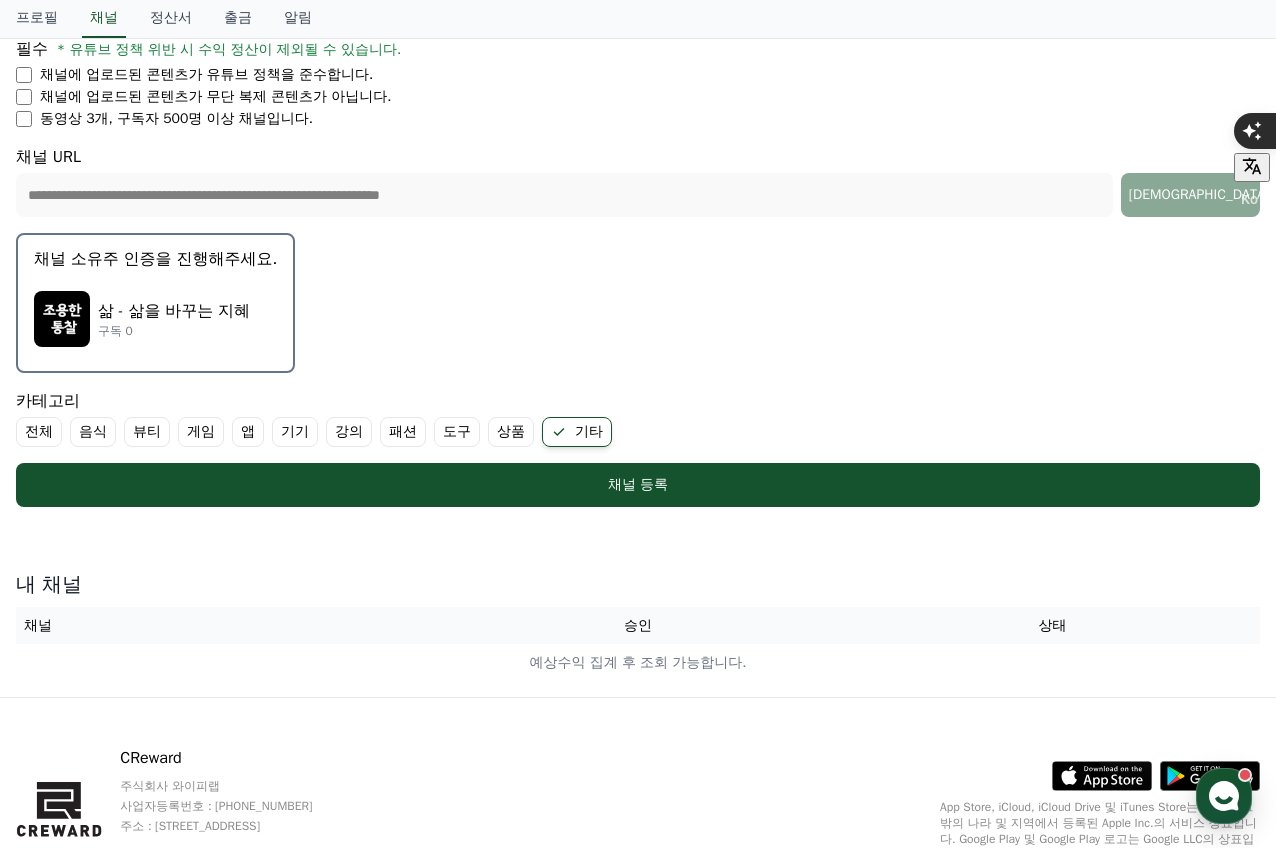 scroll, scrollTop: 385, scrollLeft: 0, axis: vertical 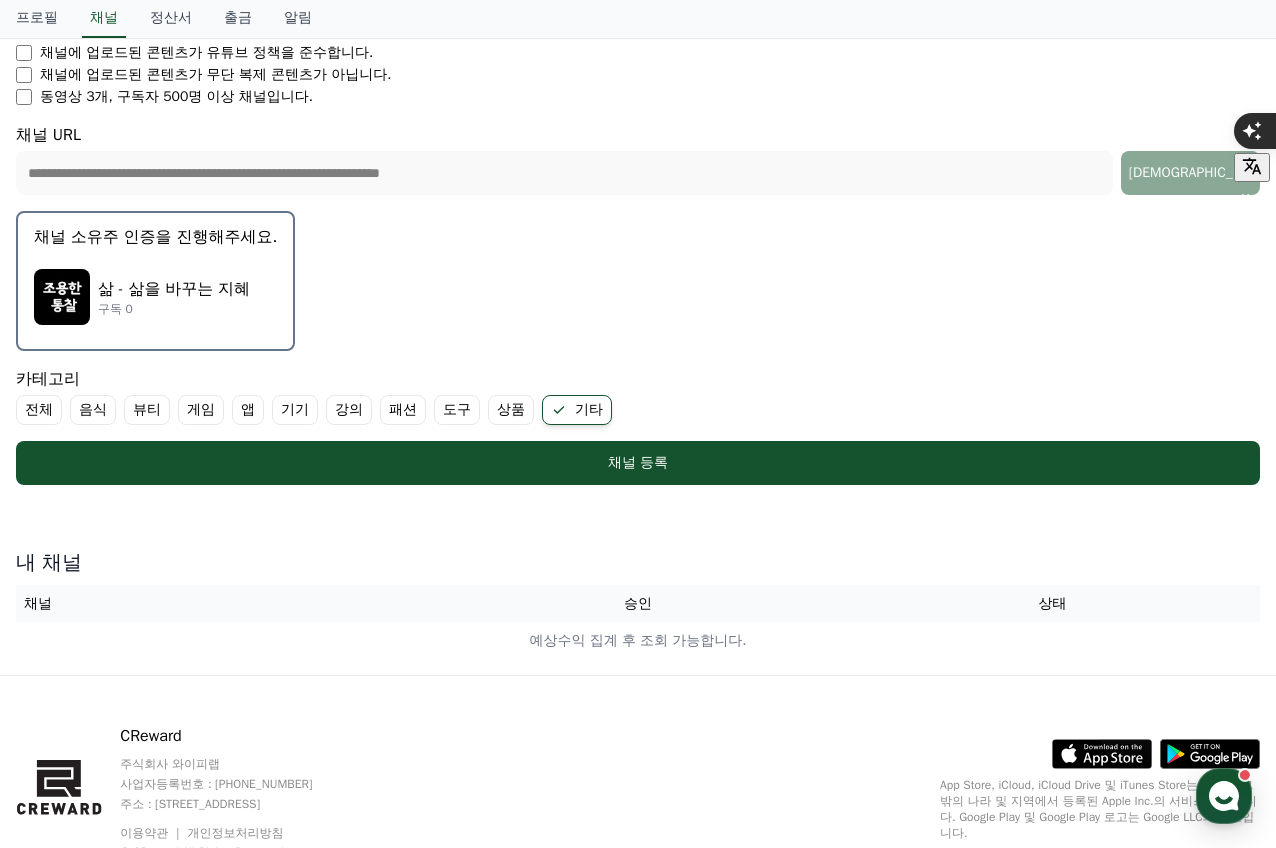 click on "강의" at bounding box center (349, 410) 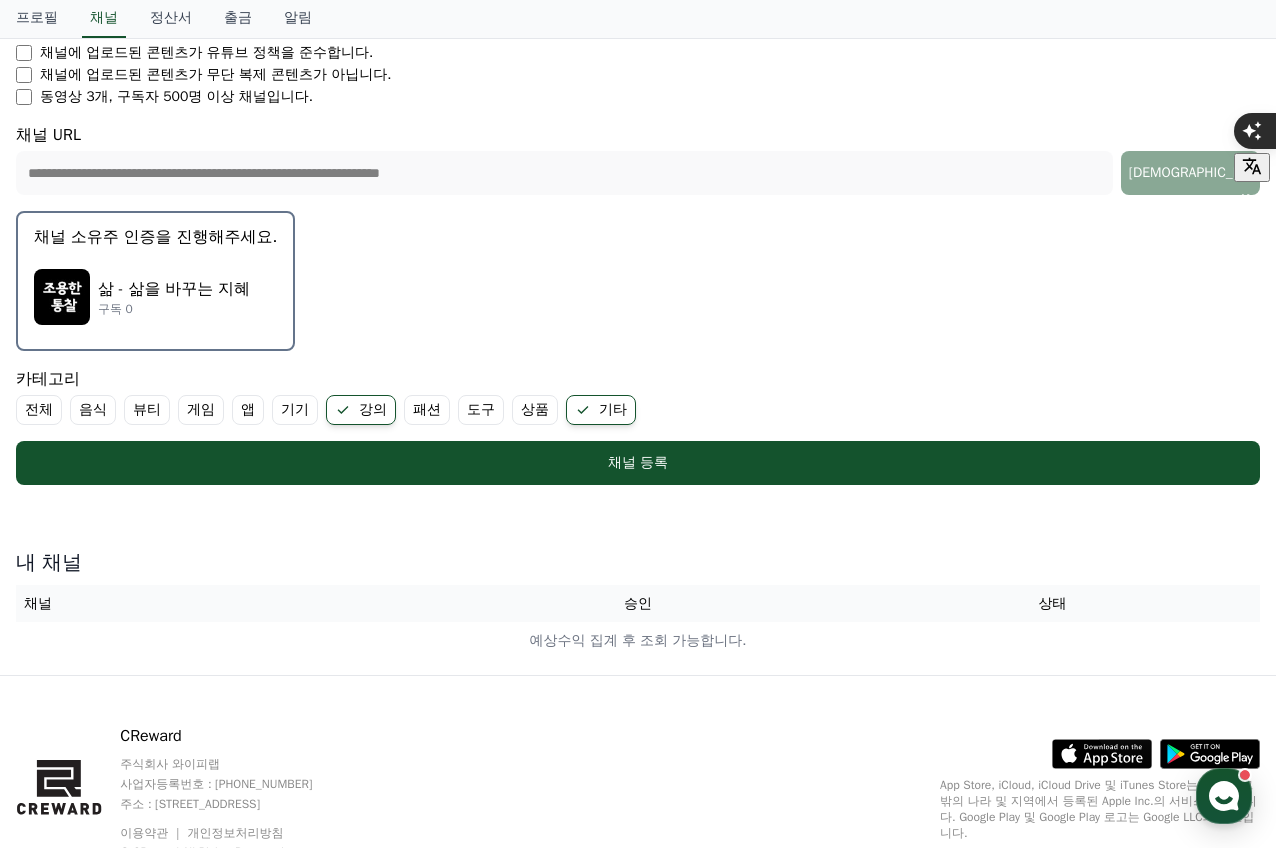 click on "전체" at bounding box center (39, 410) 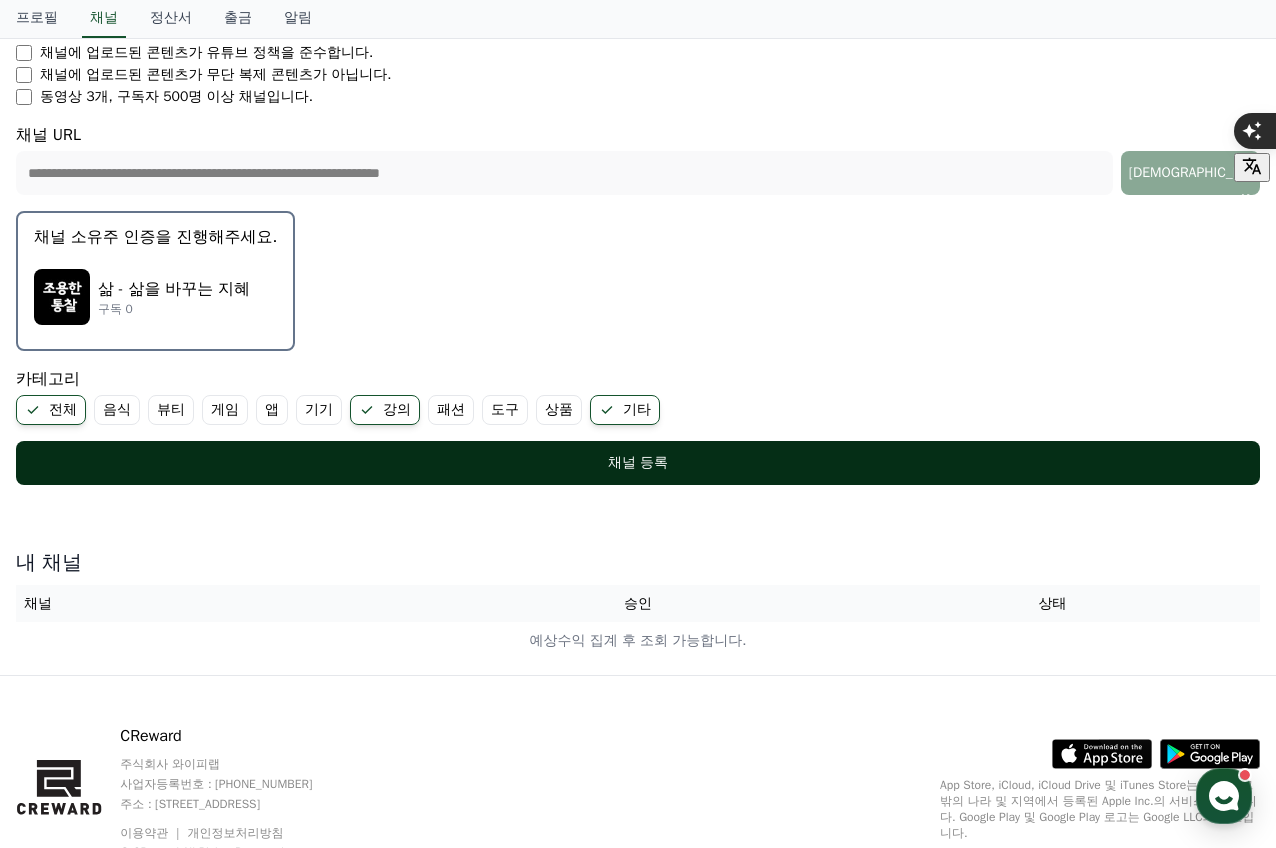 click on "채널 등록" at bounding box center [638, 463] 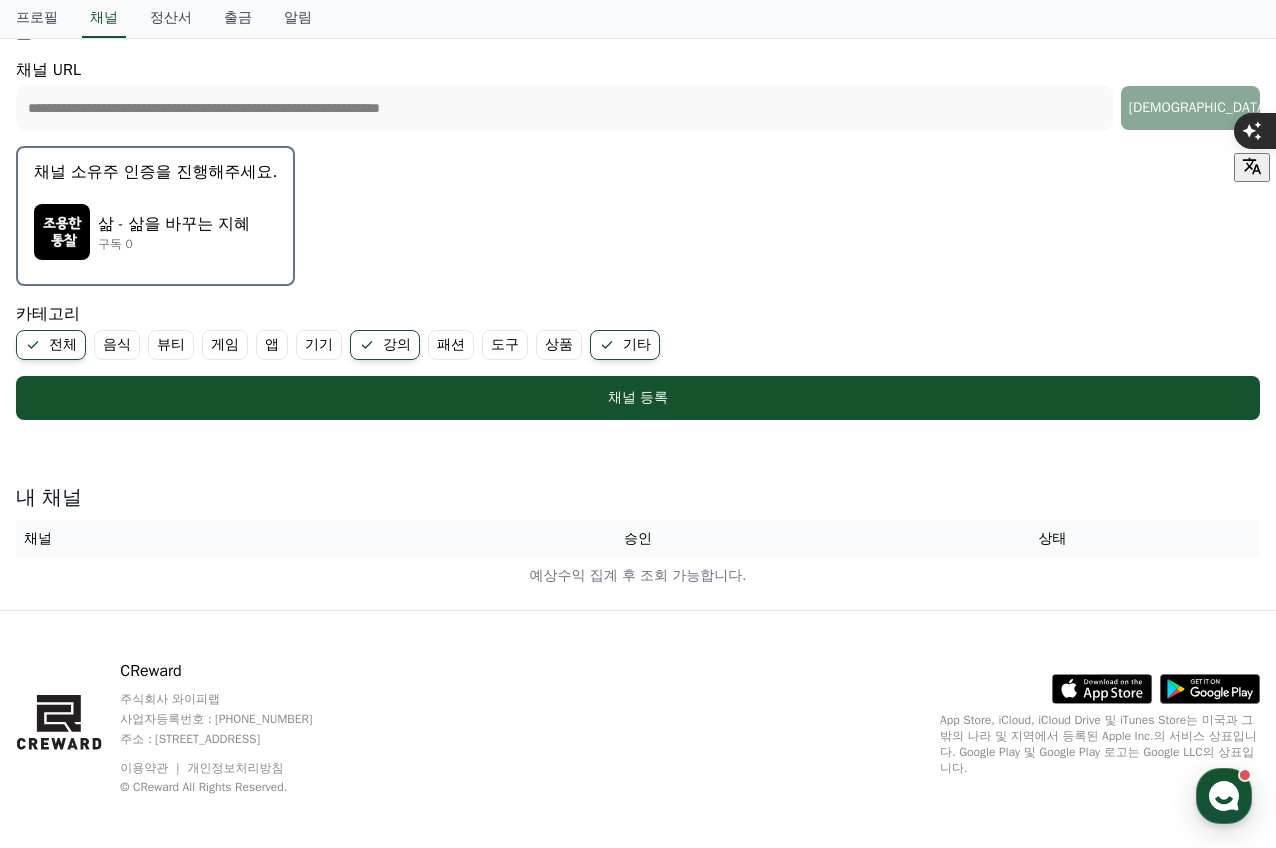 scroll, scrollTop: 461, scrollLeft: 0, axis: vertical 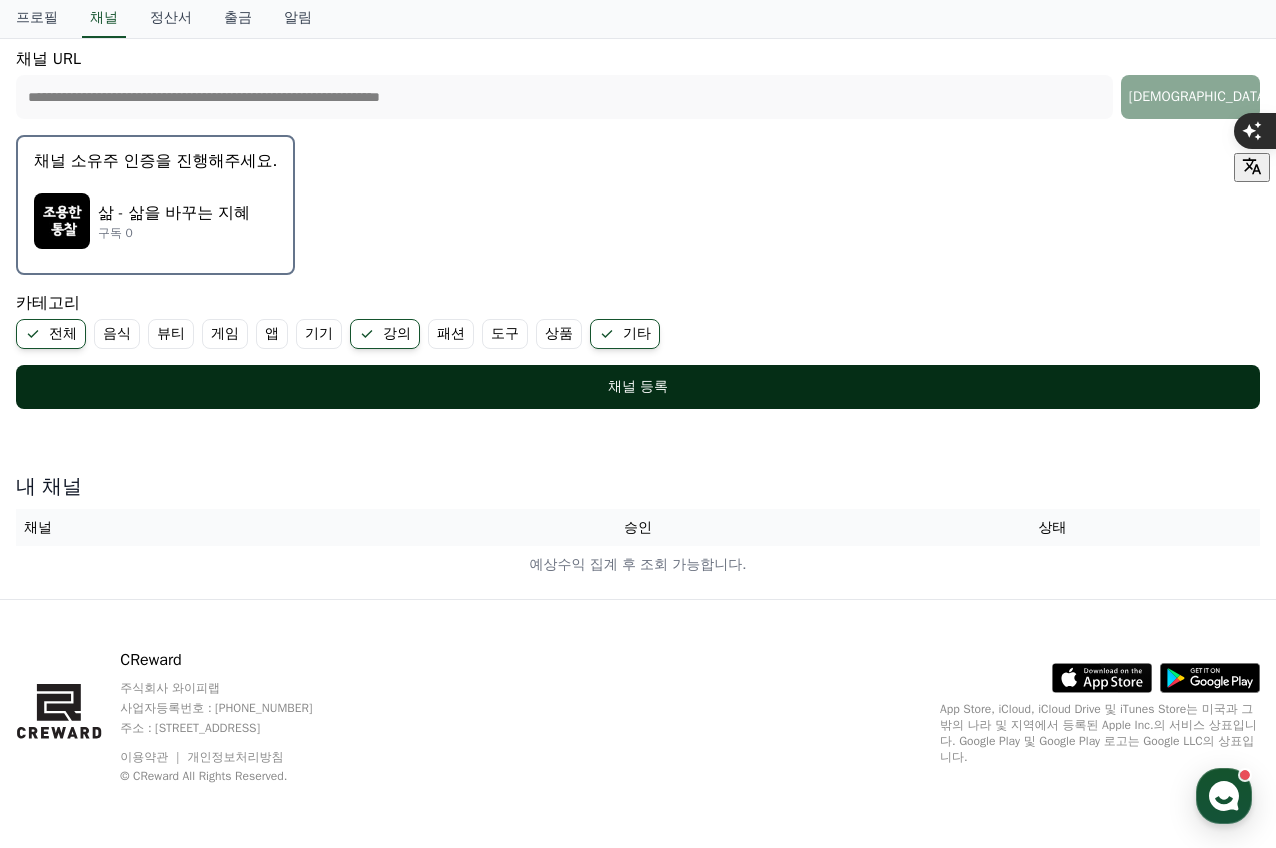 drag, startPoint x: 605, startPoint y: 391, endPoint x: 602, endPoint y: 406, distance: 15.297058 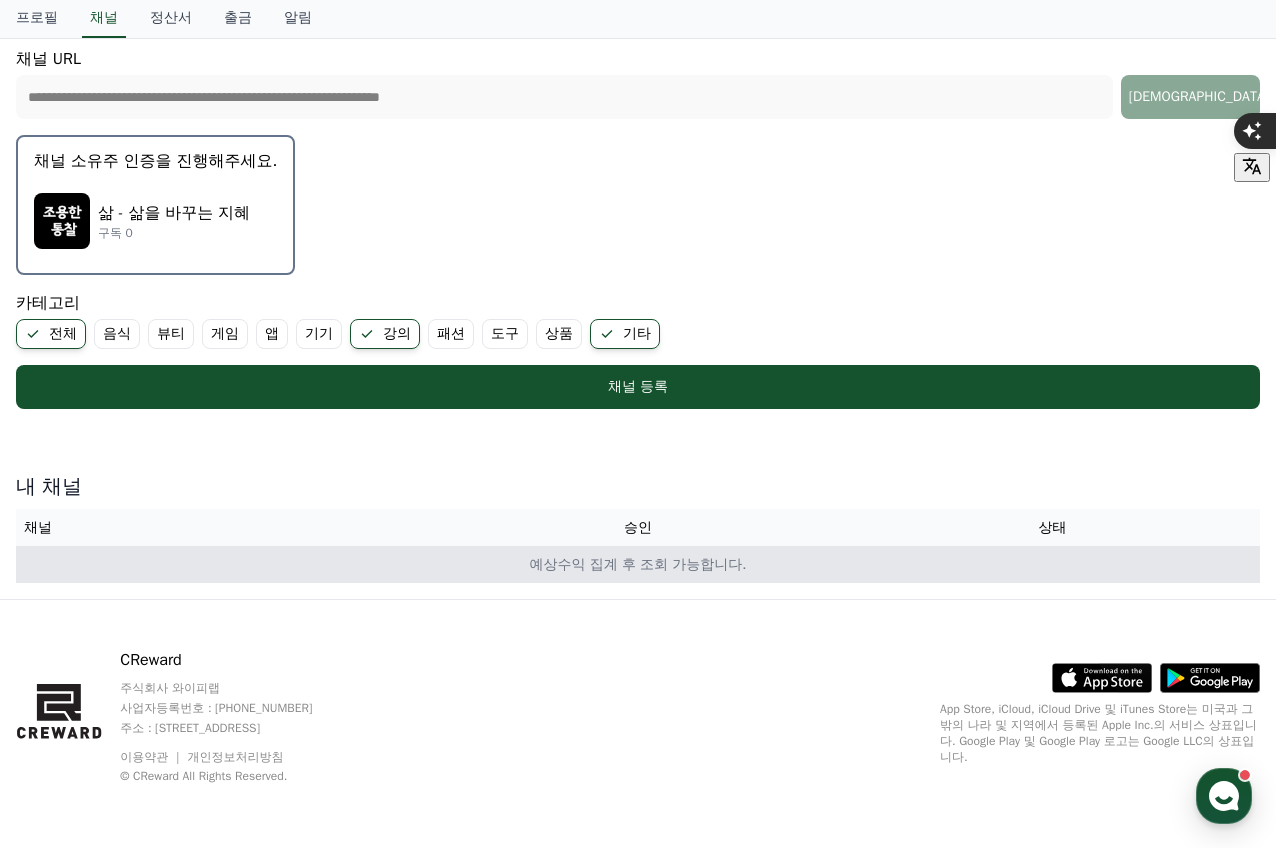click on "예상수익 집계 후 조회 가능합니다." at bounding box center (638, 564) 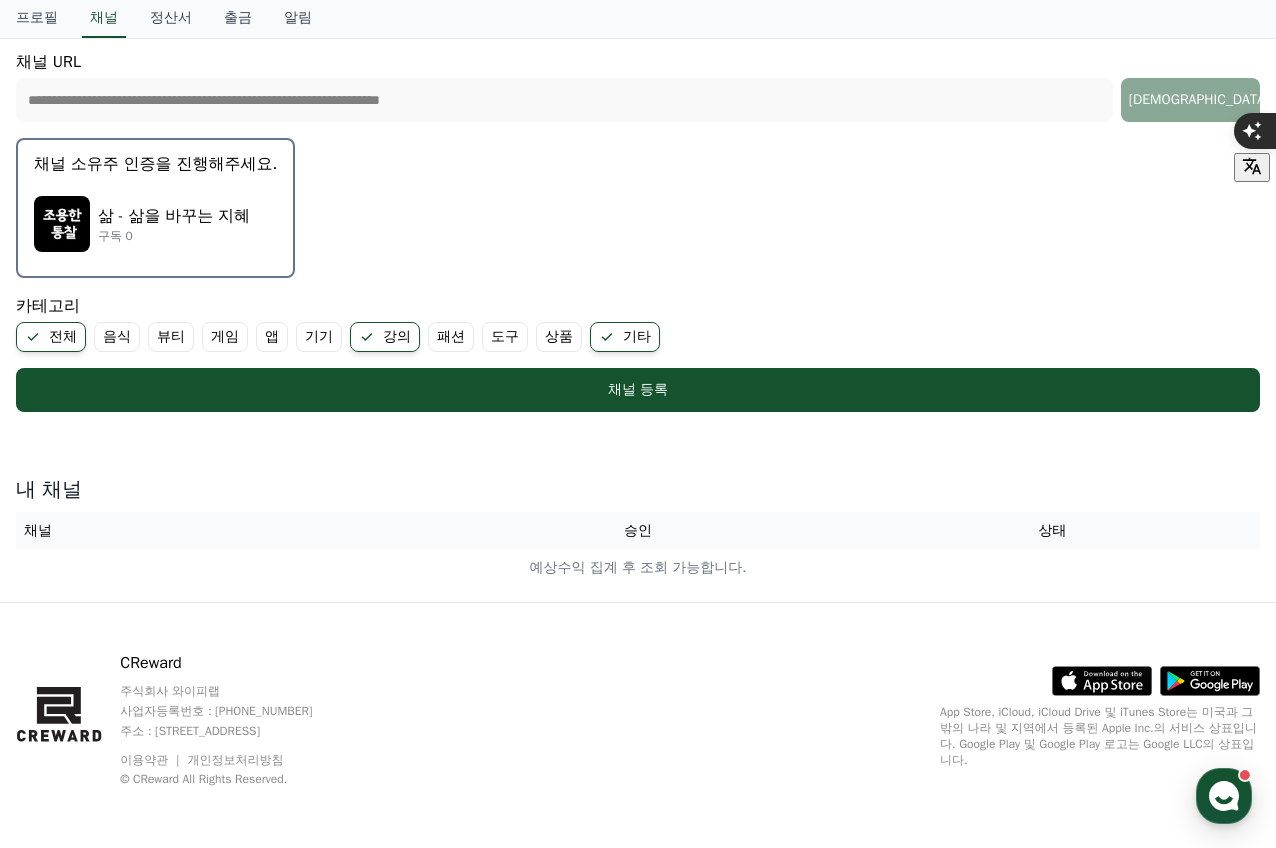 scroll, scrollTop: 461, scrollLeft: 0, axis: vertical 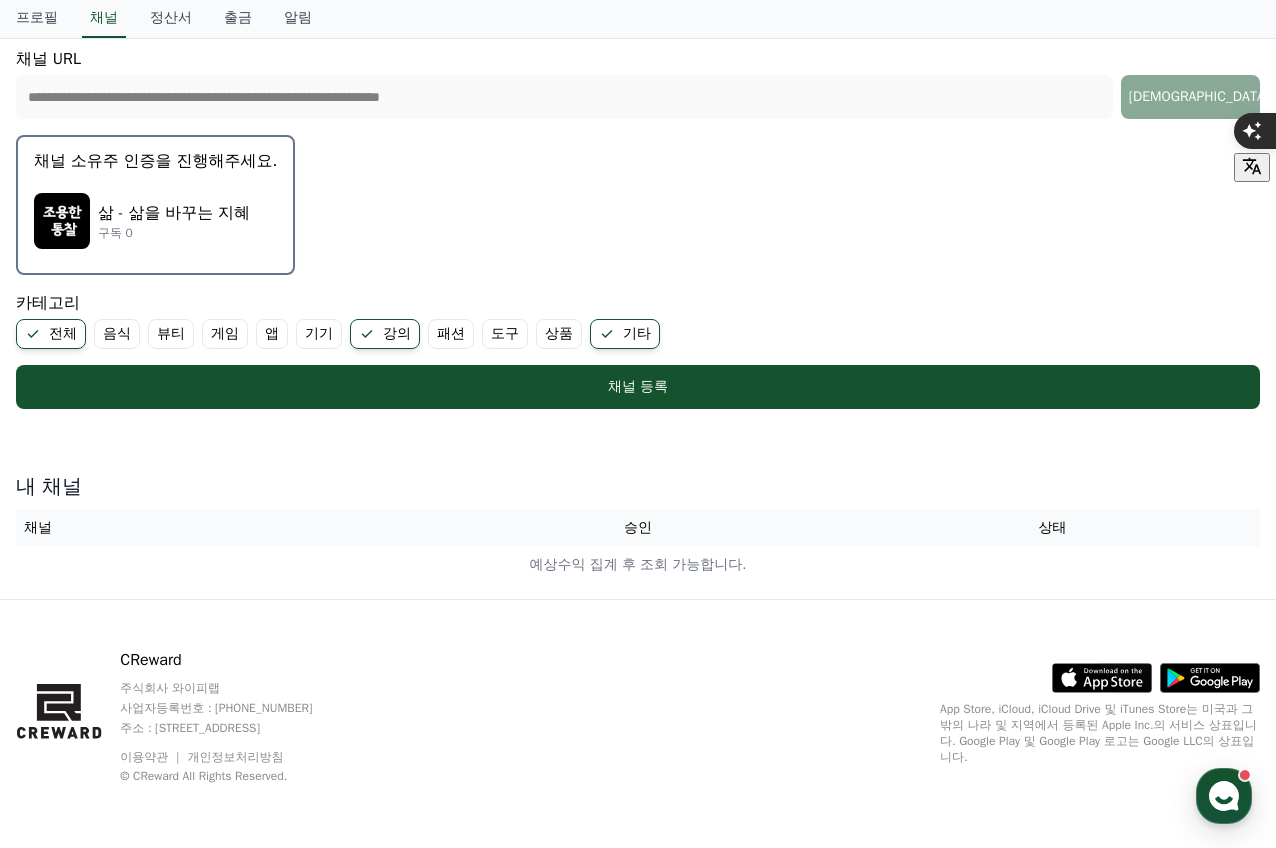 click at bounding box center [62, 221] 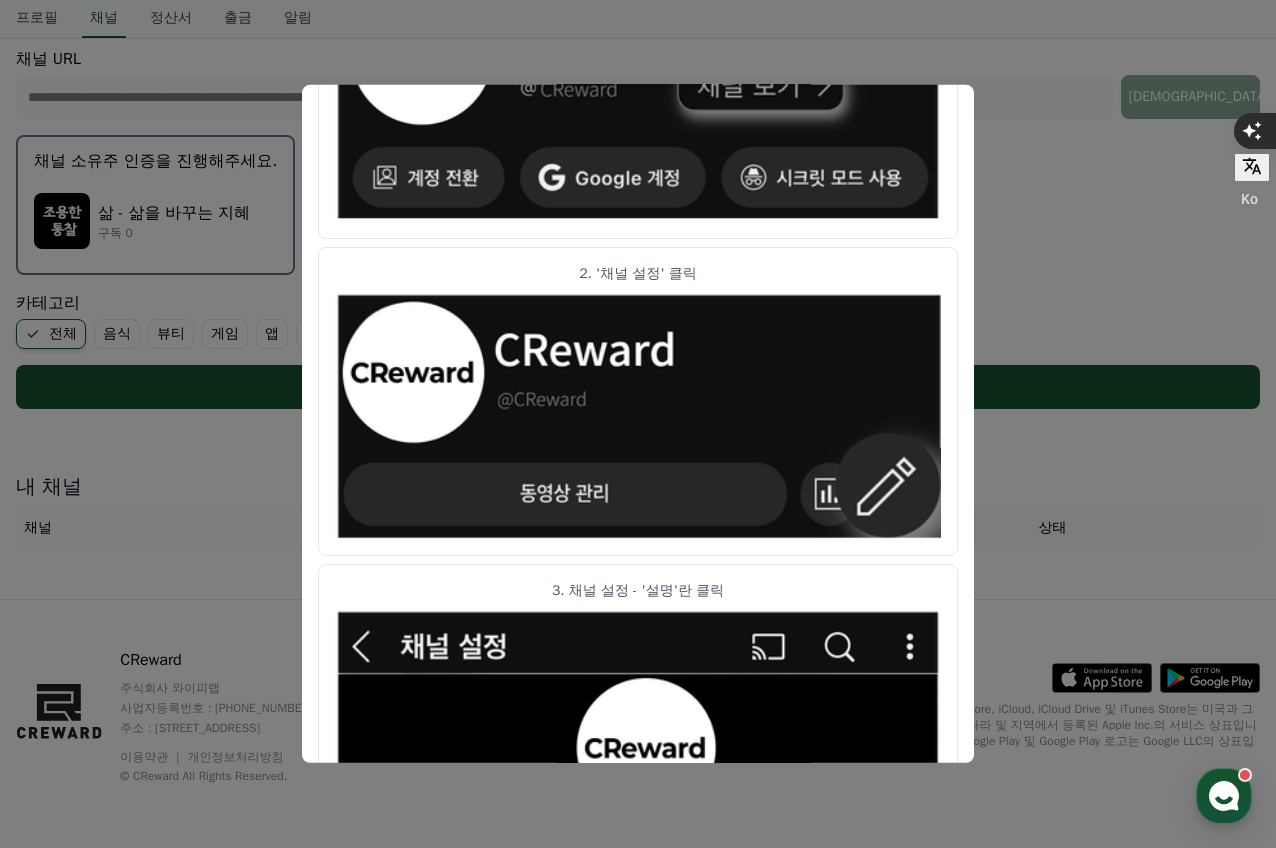 scroll, scrollTop: 0, scrollLeft: 0, axis: both 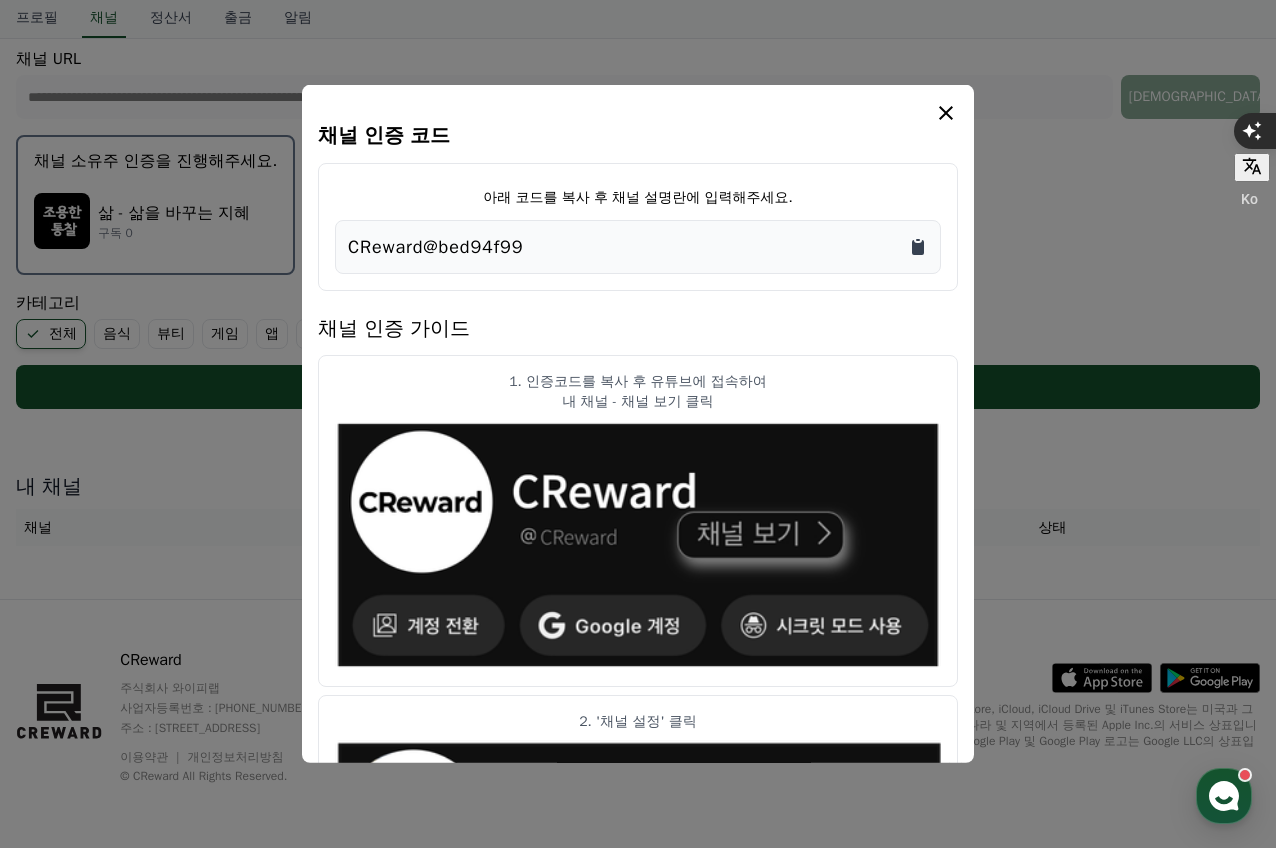 click 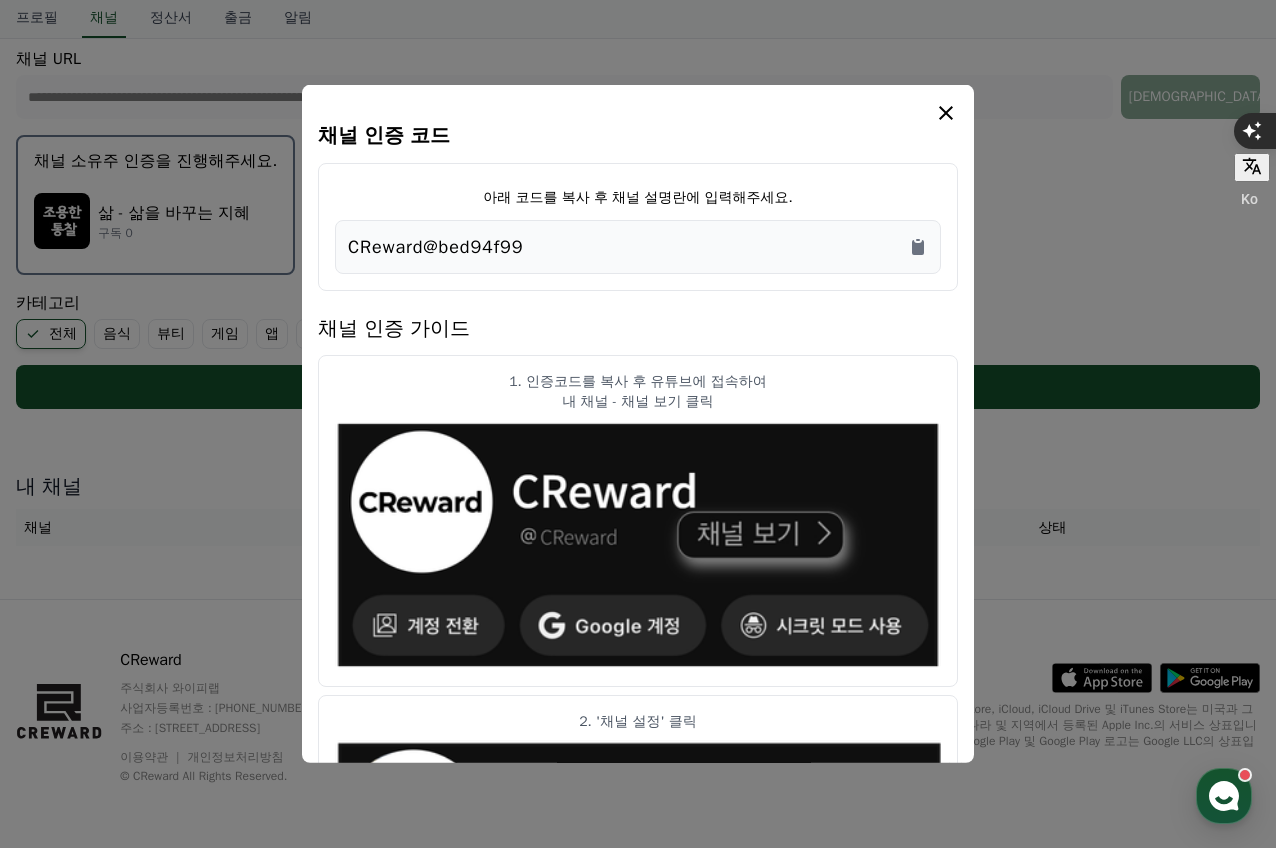 click 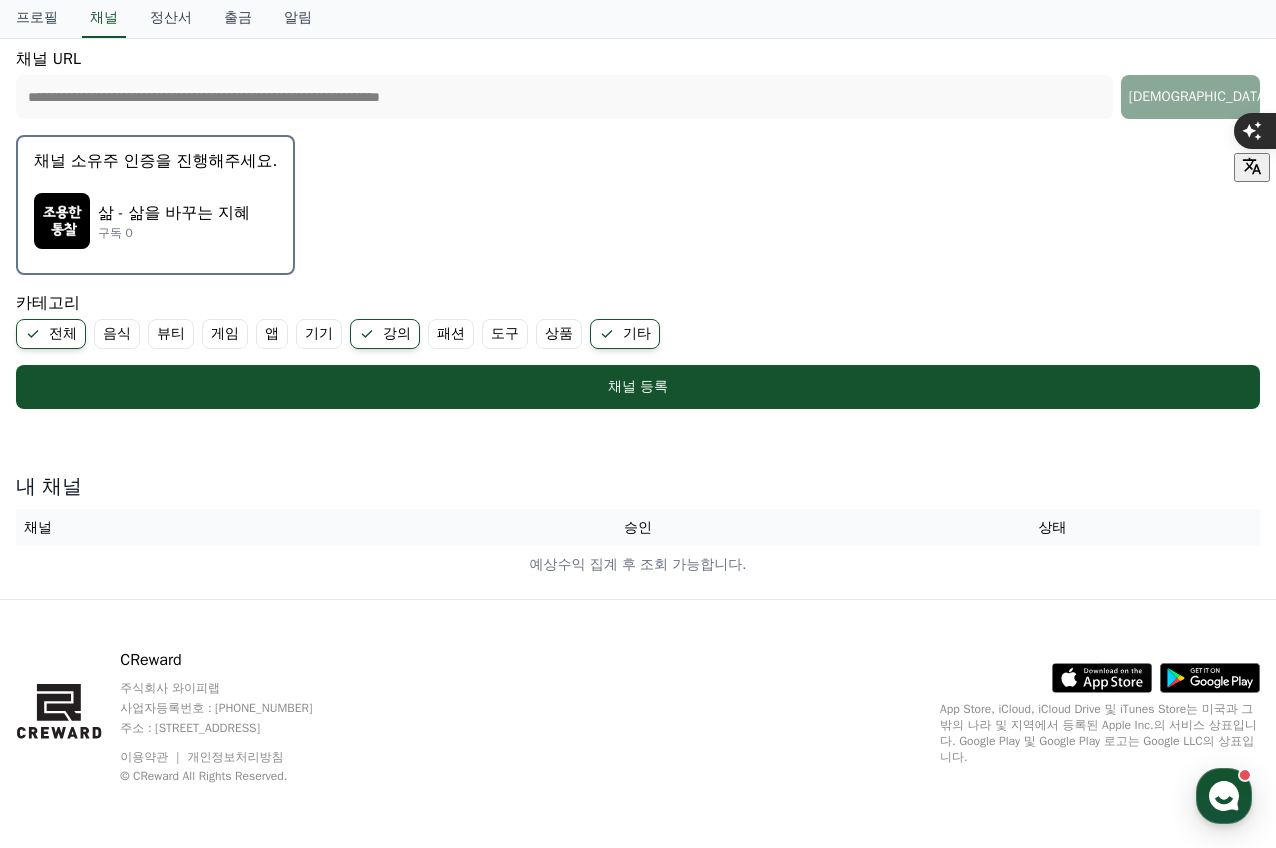scroll, scrollTop: 0, scrollLeft: 0, axis: both 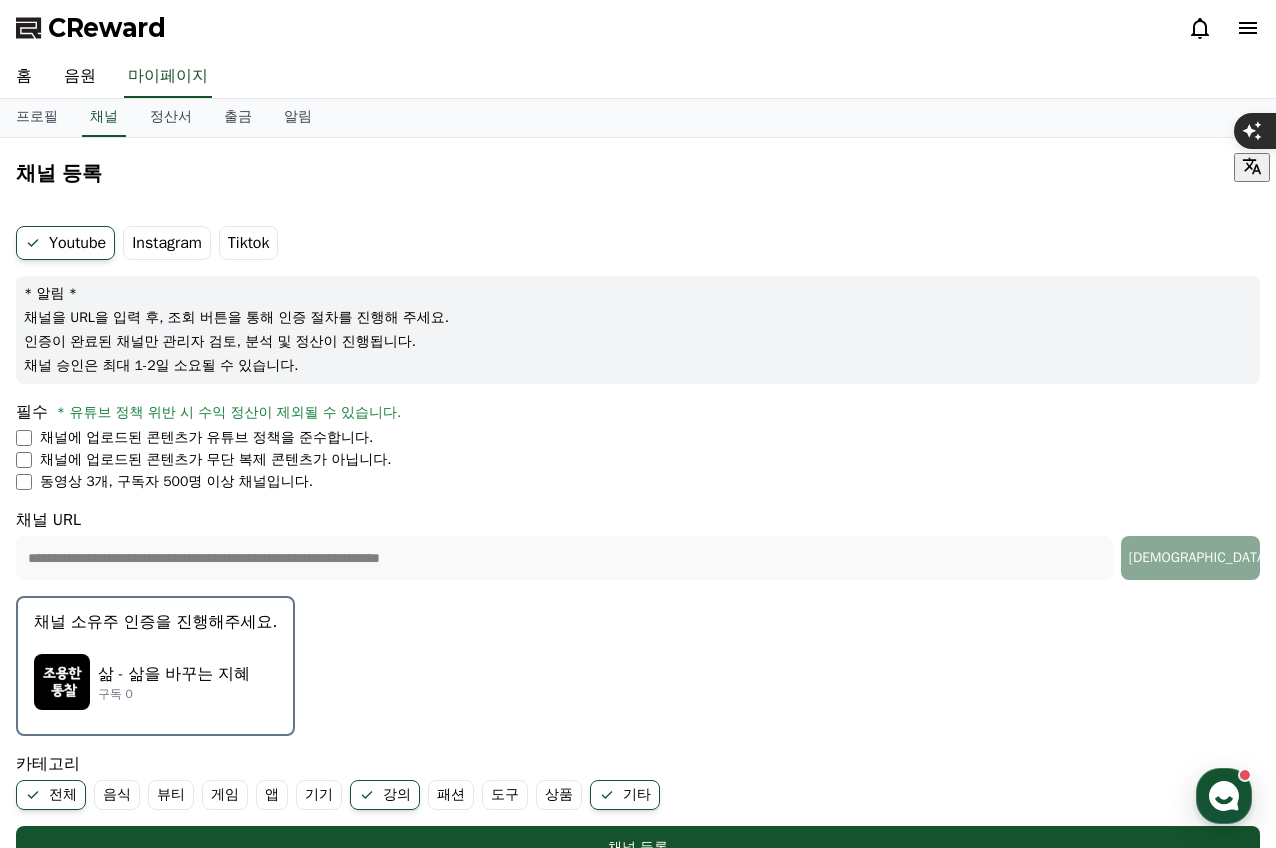 click 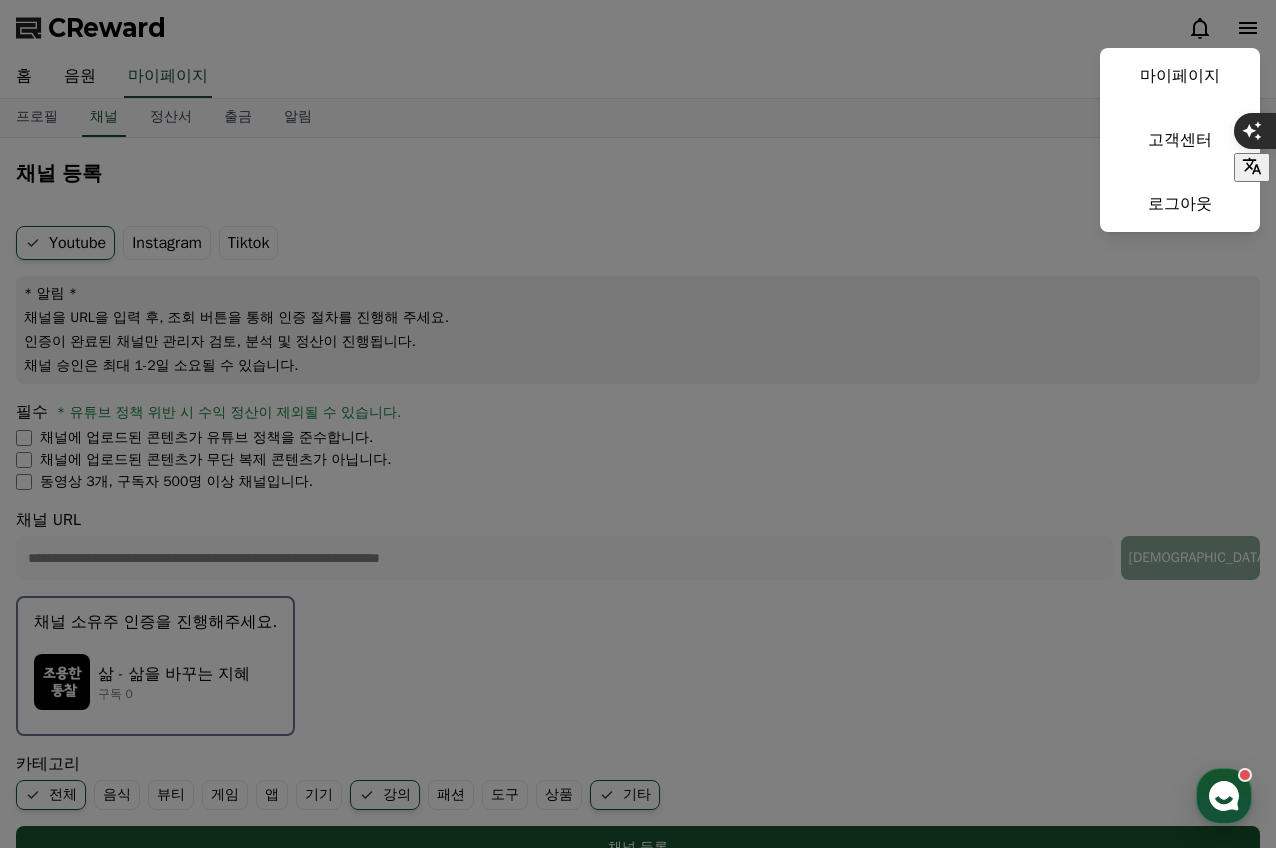 click at bounding box center (638, 424) 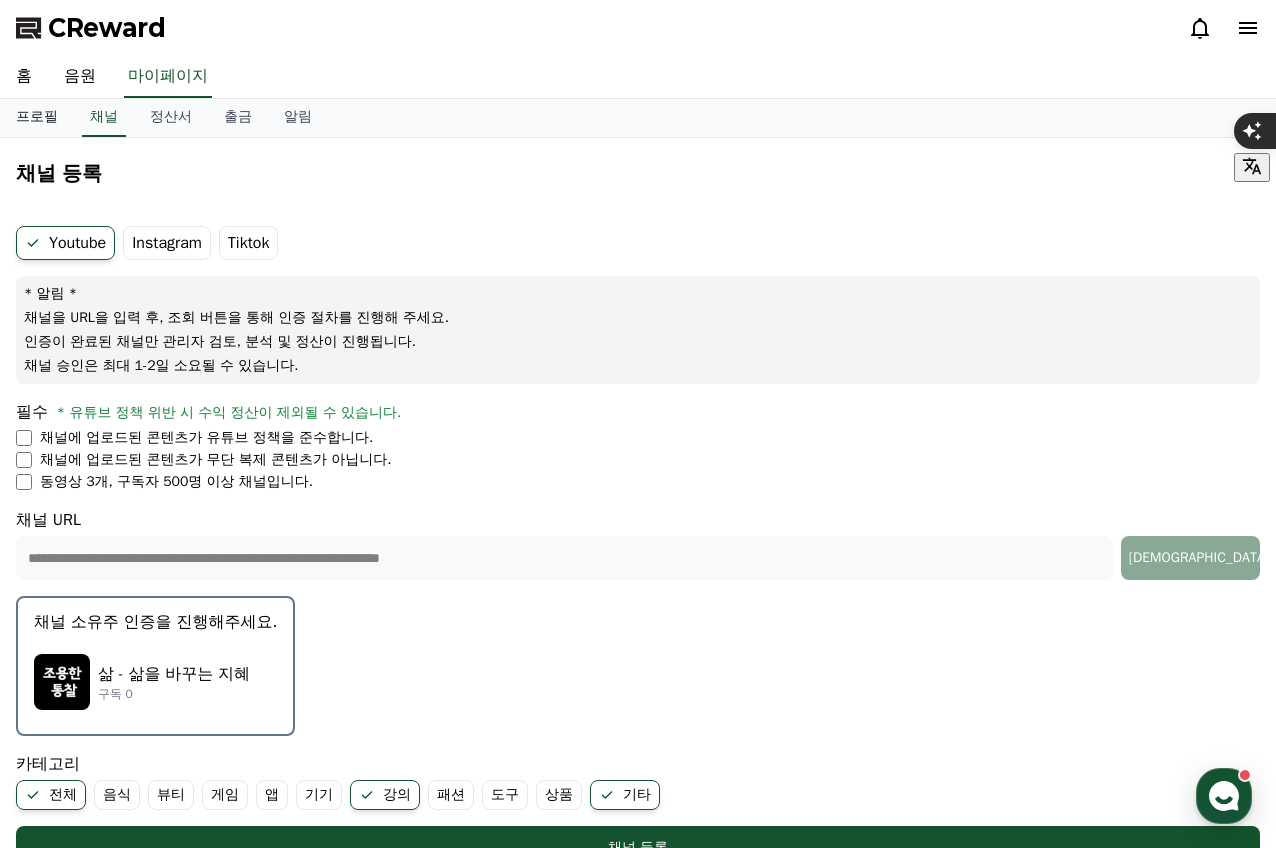 click on "프로필" at bounding box center [37, 118] 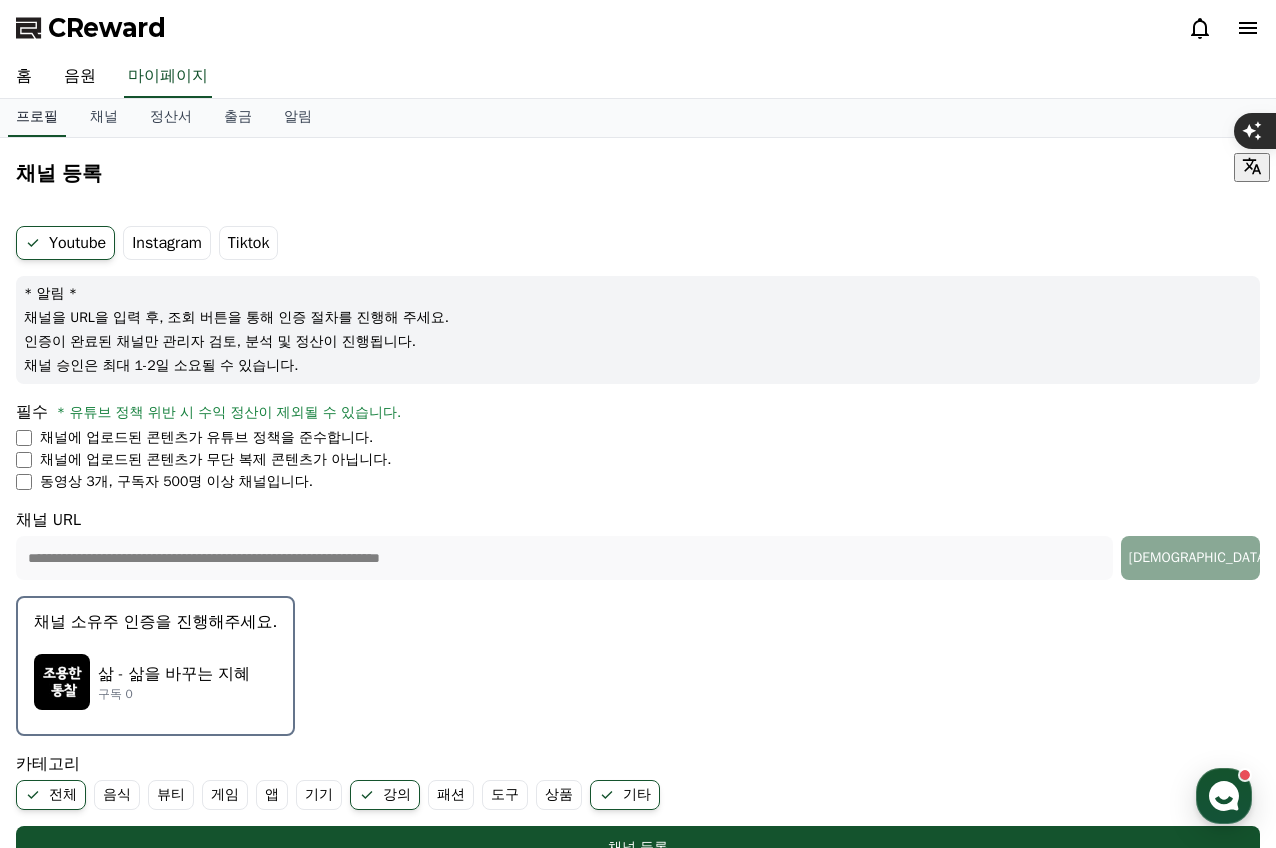 select on "**********" 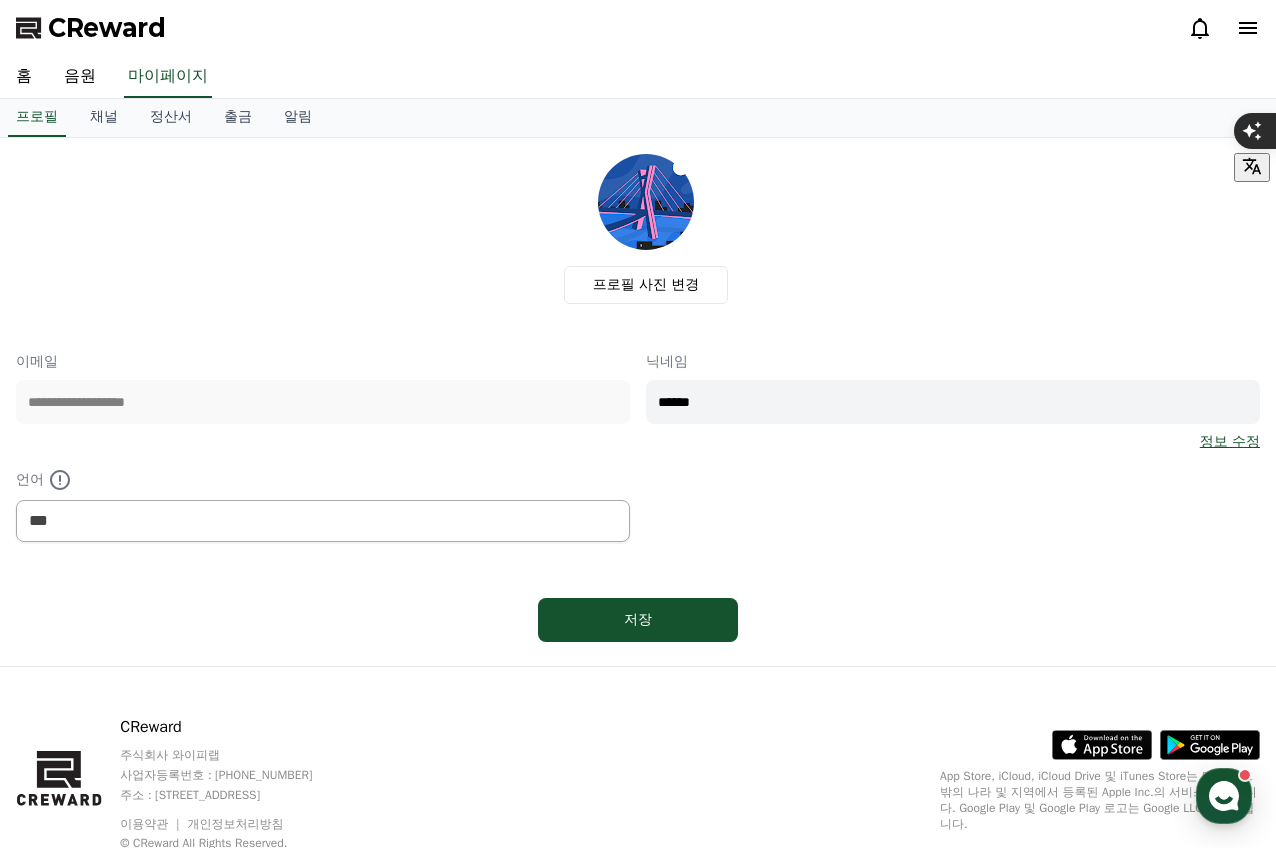 click on "정보 수정" at bounding box center [1230, 442] 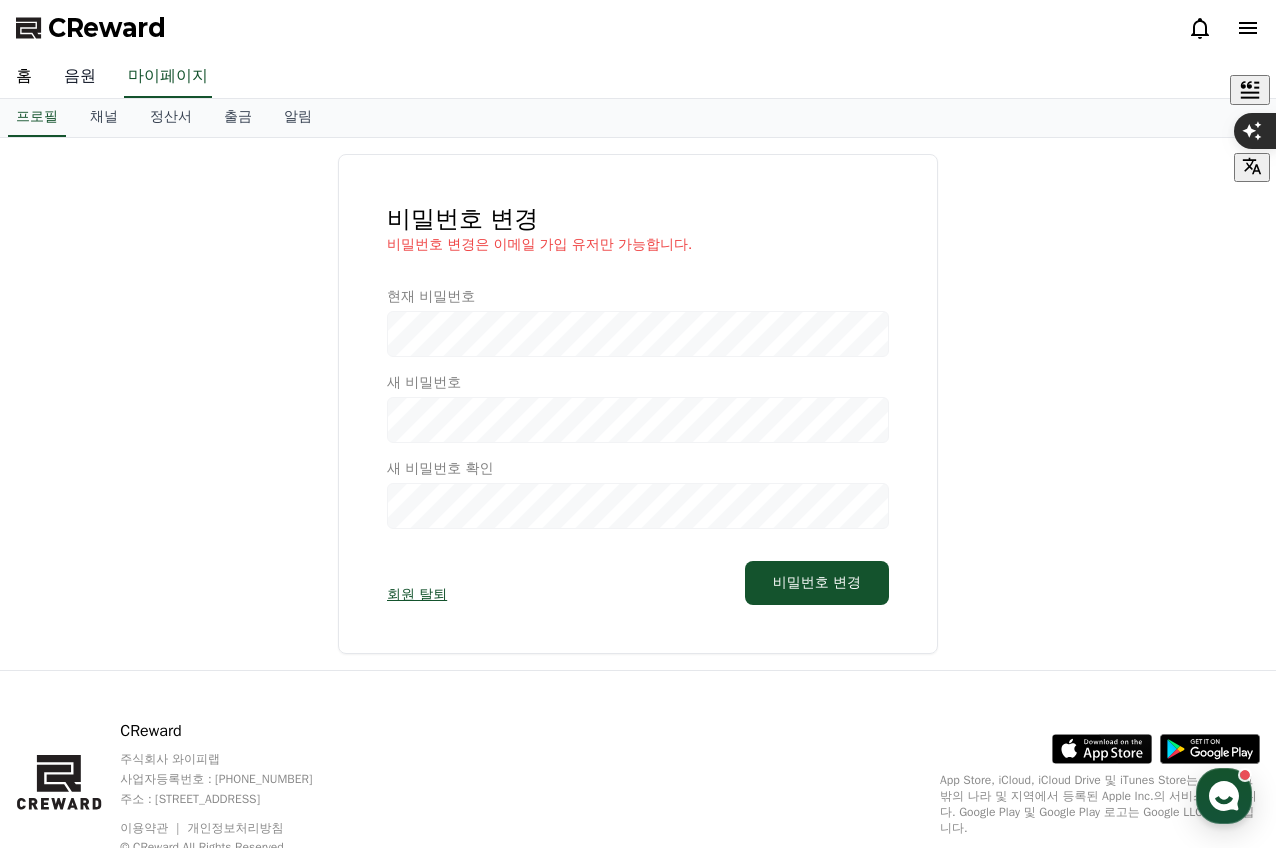 click on "음원" at bounding box center [80, 77] 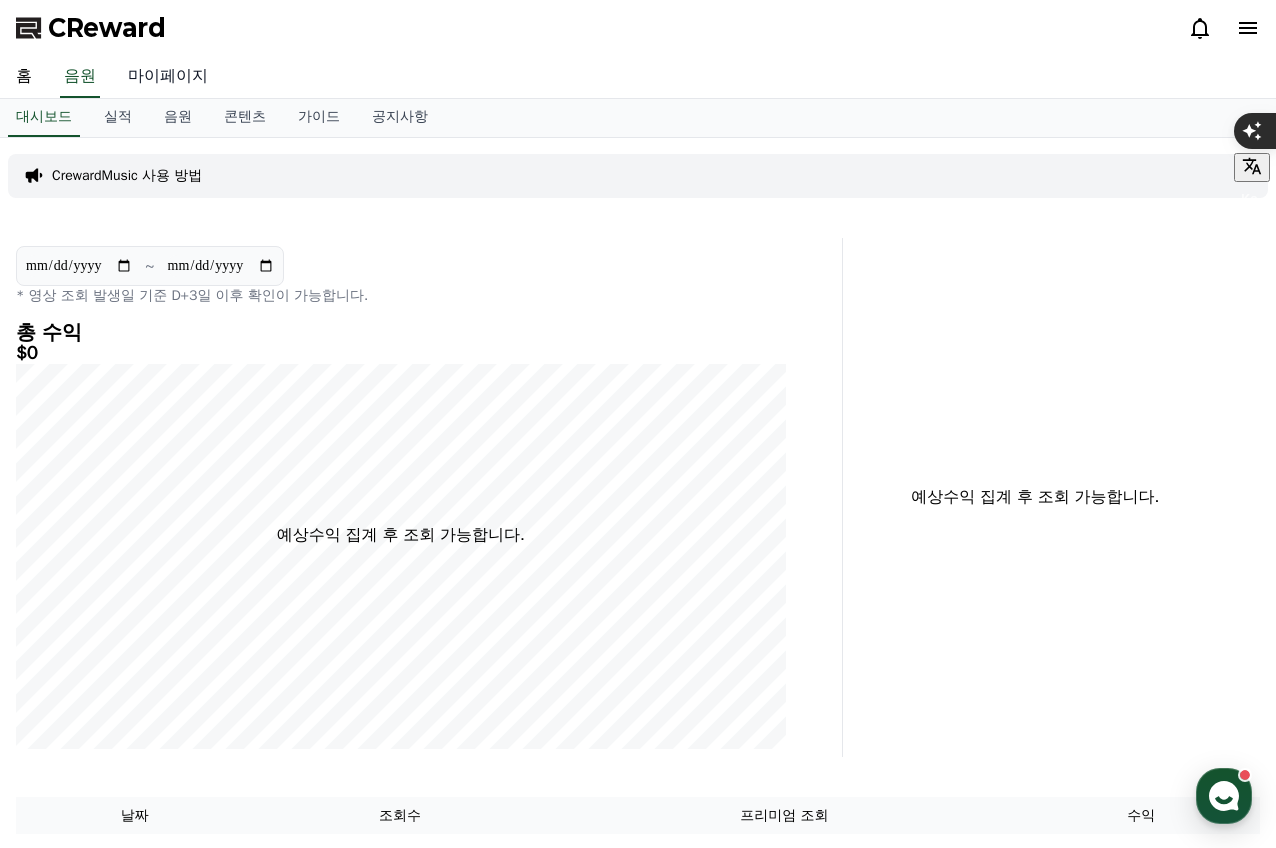 click on "마이페이지" at bounding box center (168, 77) 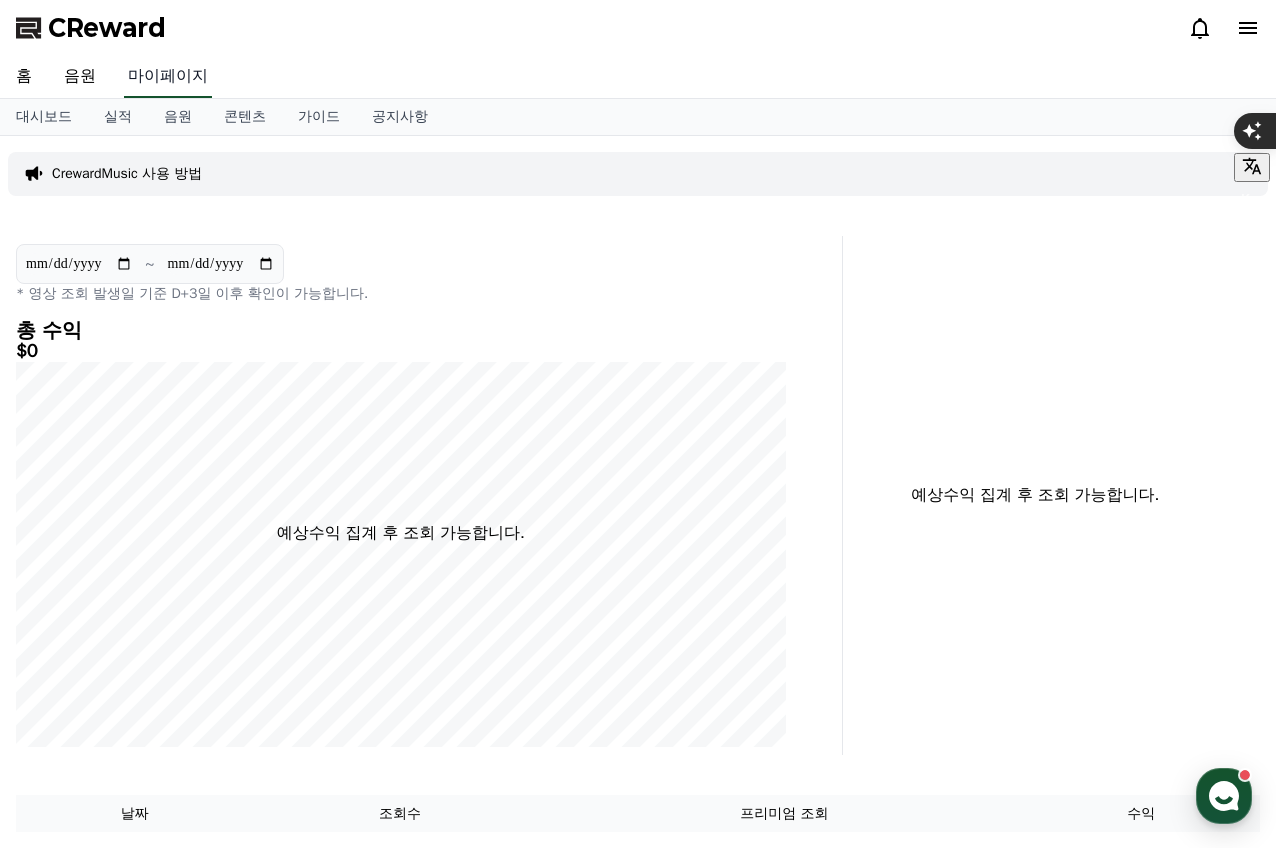 select on "**********" 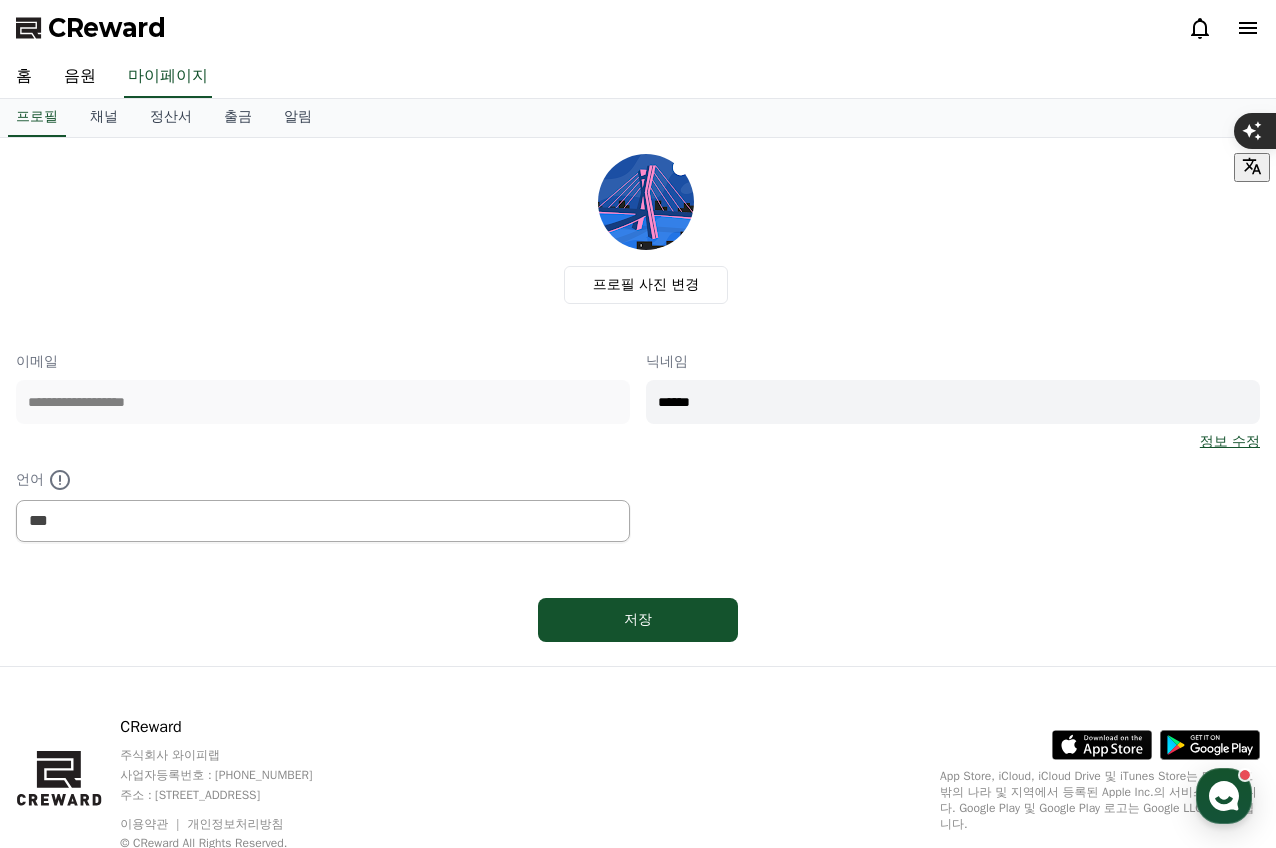 click 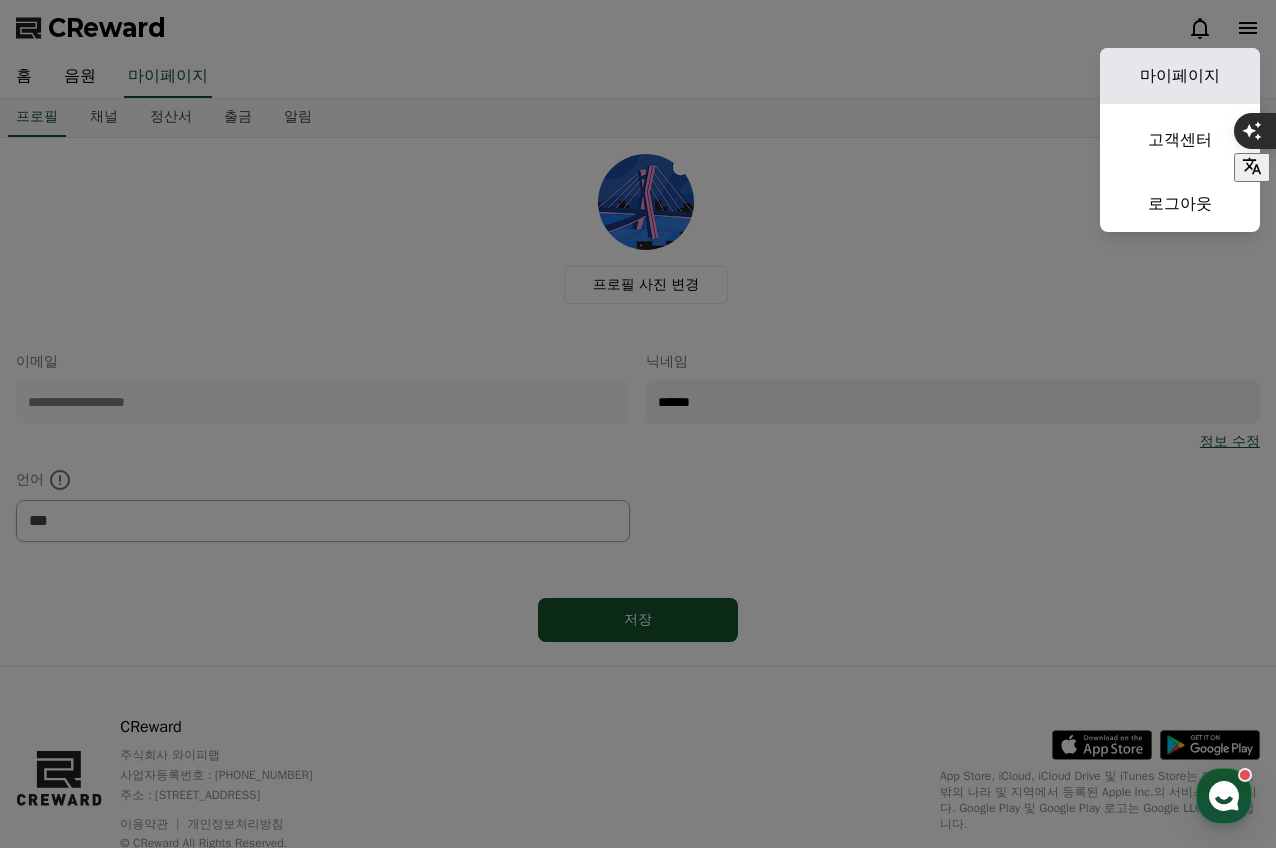 click on "마이페이지" at bounding box center [1180, 76] 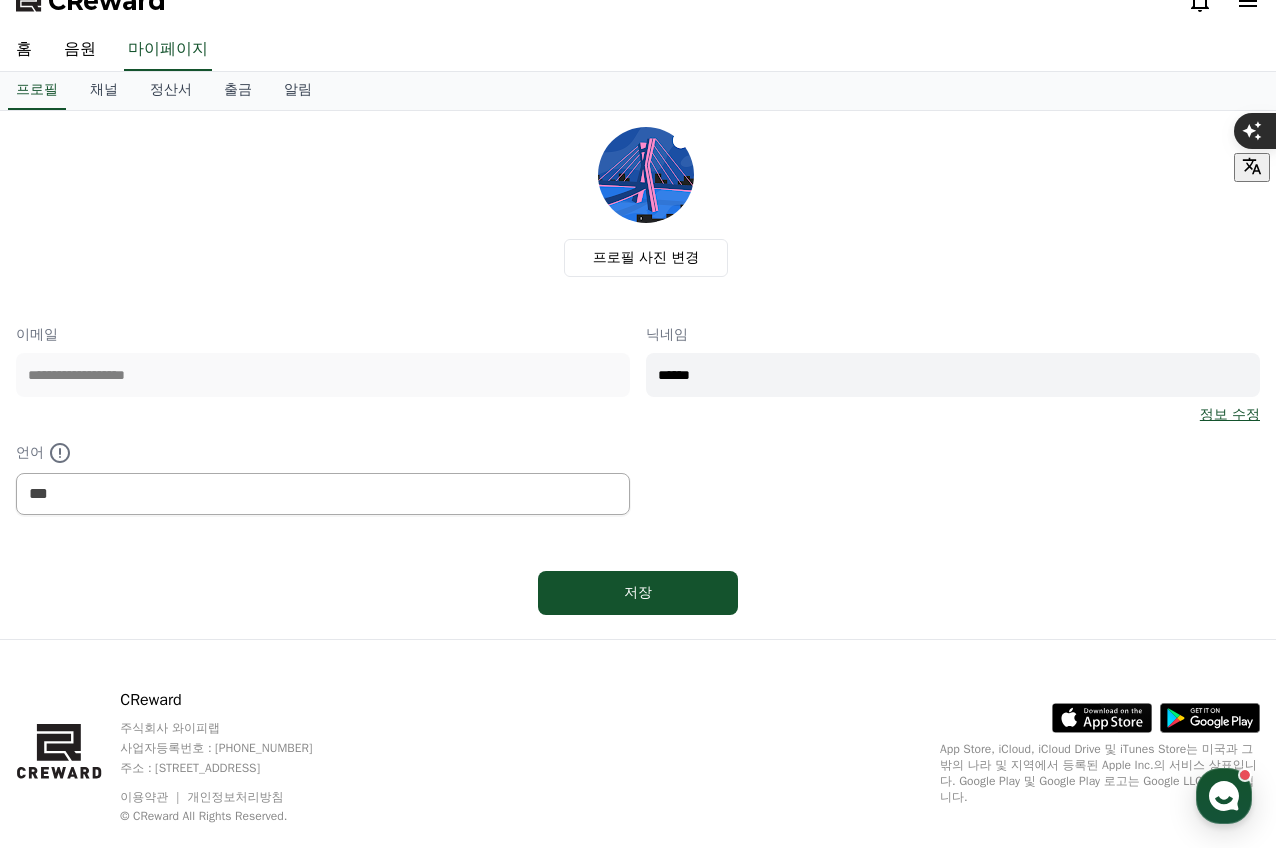 scroll, scrollTop: 0, scrollLeft: 0, axis: both 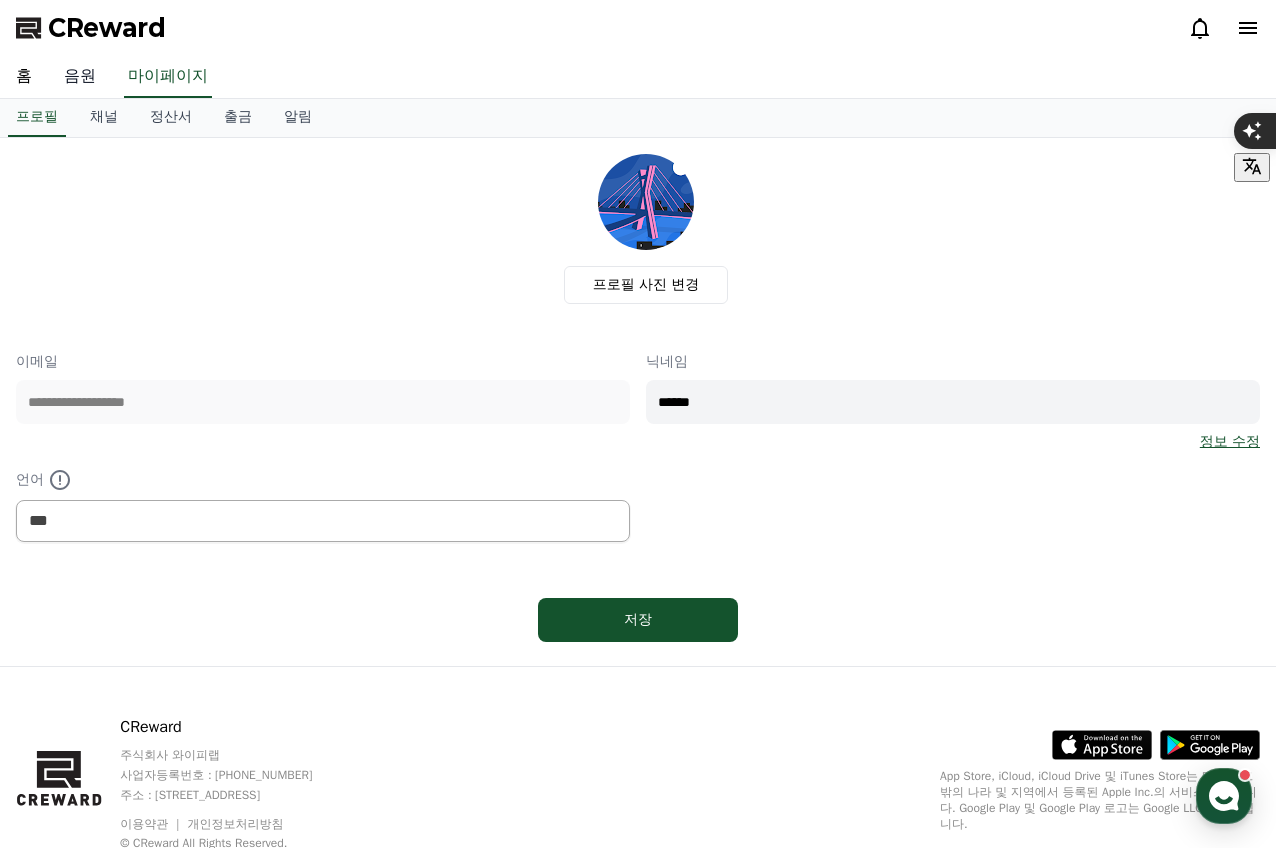 click on "음원" at bounding box center (80, 77) 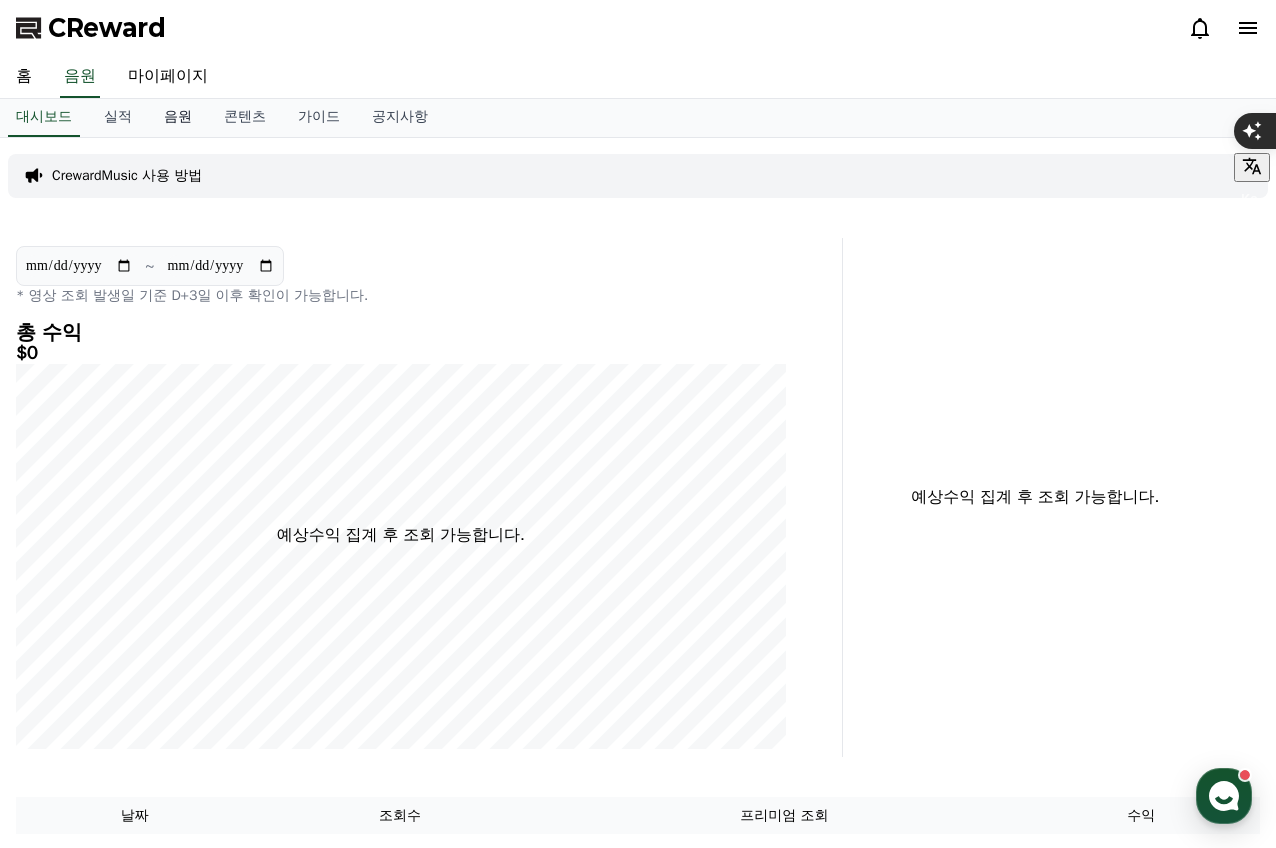 click on "음원" at bounding box center (178, 118) 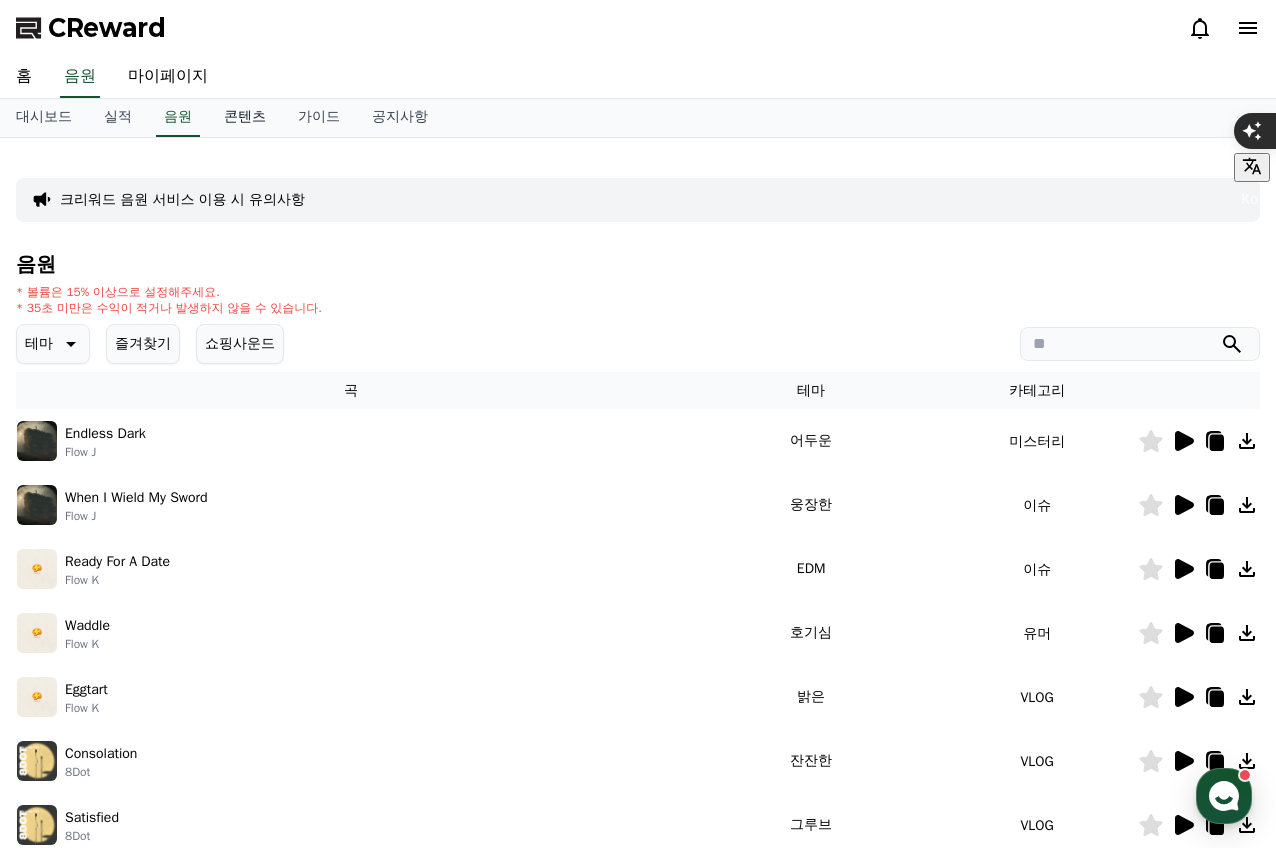 click on "콘텐츠" at bounding box center [245, 118] 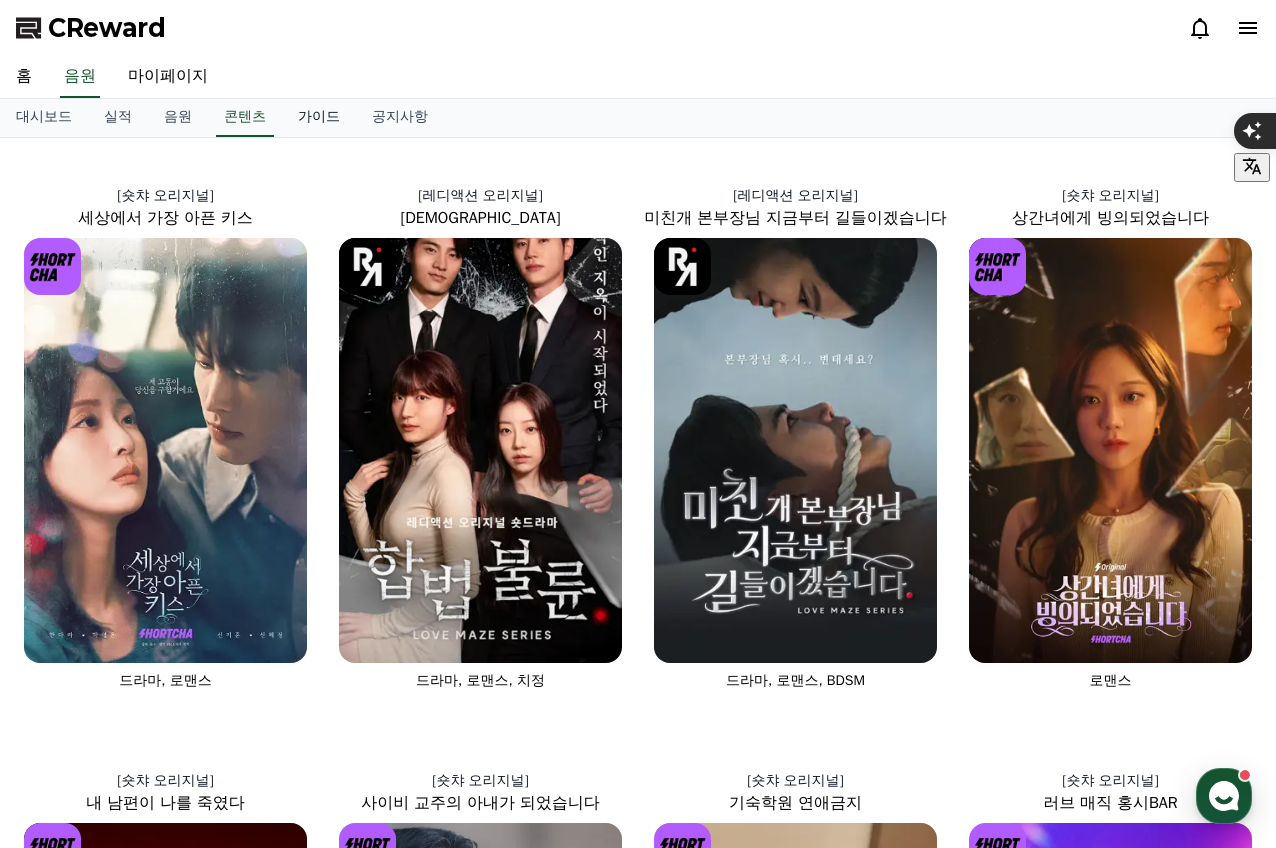 click on "가이드" at bounding box center (319, 118) 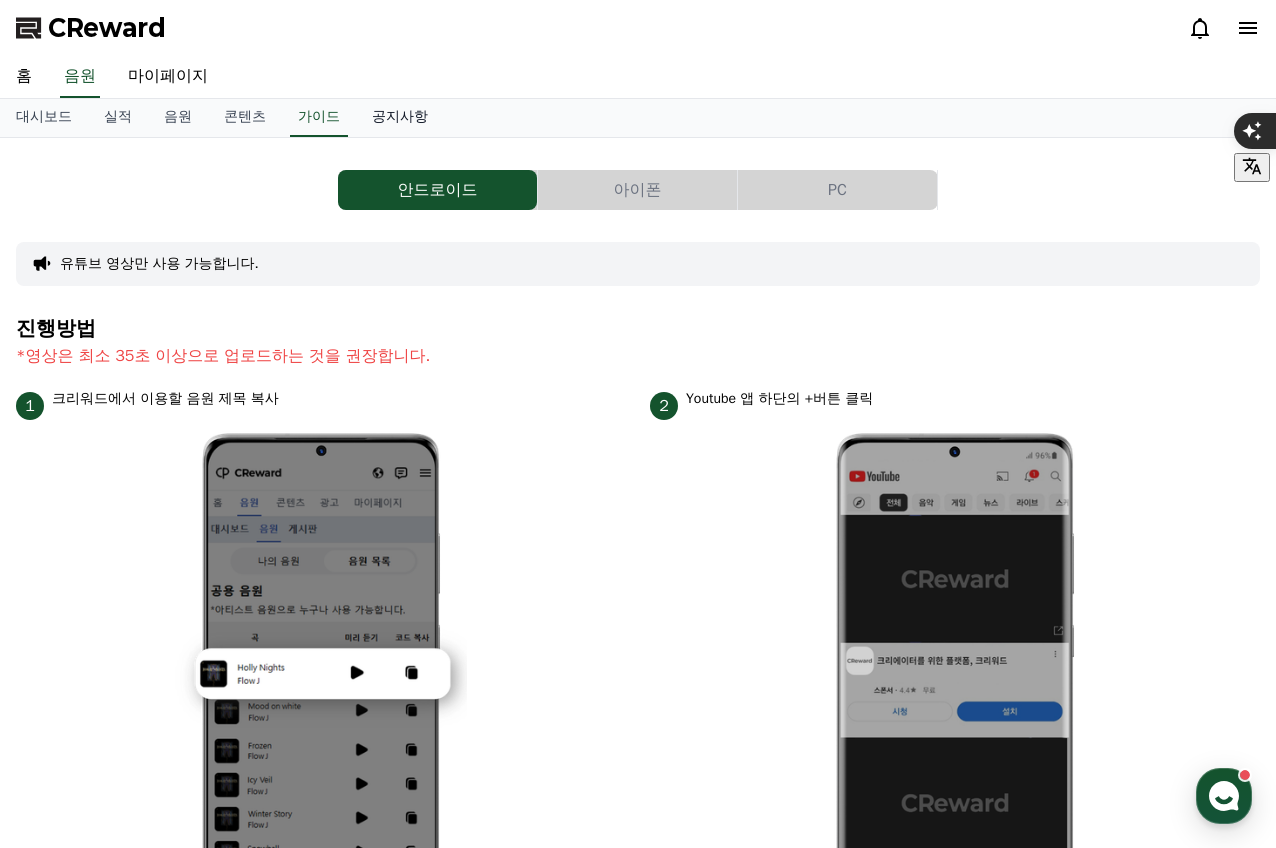 click on "공지사항" at bounding box center [400, 118] 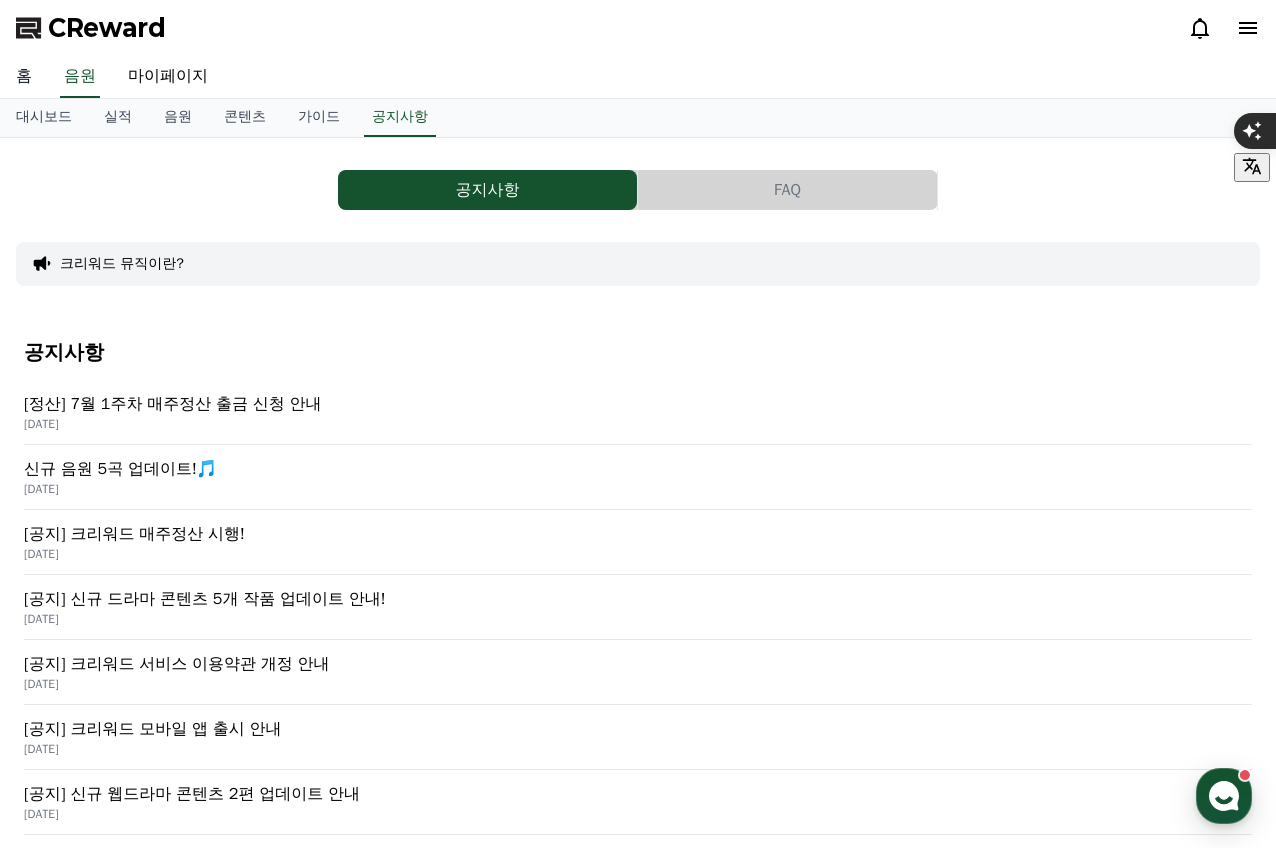 click on "홈" at bounding box center [24, 77] 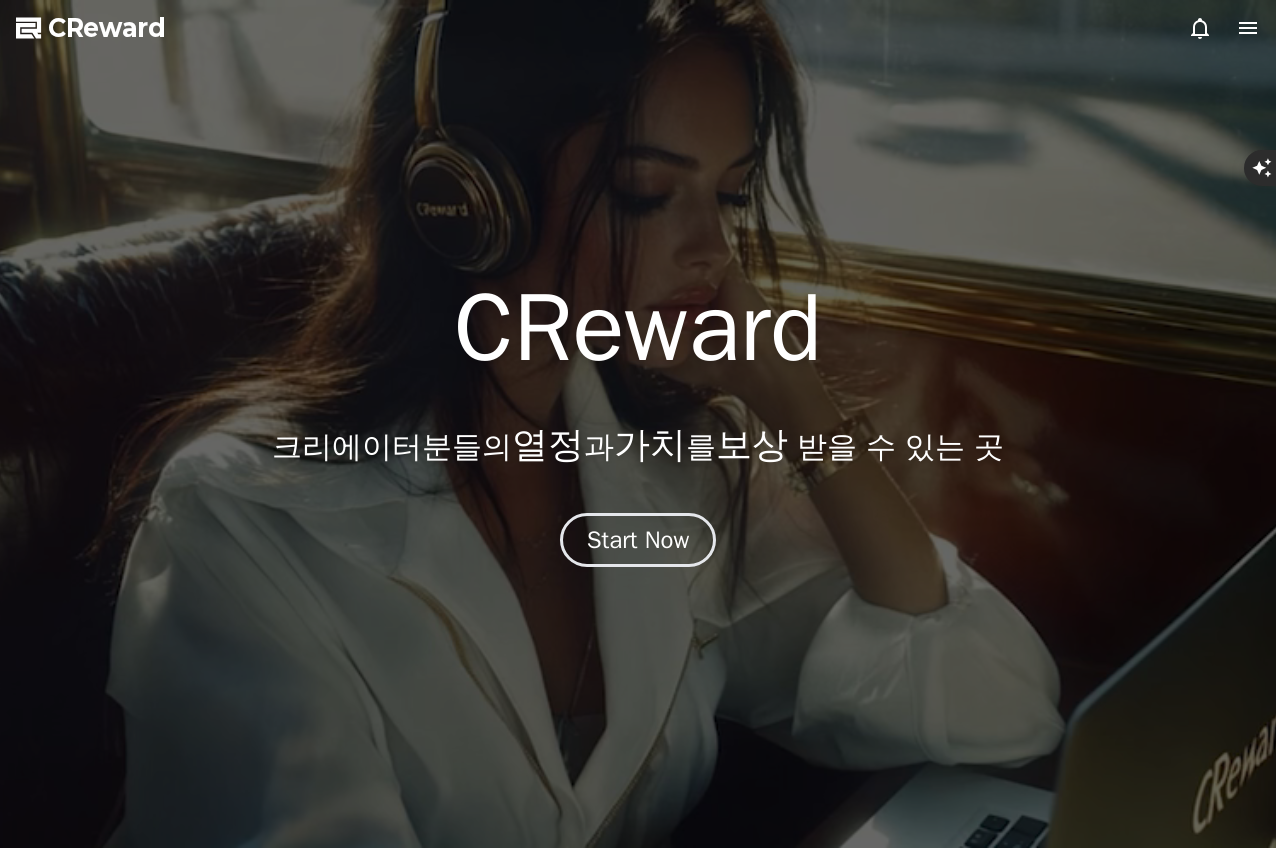 scroll, scrollTop: 0, scrollLeft: 0, axis: both 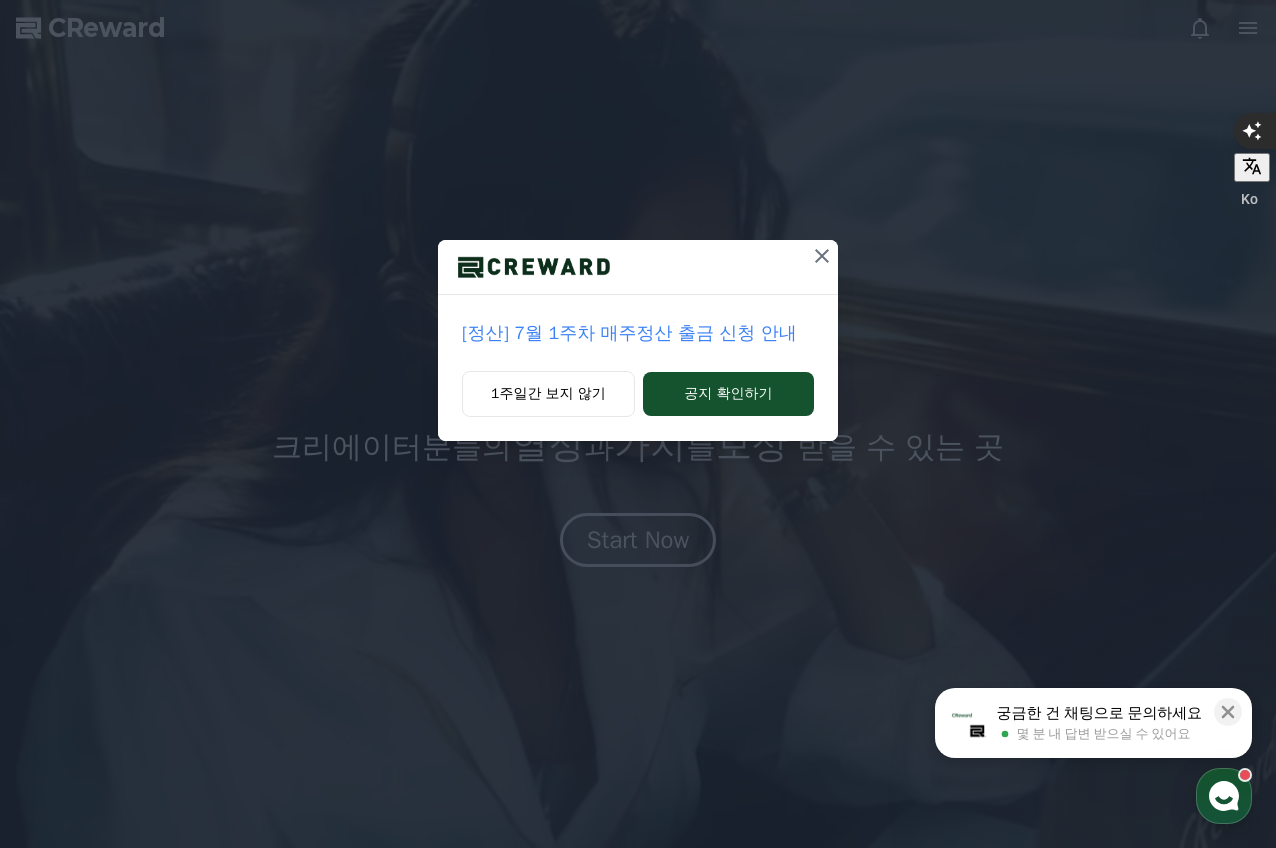 click 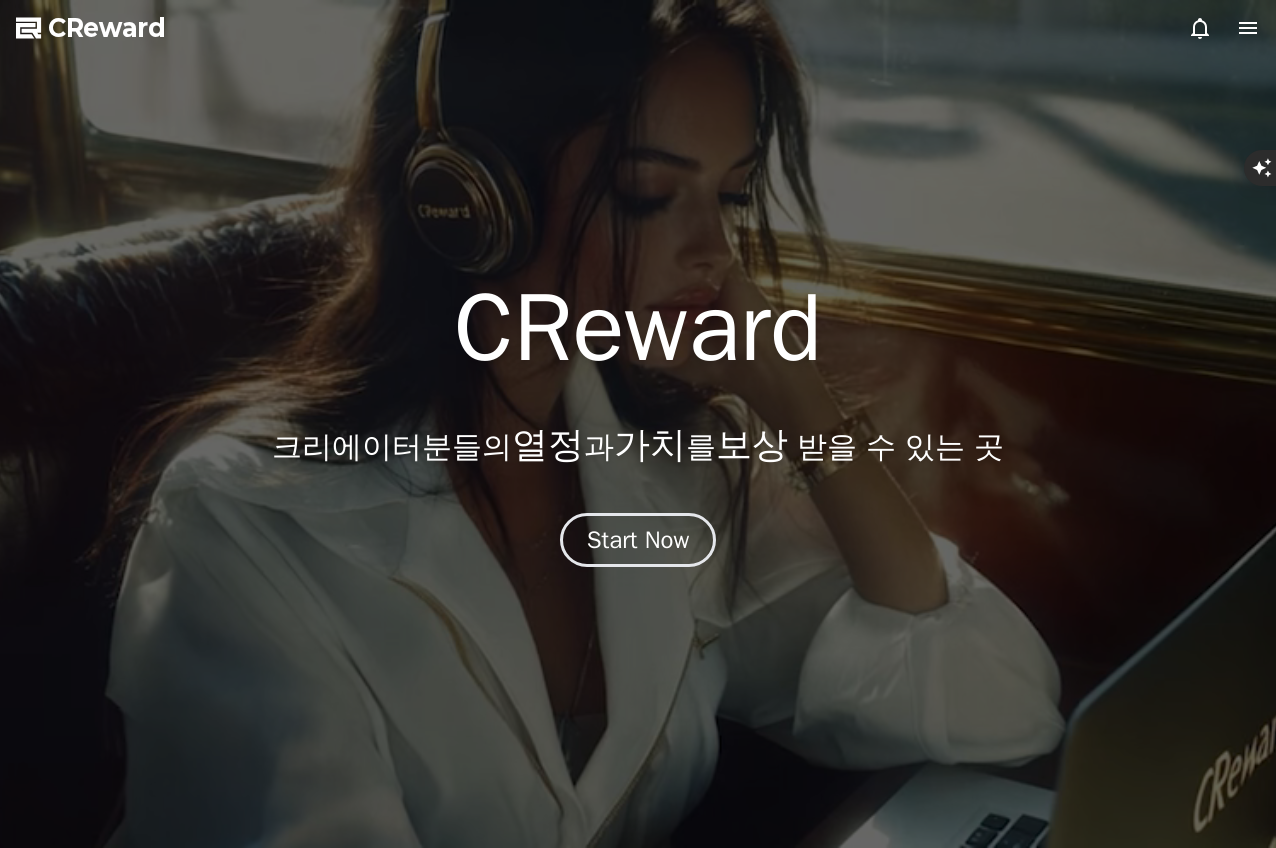 scroll, scrollTop: 0, scrollLeft: 0, axis: both 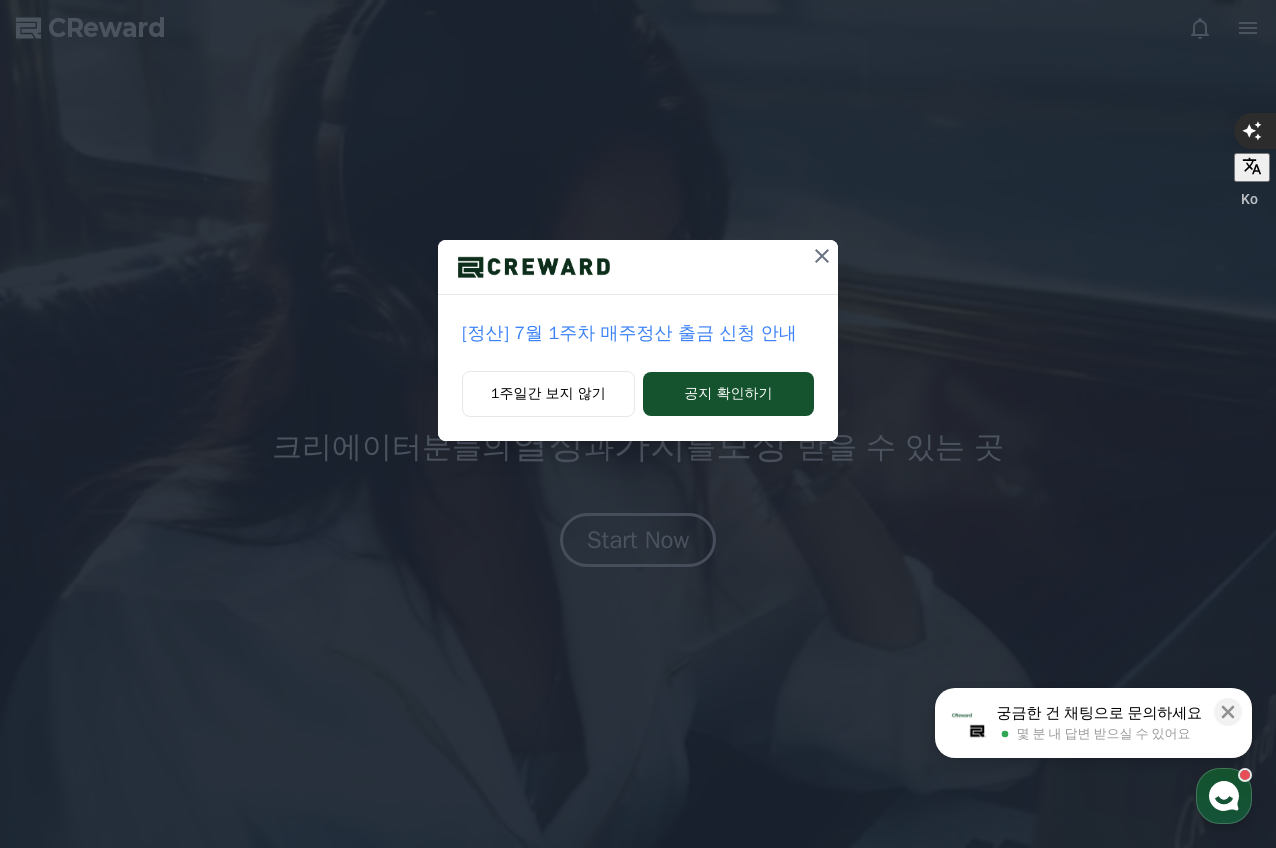 click on "[정산] 7월 1주차 매주정산 출금 신청 안내       1주일간 보지 않기     공지 확인하기" 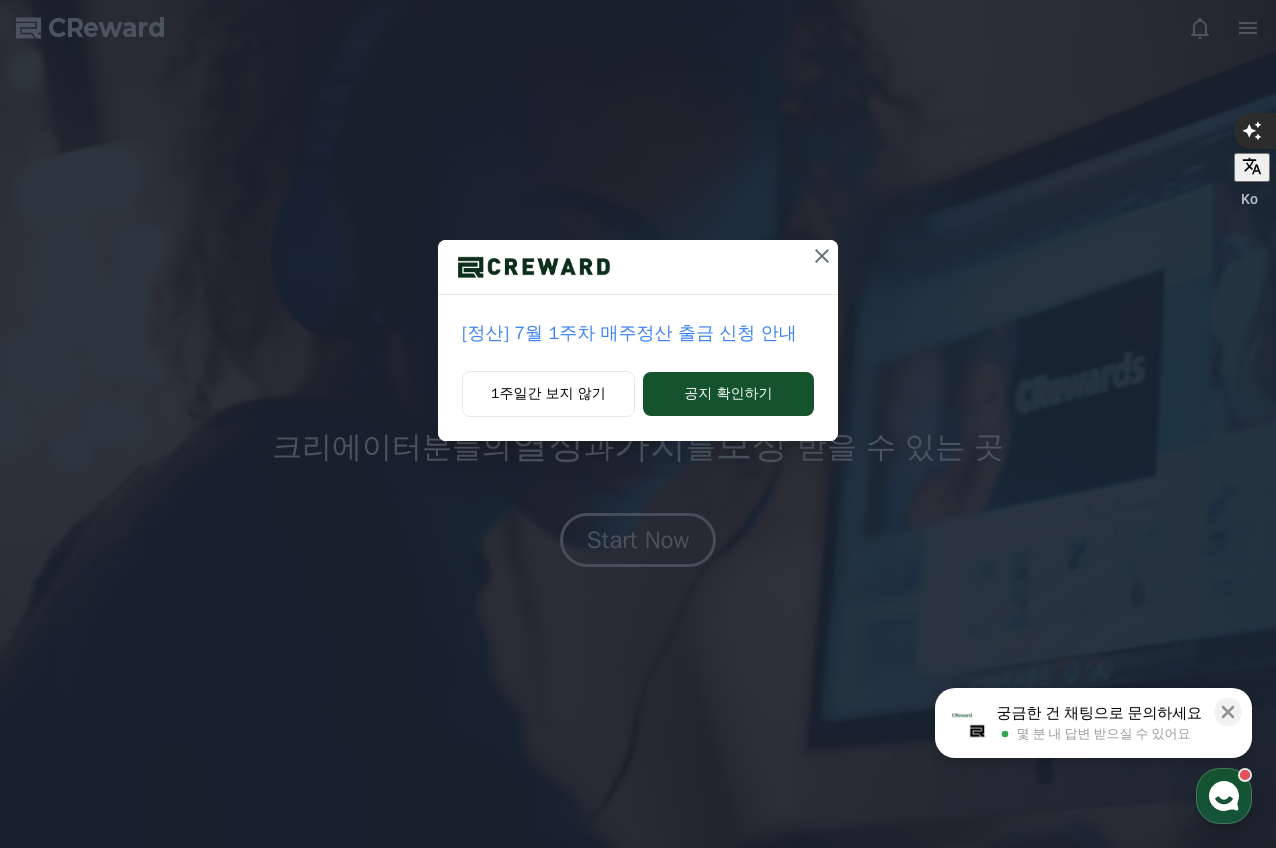 click 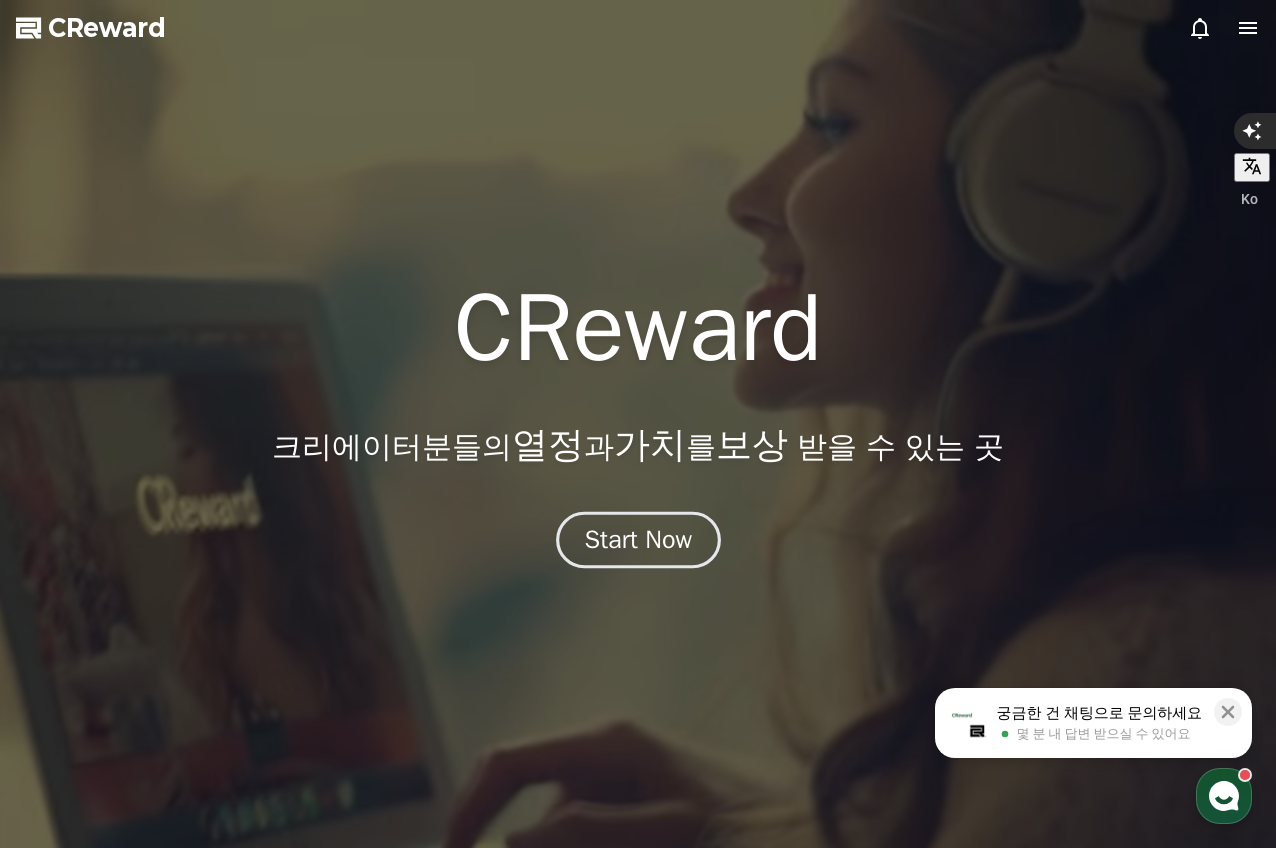 click on "Start Now" at bounding box center [638, 540] 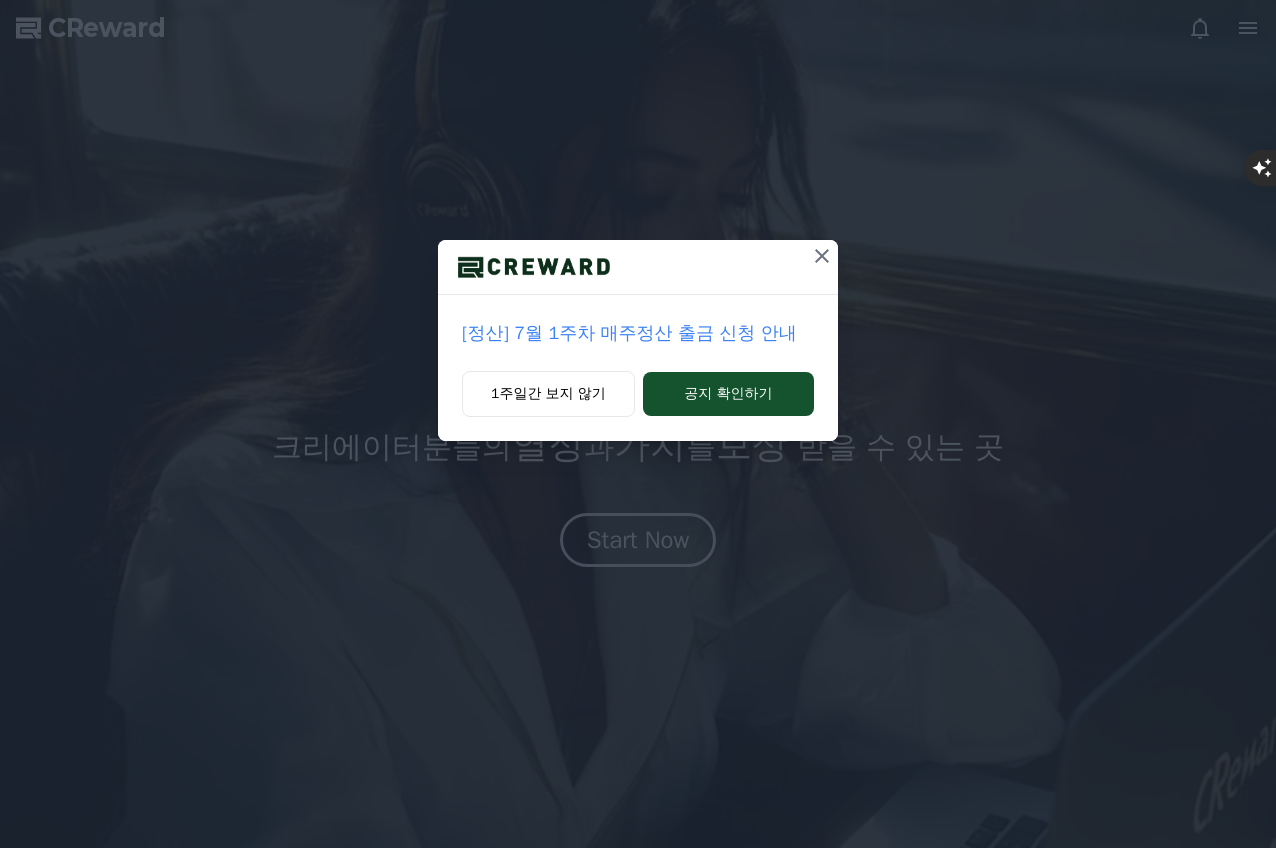 scroll, scrollTop: 0, scrollLeft: 0, axis: both 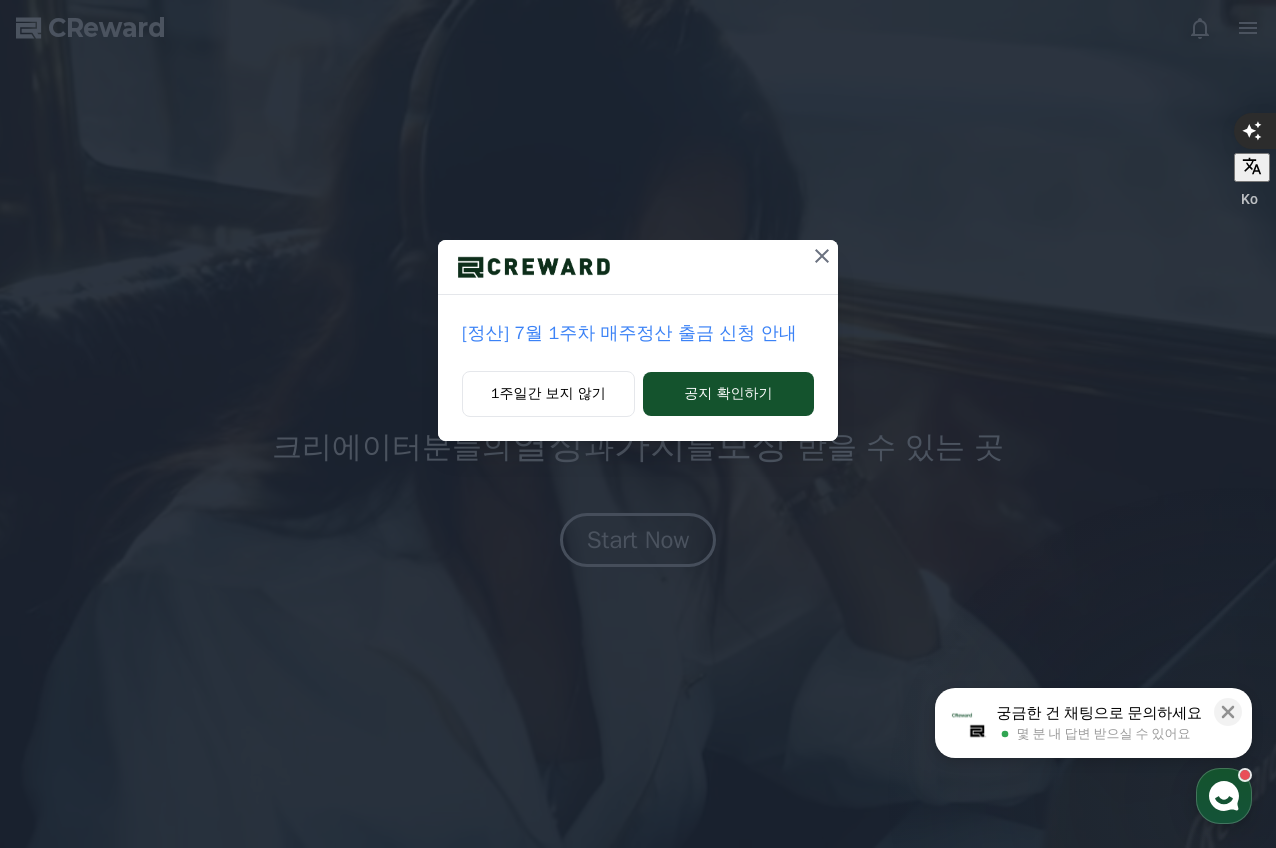 click 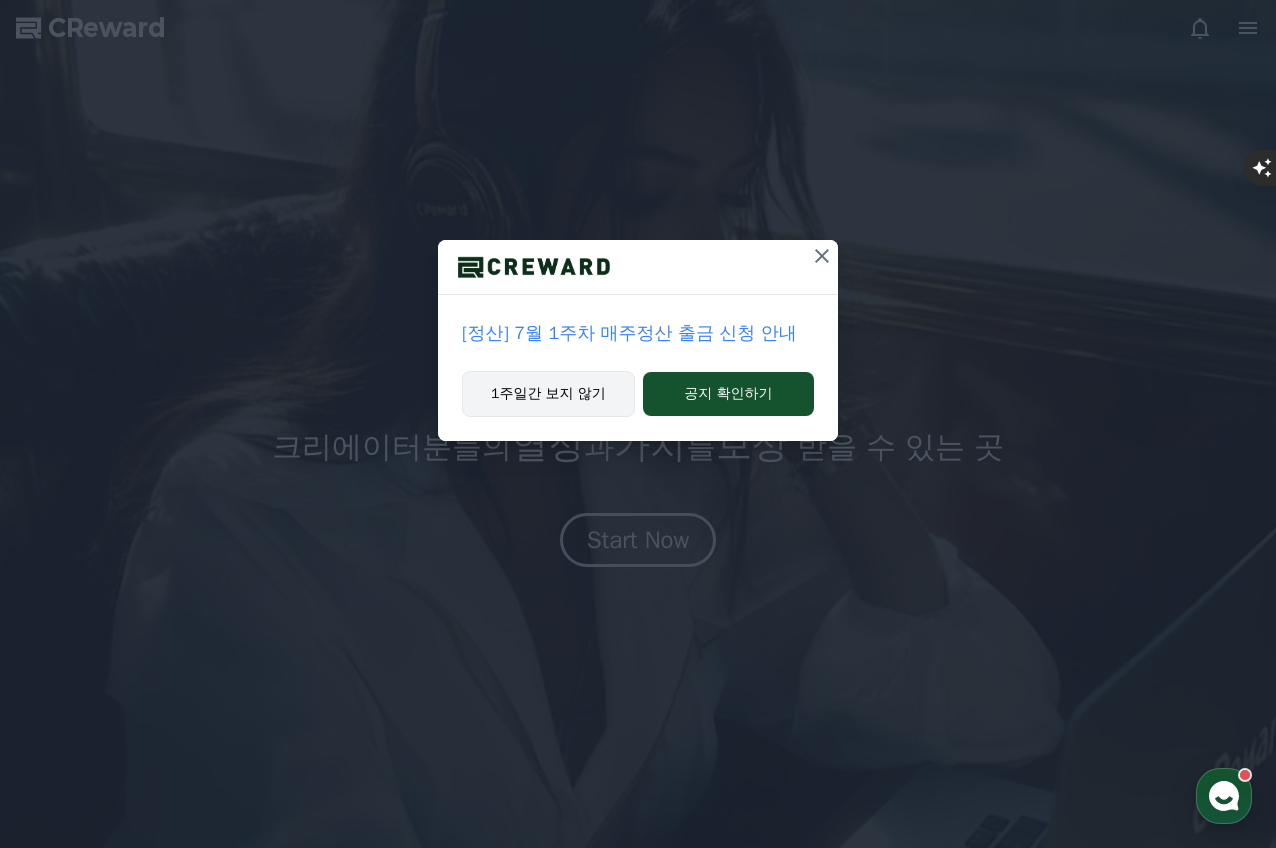 scroll, scrollTop: 0, scrollLeft: 0, axis: both 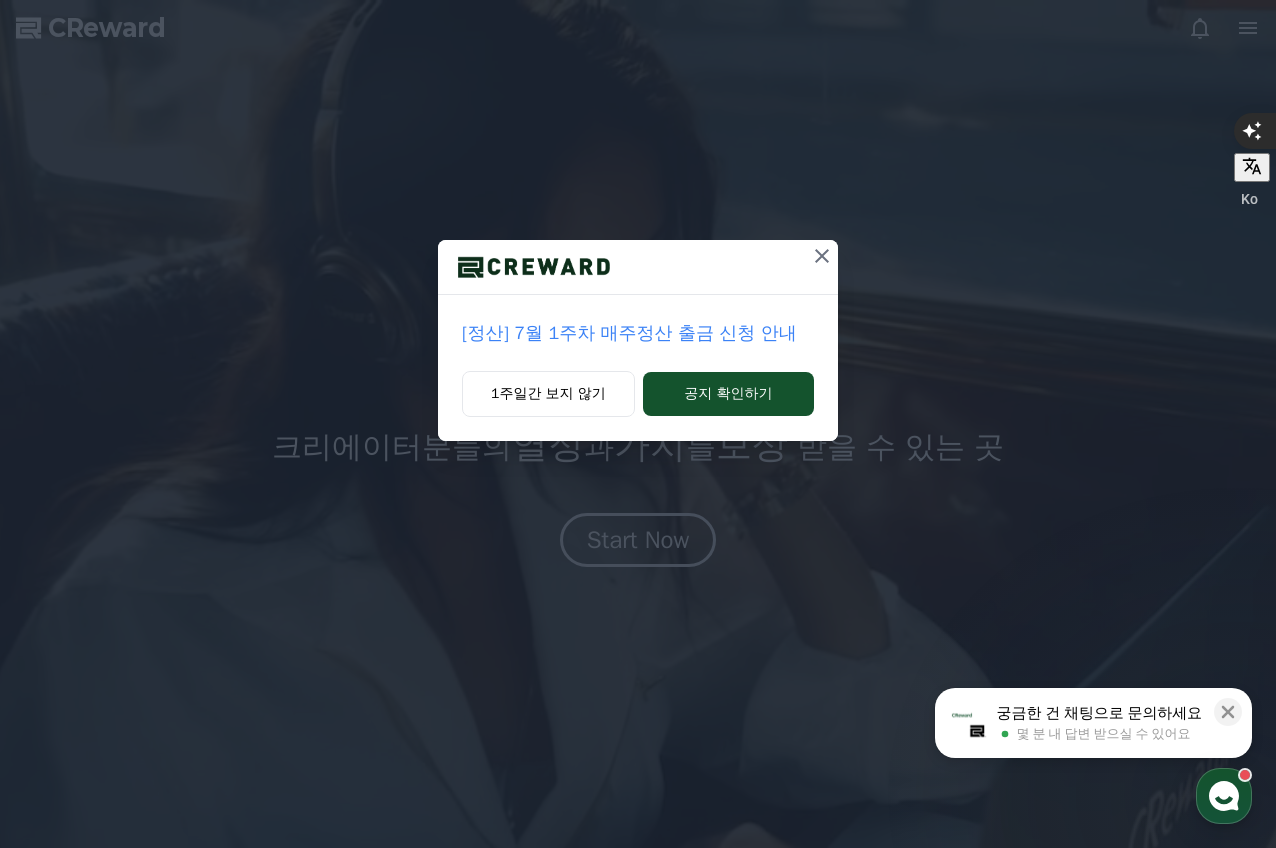 click 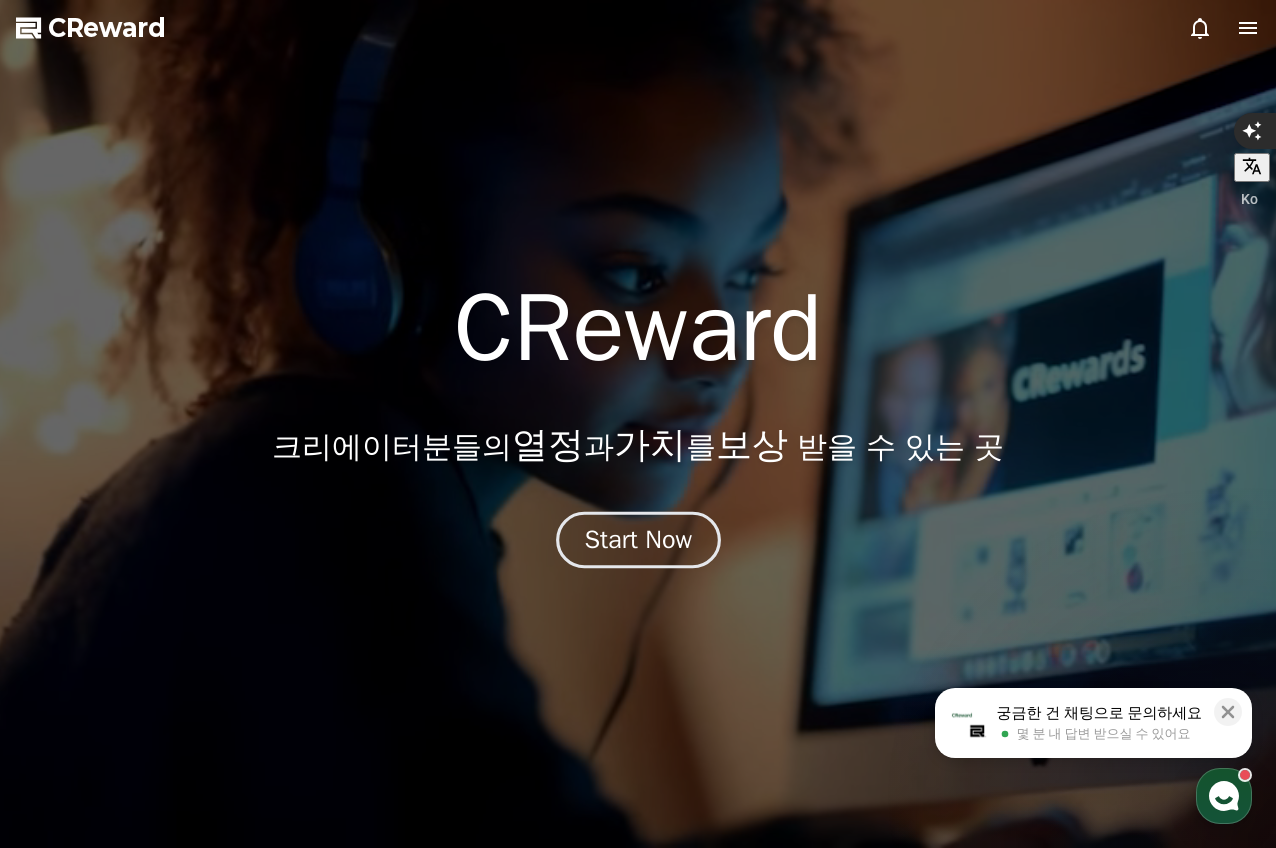 click on "Start Now" at bounding box center (638, 540) 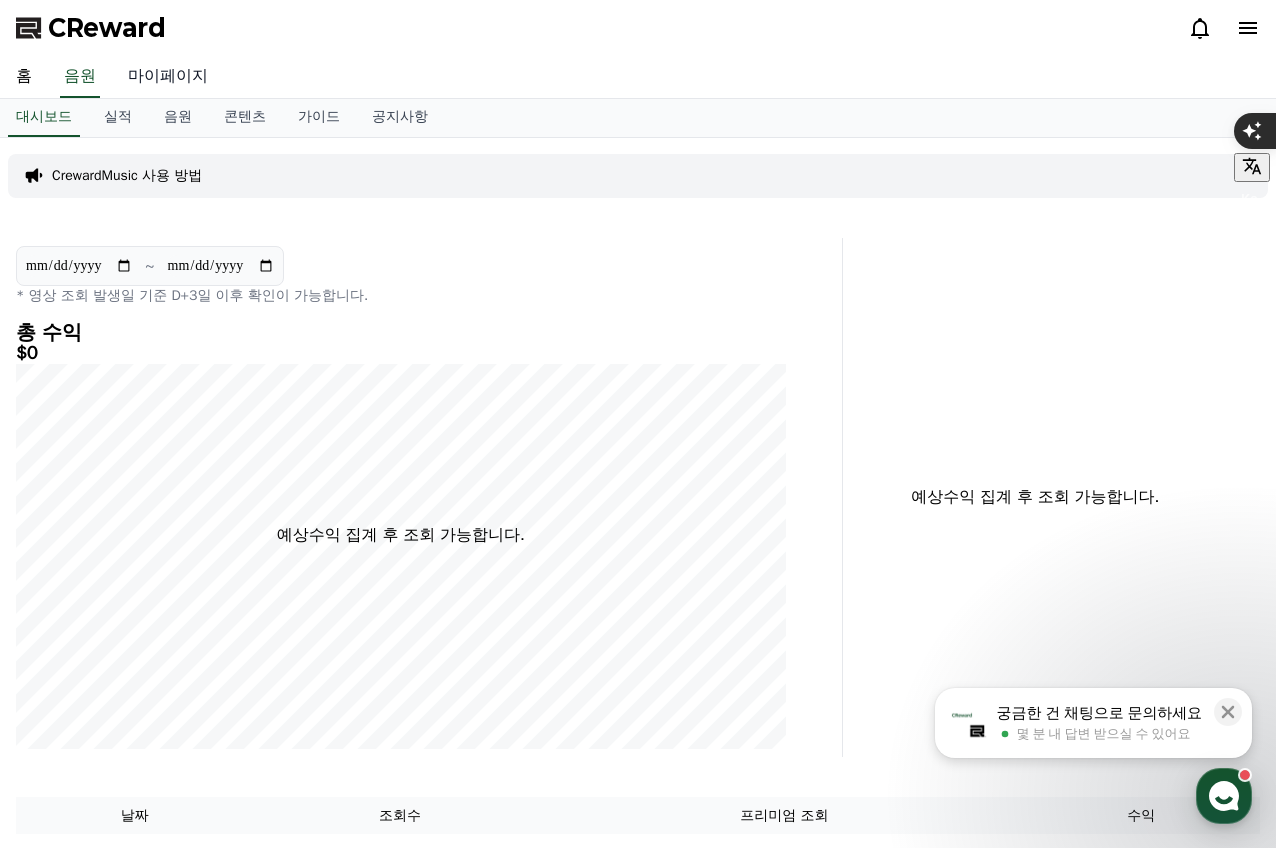 click on "마이페이지" at bounding box center [168, 77] 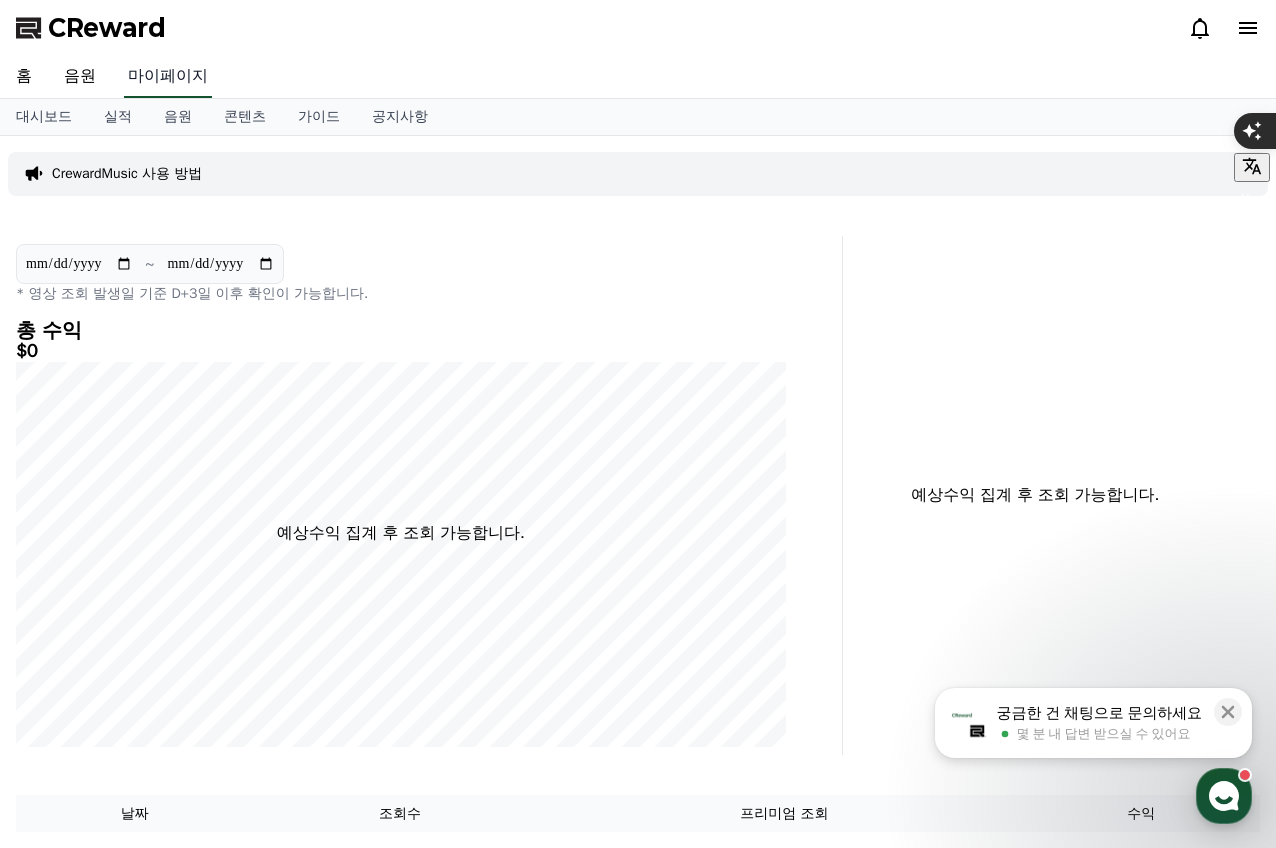 select on "**********" 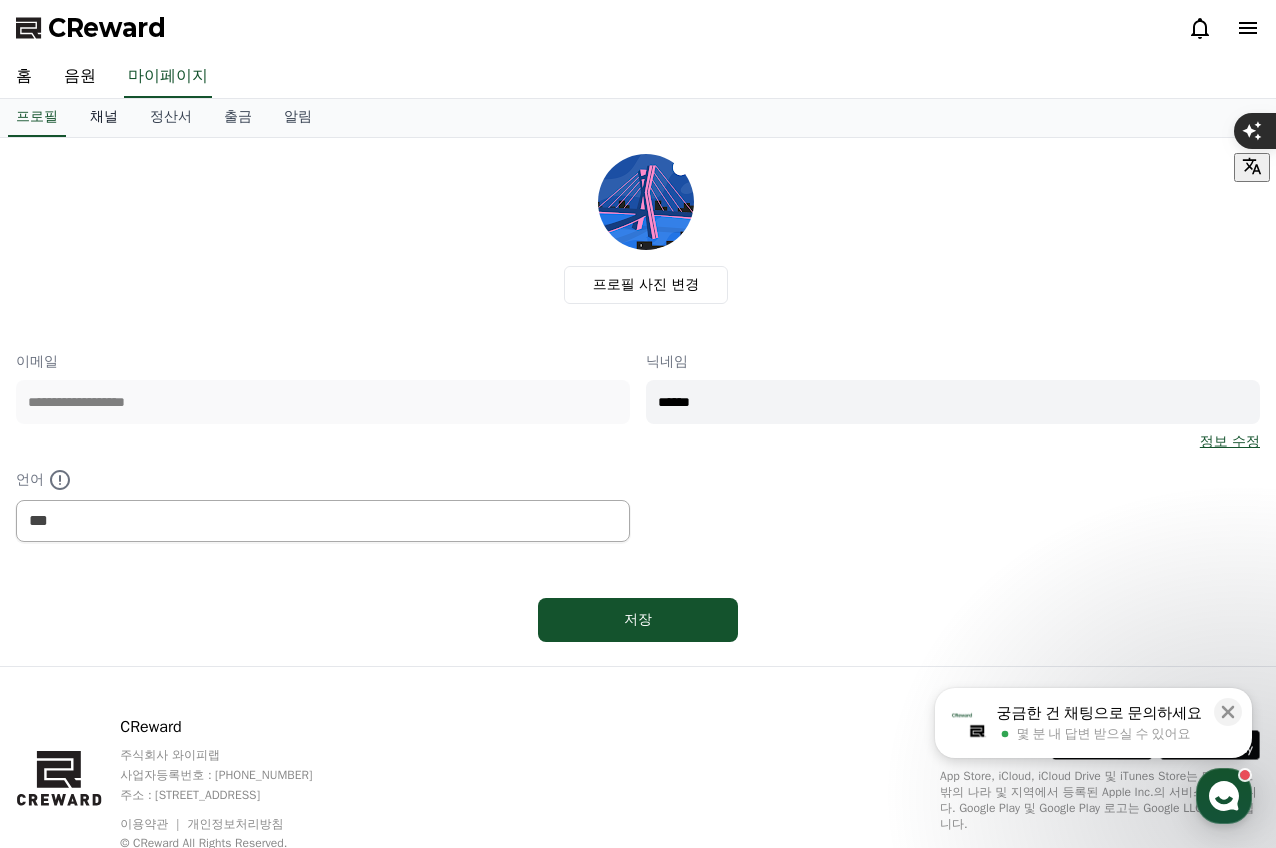 click on "채널" at bounding box center (104, 118) 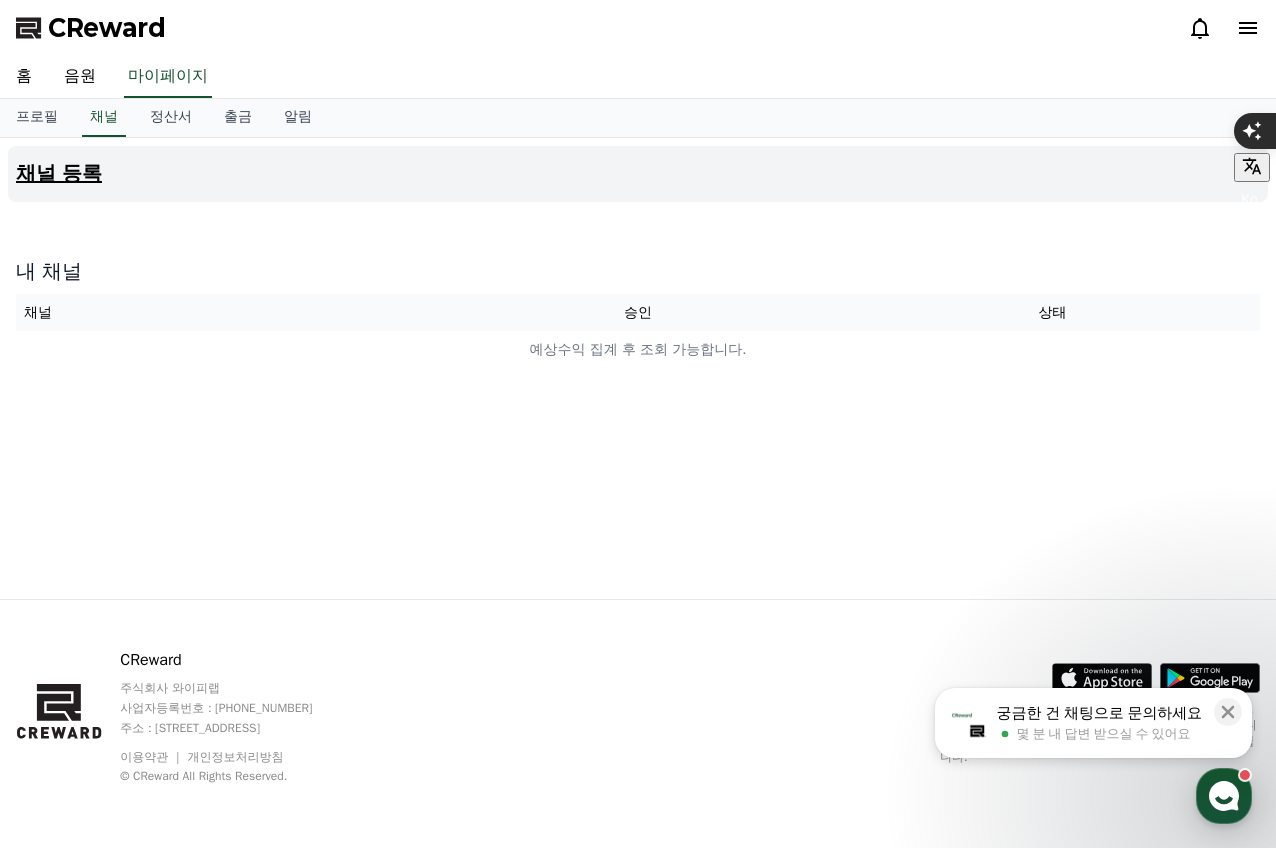 click on "채널 등록" at bounding box center (59, 174) 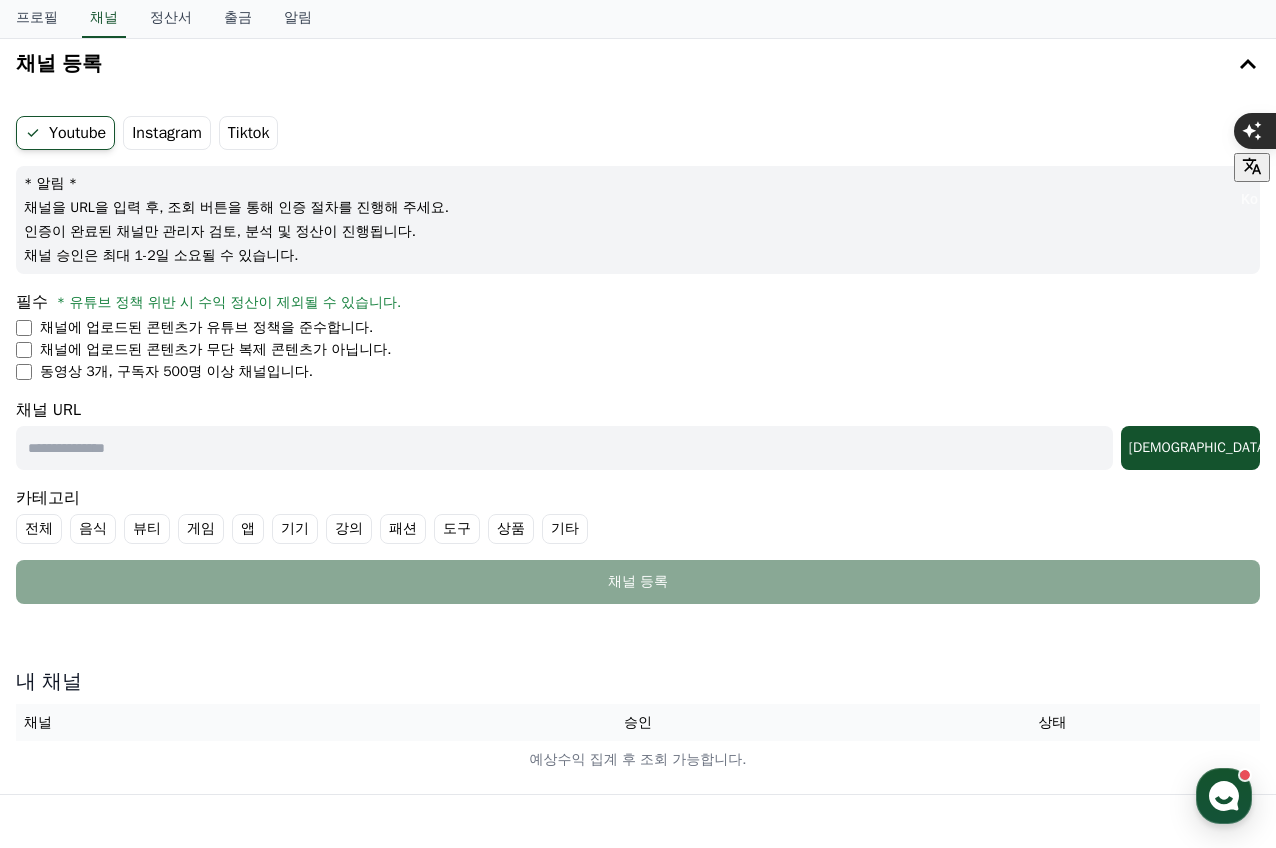 scroll, scrollTop: 0, scrollLeft: 0, axis: both 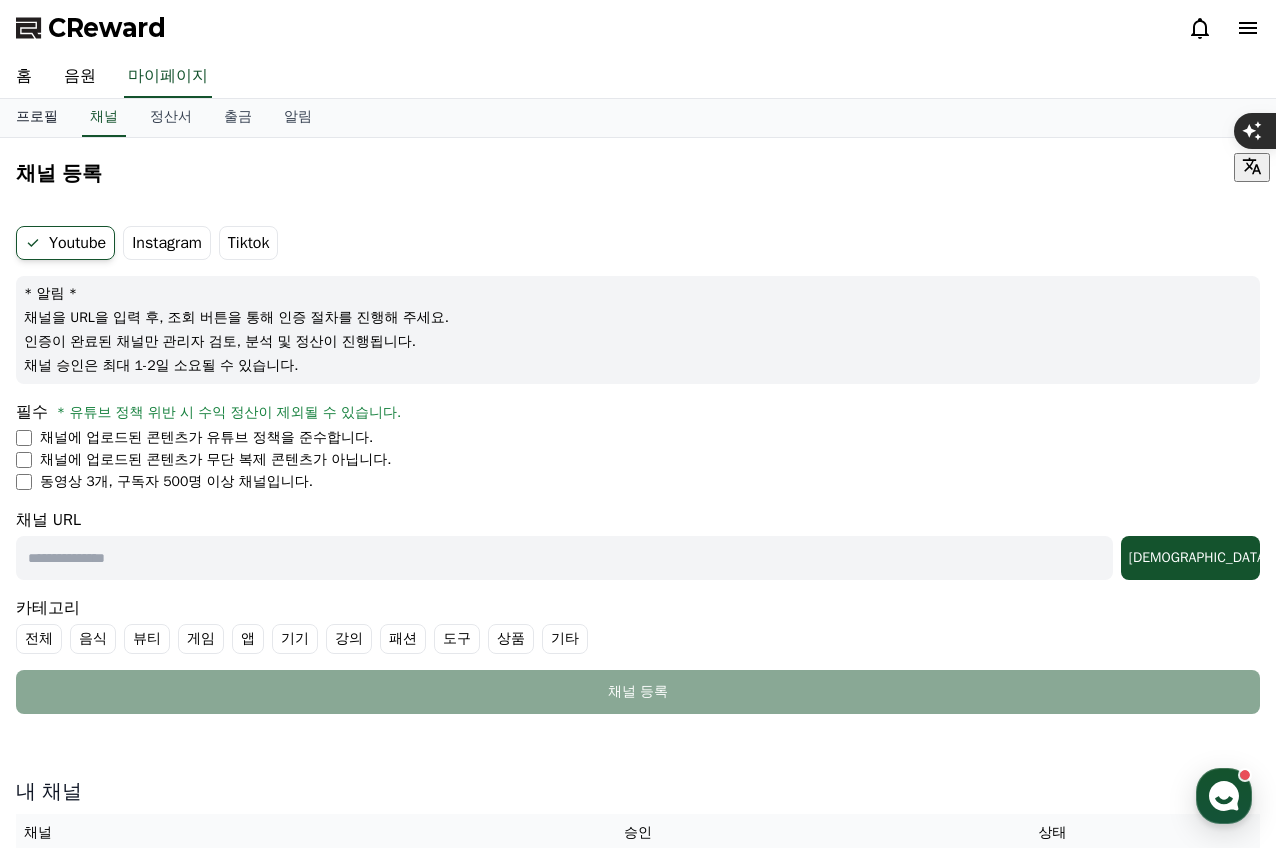 click on "프로필" at bounding box center [37, 118] 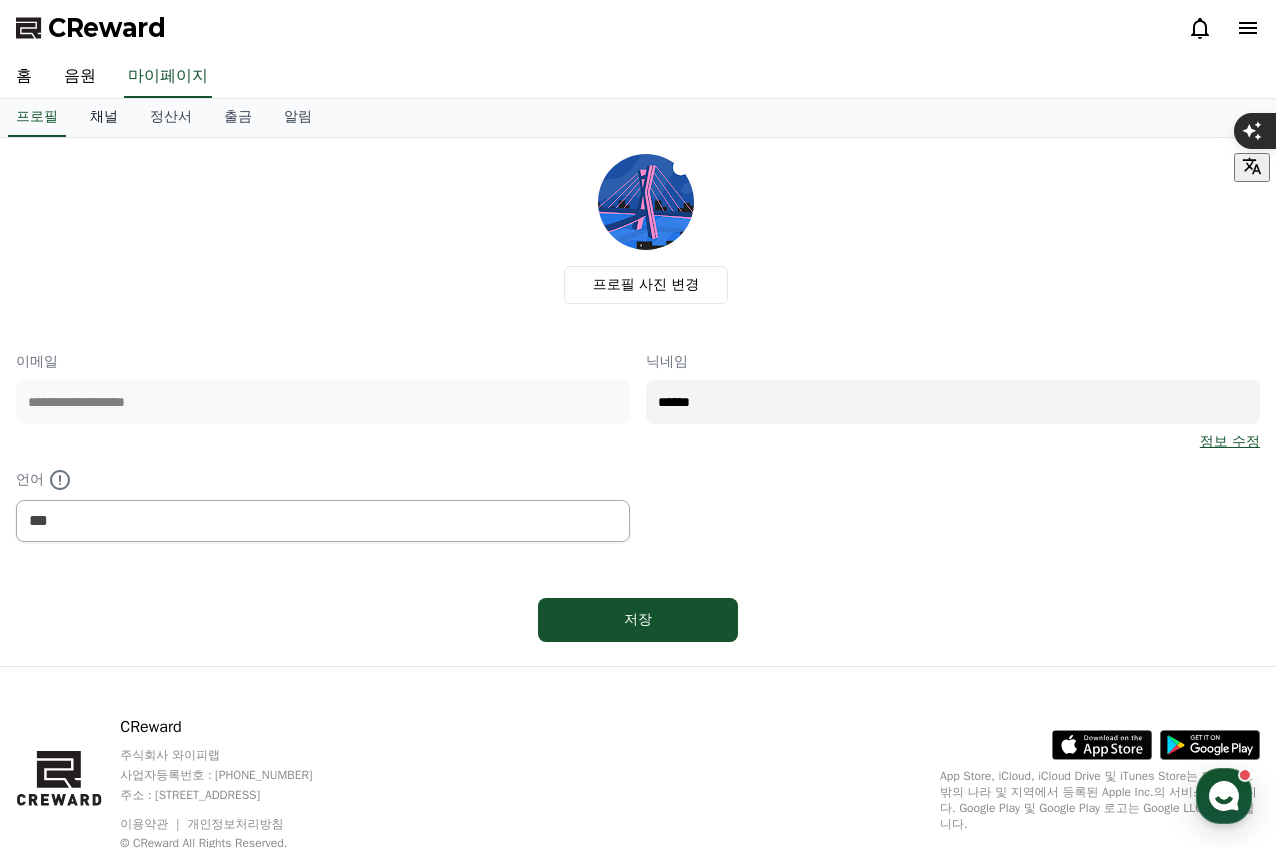click on "채널" at bounding box center (104, 118) 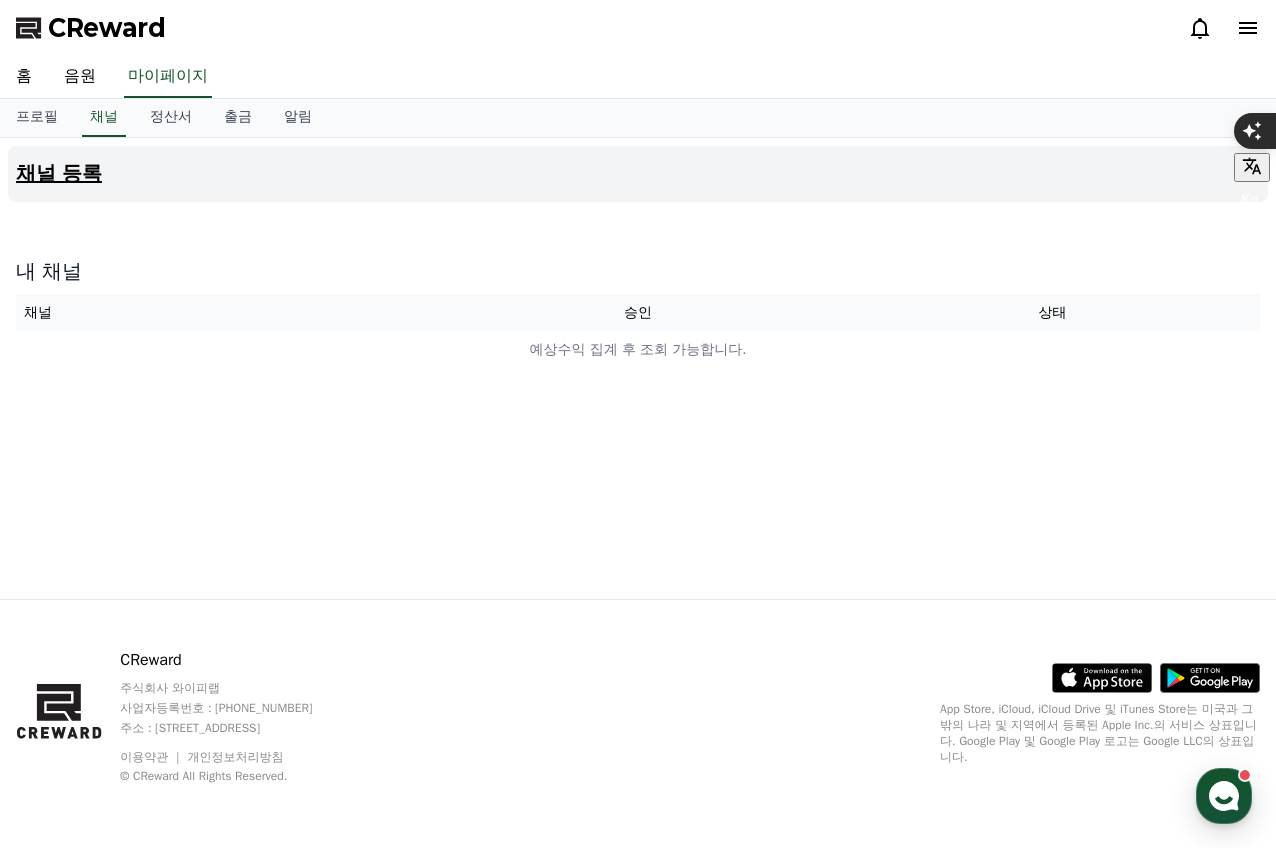 click on "채널 등록" at bounding box center [59, 174] 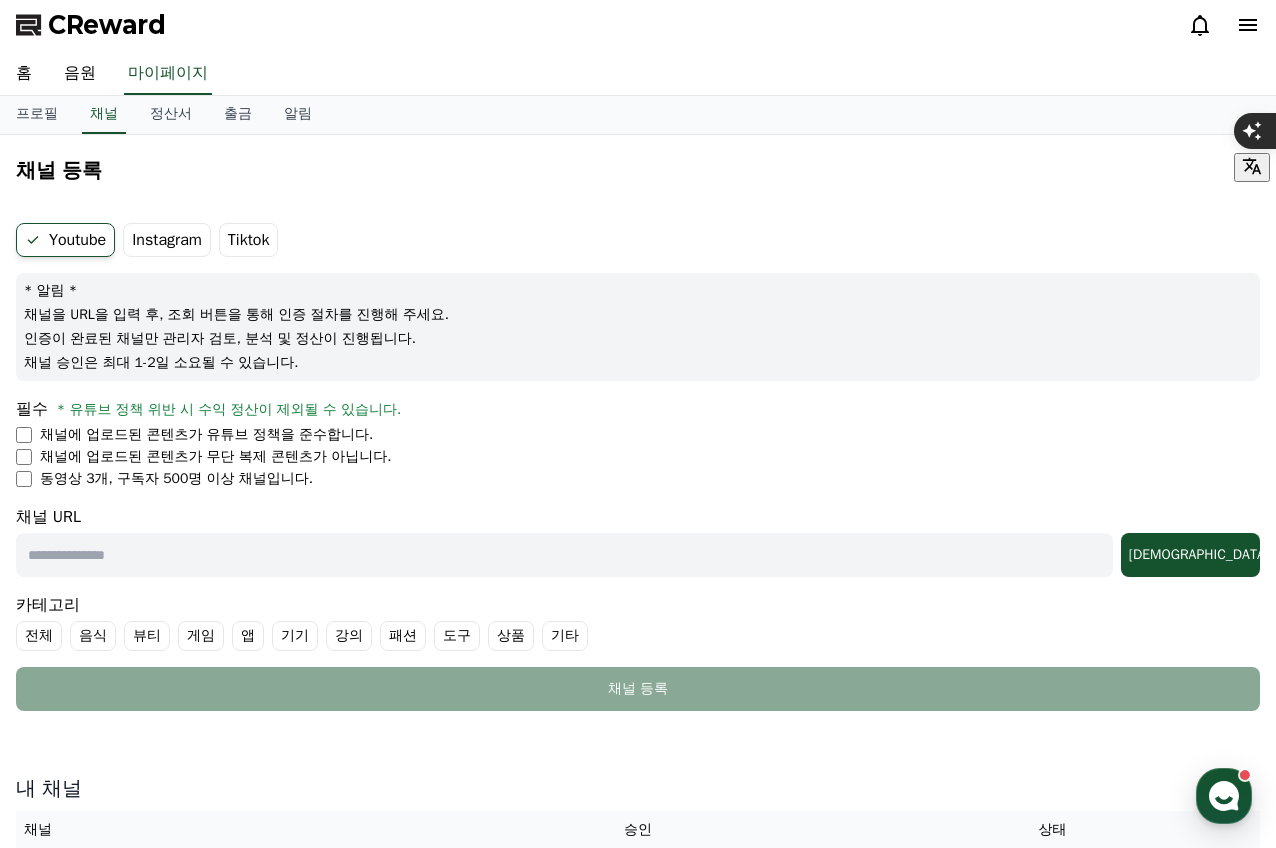 scroll, scrollTop: 0, scrollLeft: 0, axis: both 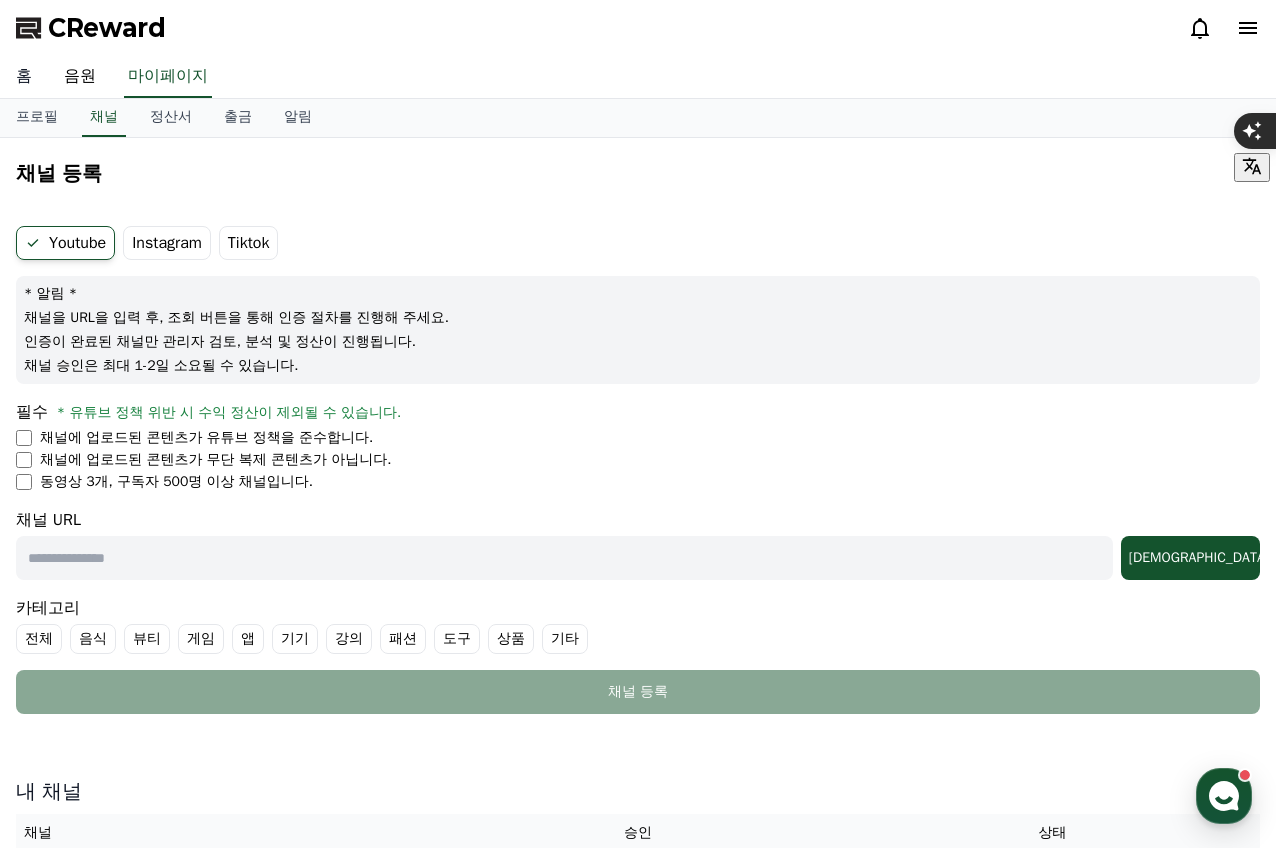 click on "홈" at bounding box center [24, 77] 